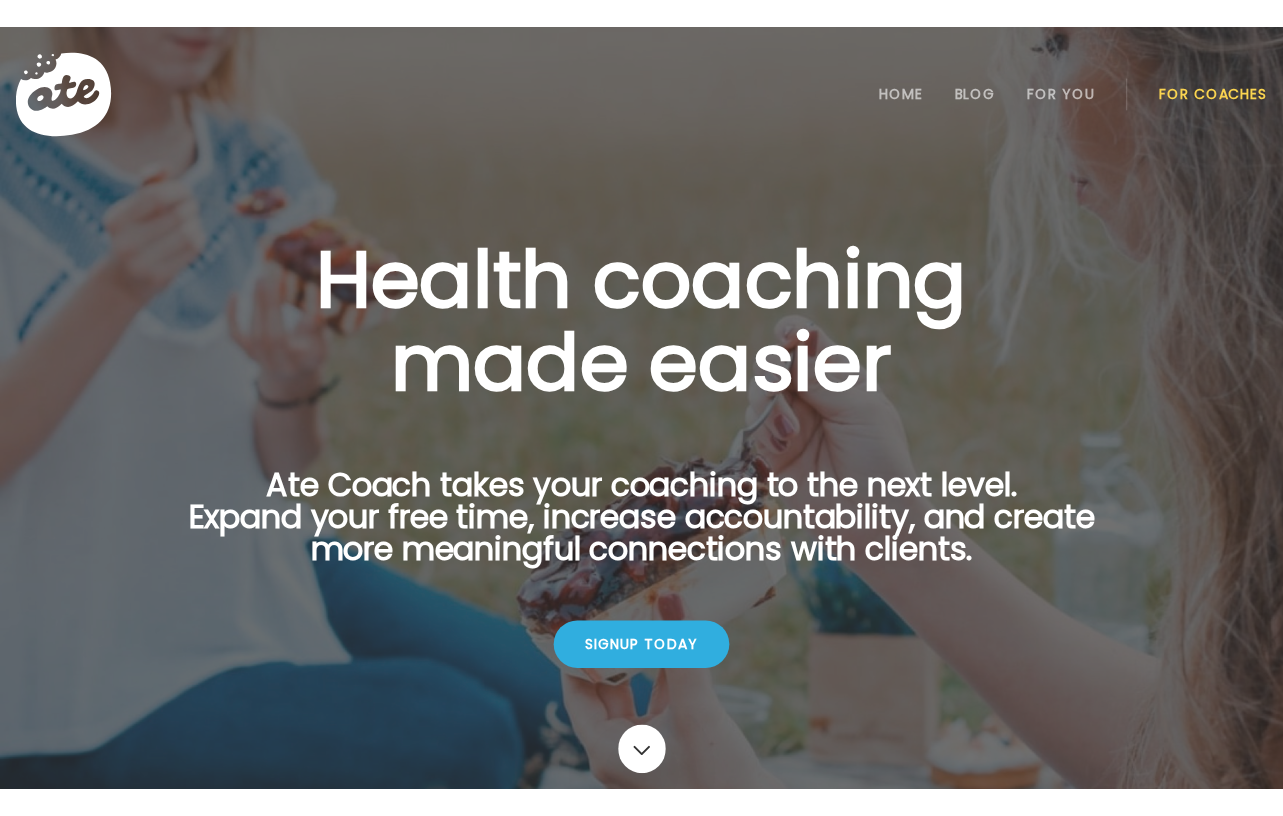 scroll, scrollTop: 0, scrollLeft: 0, axis: both 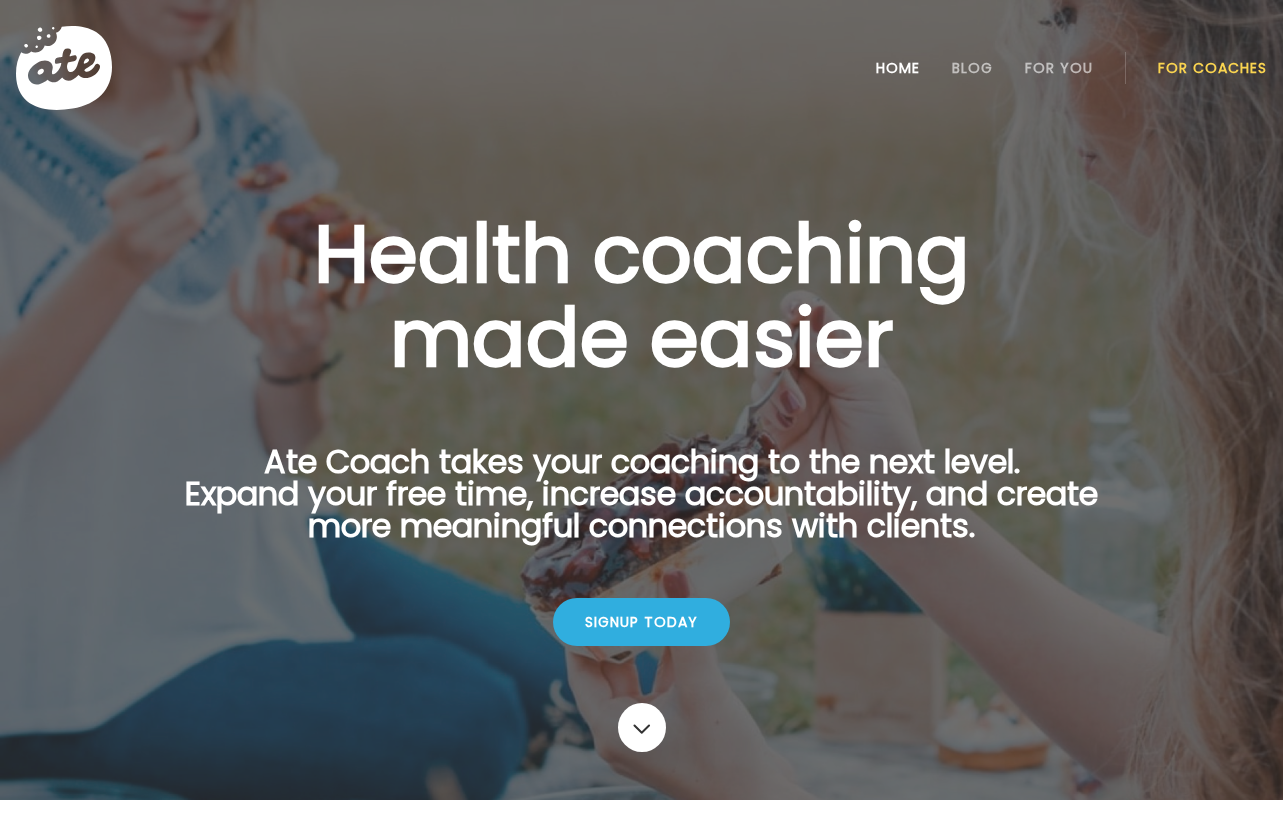 click on "Home" at bounding box center (898, 68) 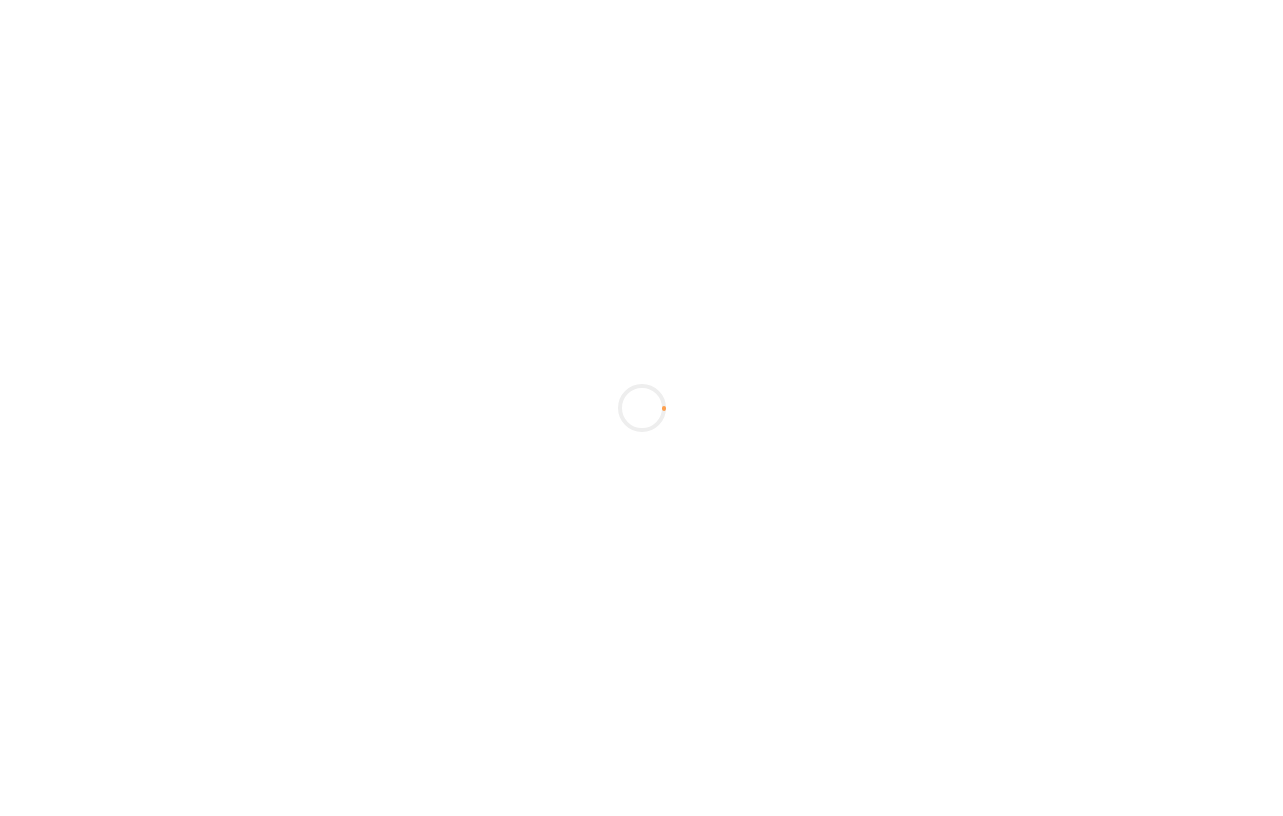 scroll, scrollTop: 0, scrollLeft: 0, axis: both 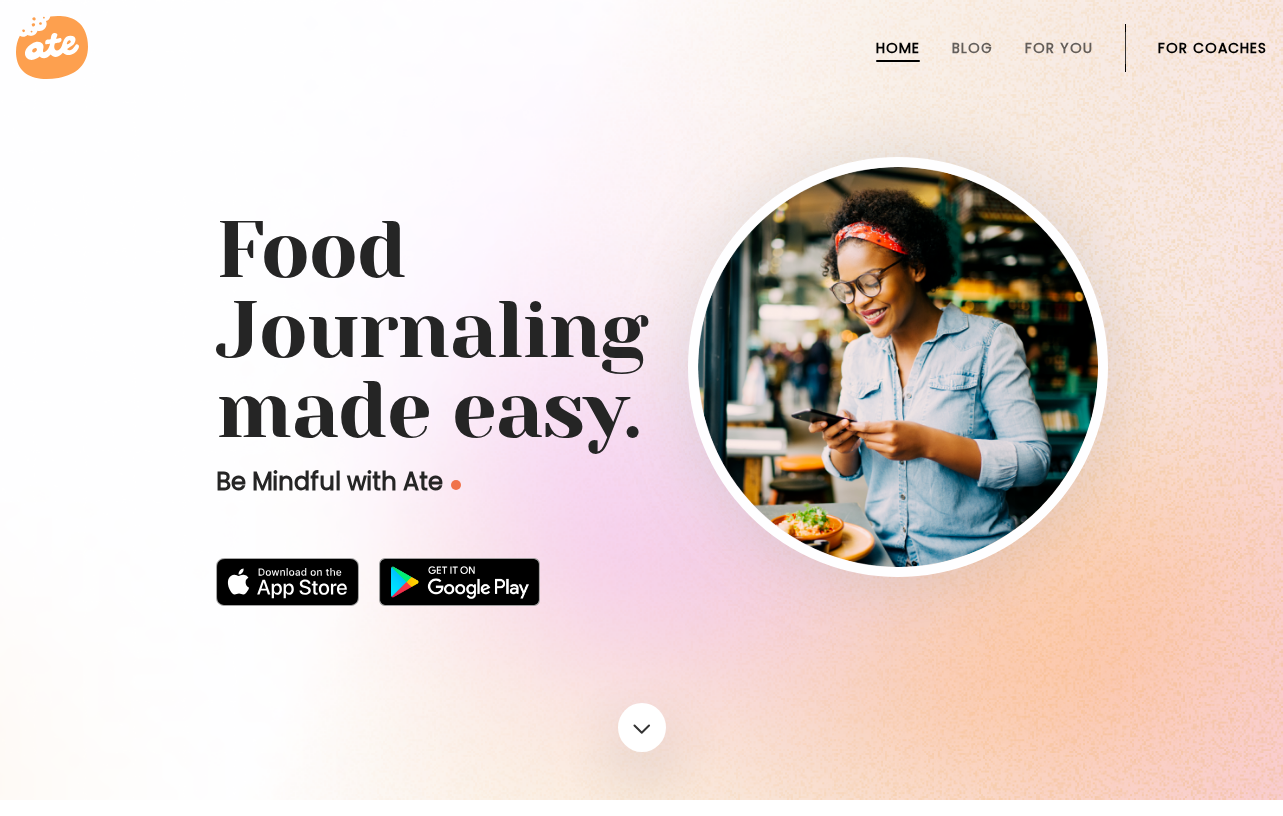 click on "For Coaches" at bounding box center (1212, 48) 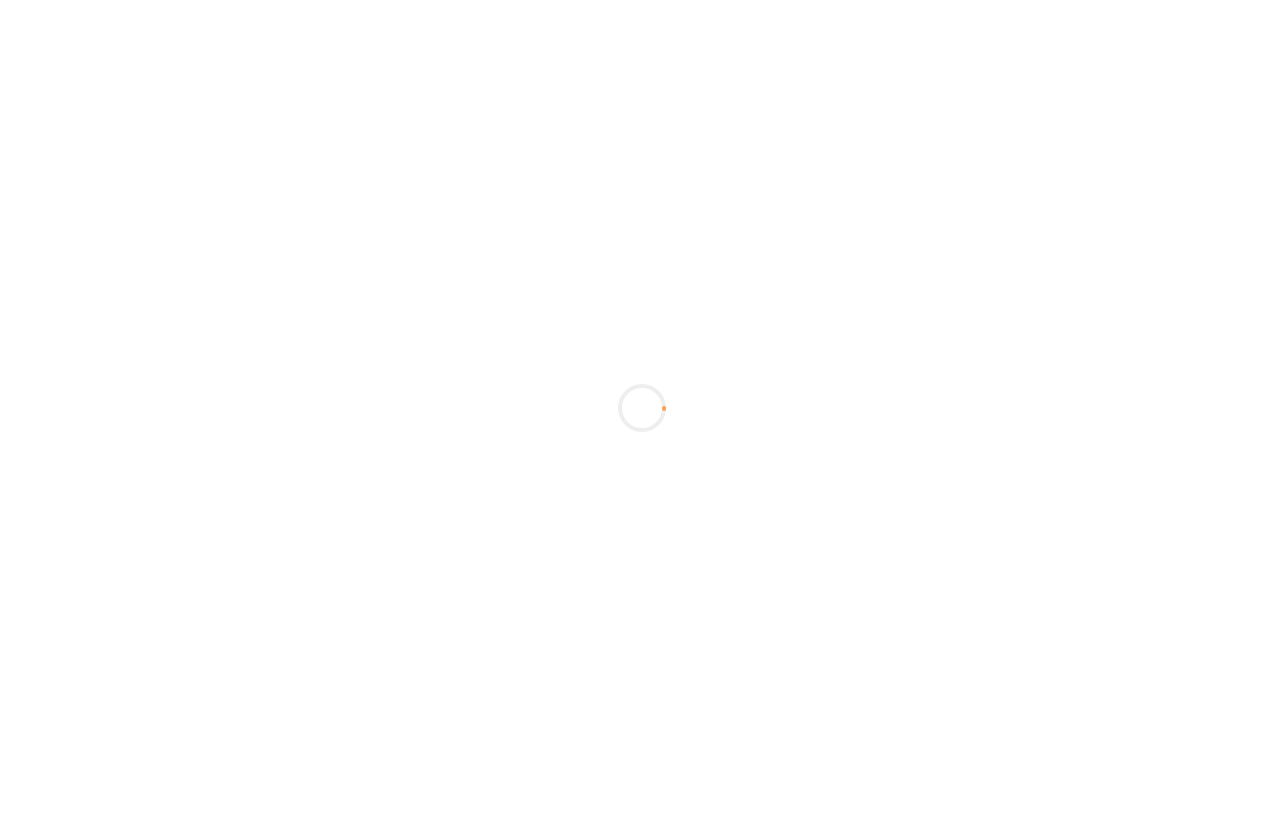 scroll, scrollTop: 0, scrollLeft: 0, axis: both 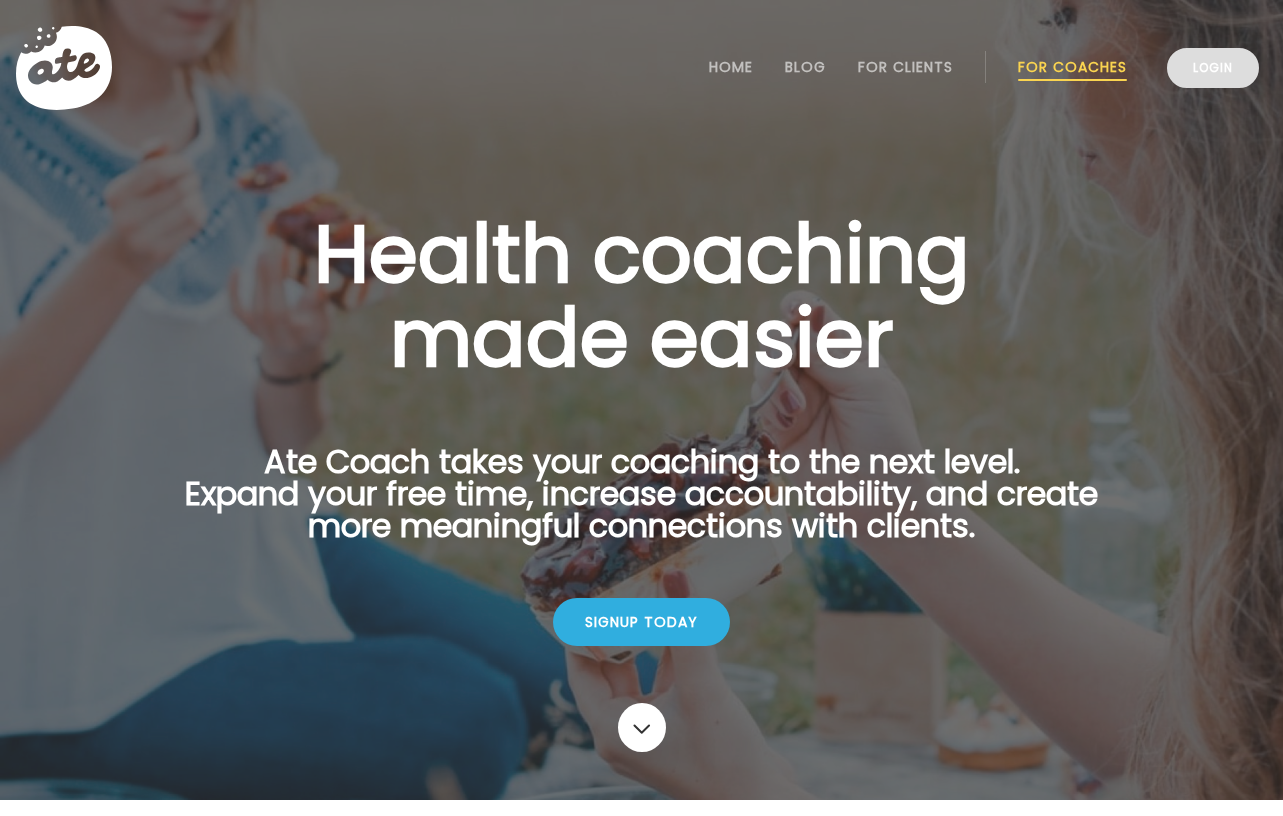 drag, startPoint x: 1171, startPoint y: 87, endPoint x: 1180, endPoint y: 79, distance: 12.0415945 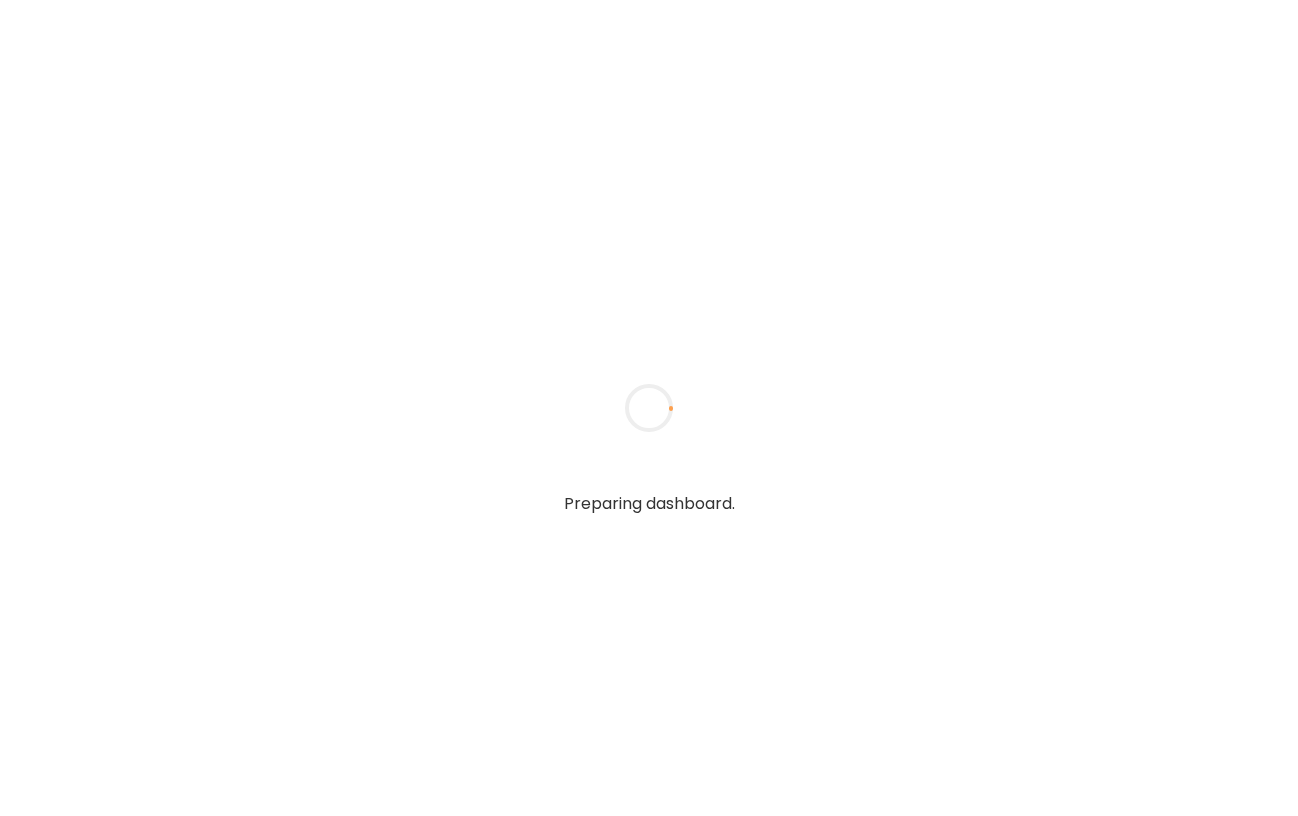 scroll, scrollTop: 0, scrollLeft: 0, axis: both 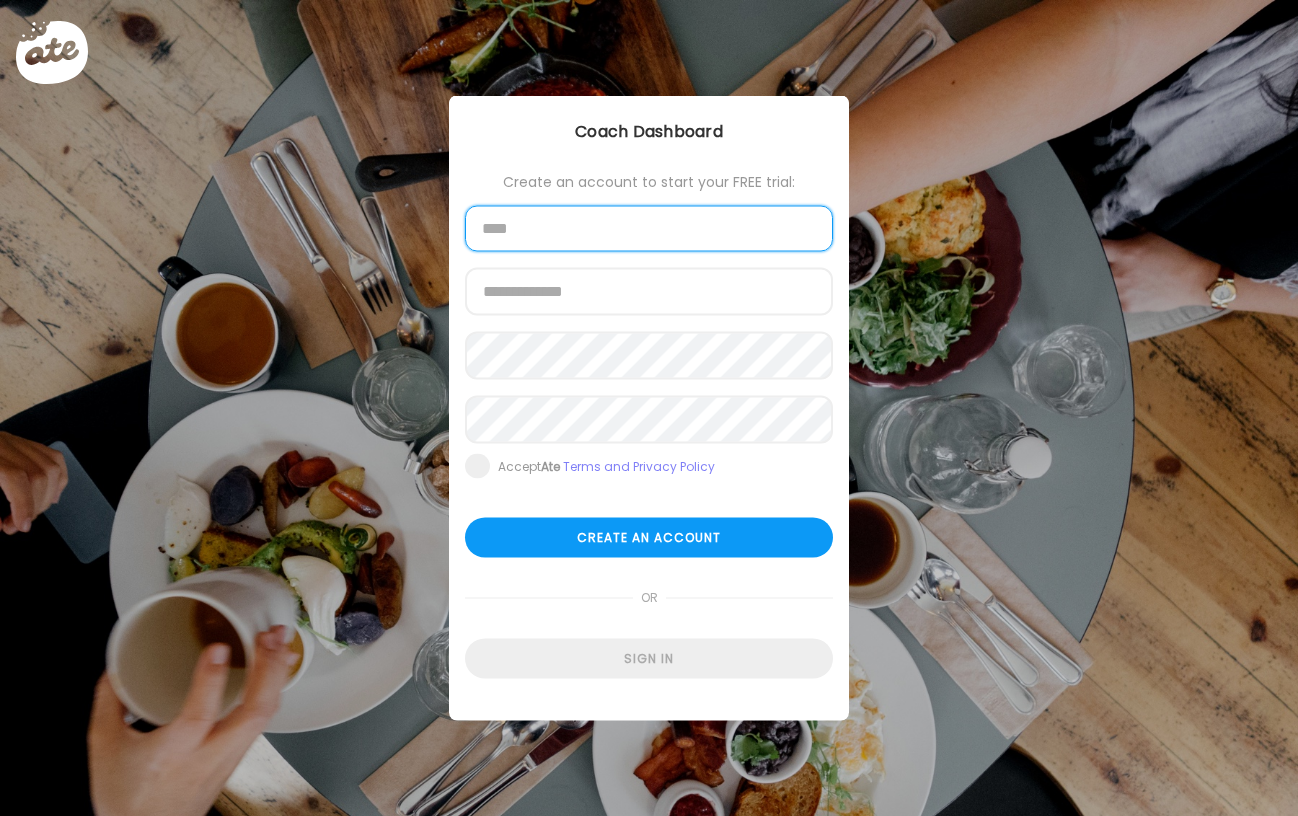 click at bounding box center (649, 229) 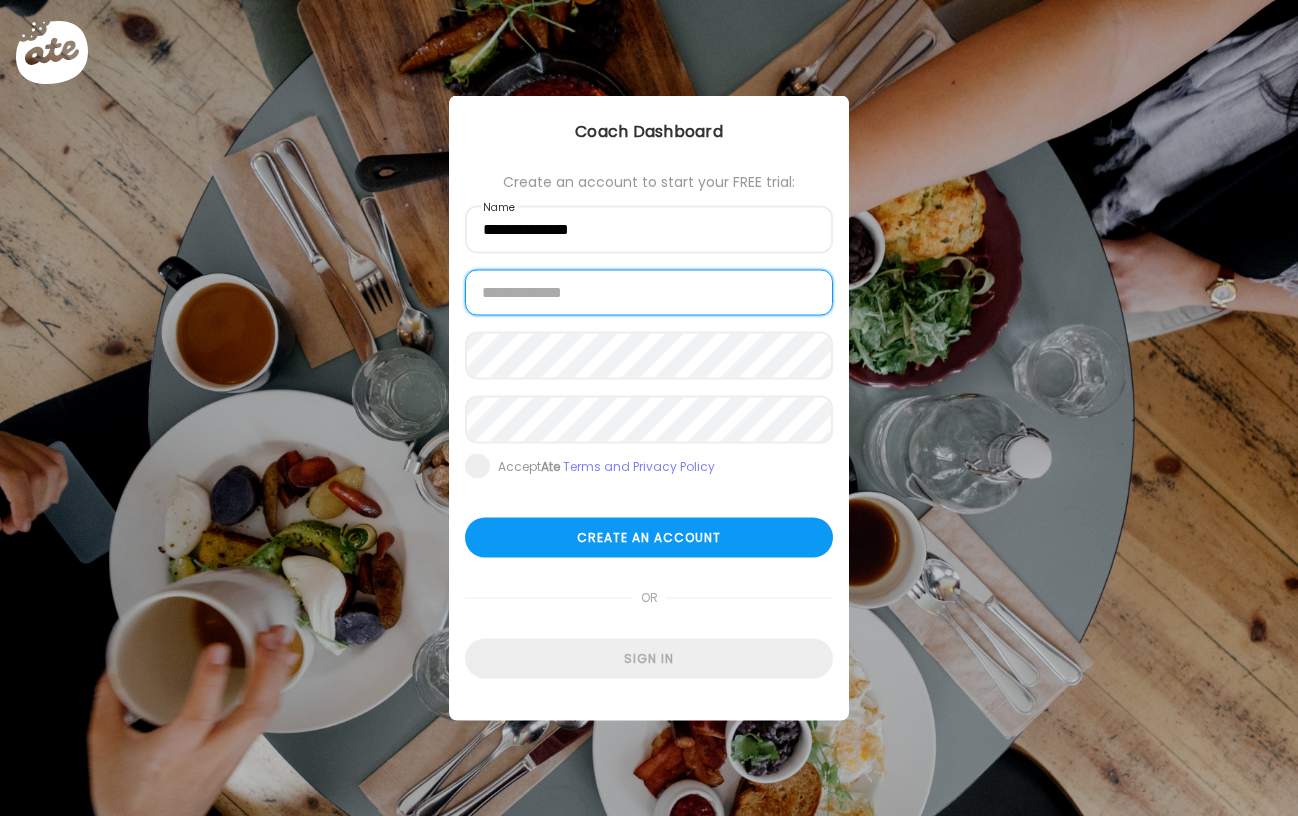 click at bounding box center (649, 293) 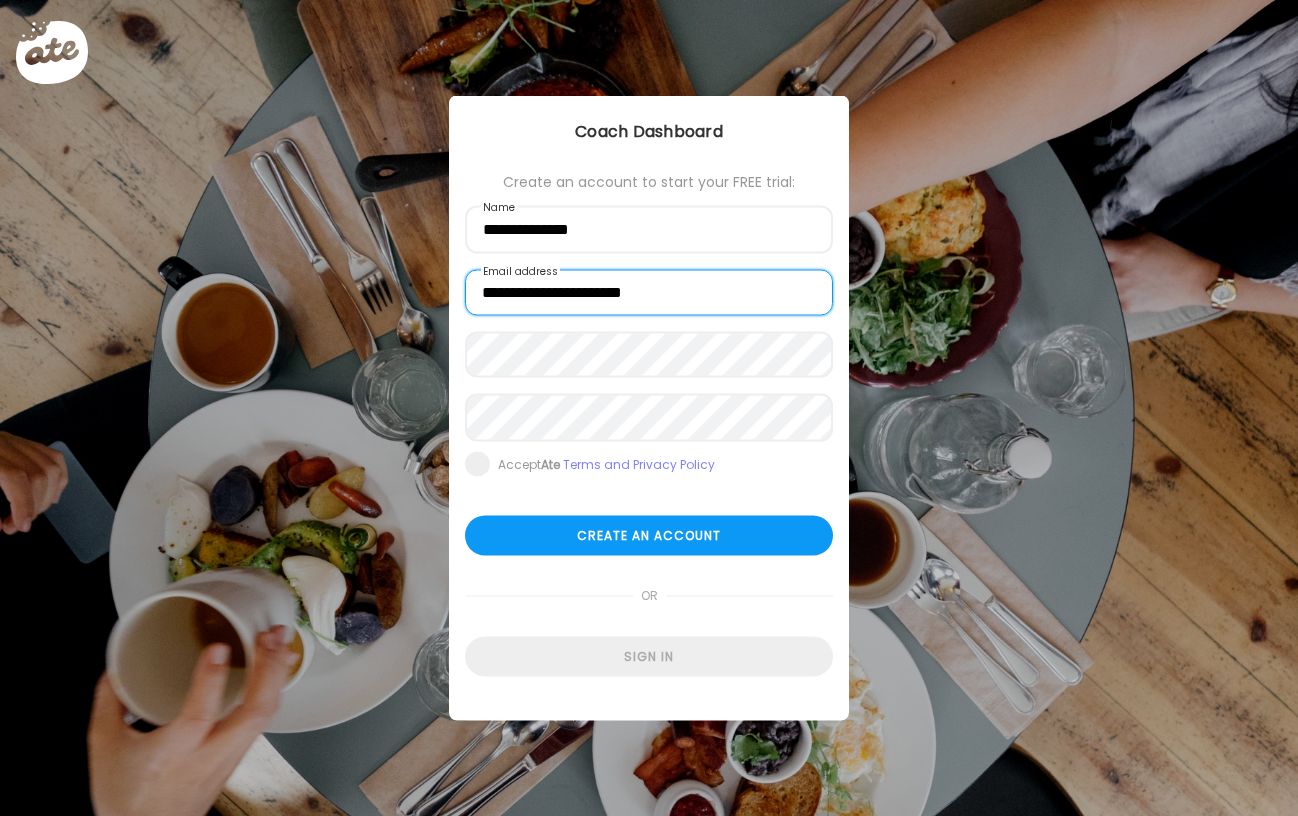 click on "**********" at bounding box center [649, 293] 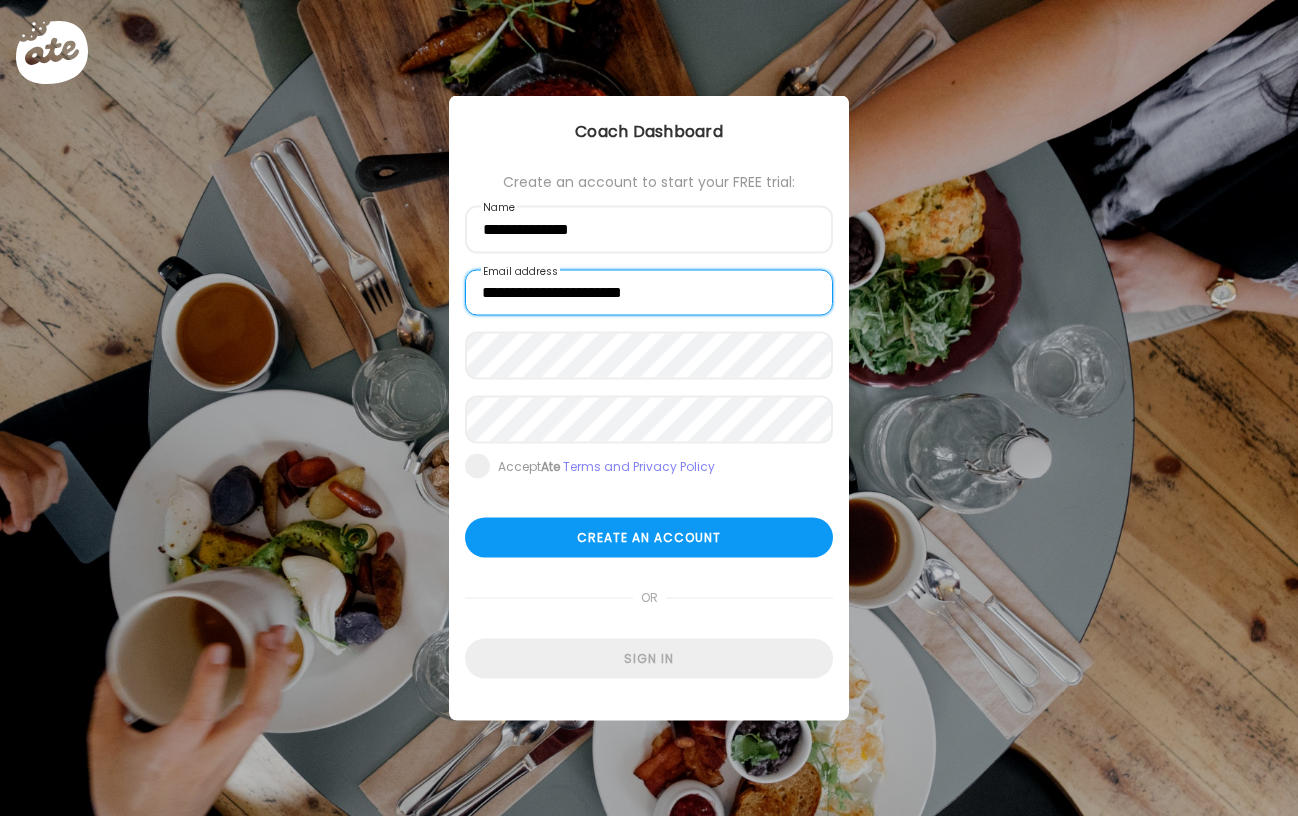 click on "**********" at bounding box center (649, 293) 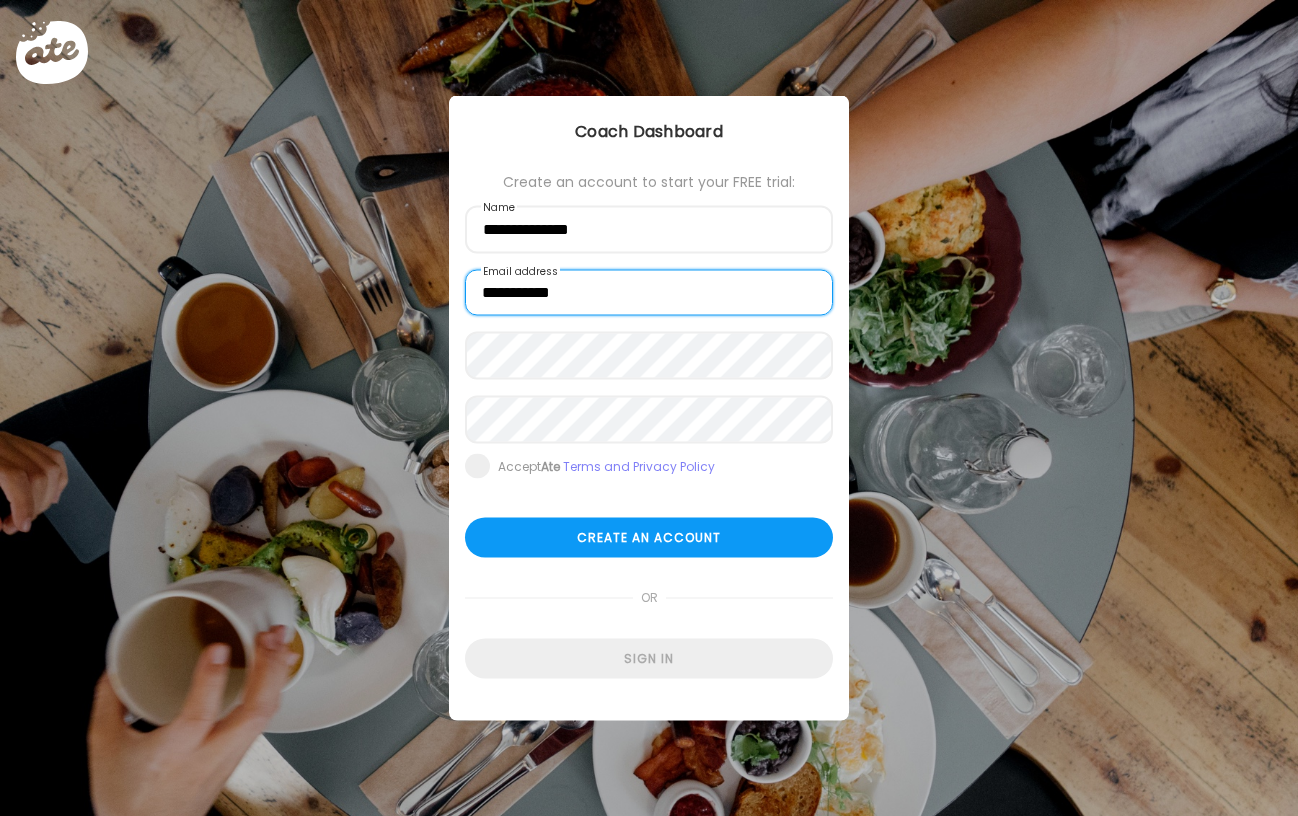 type on "**********" 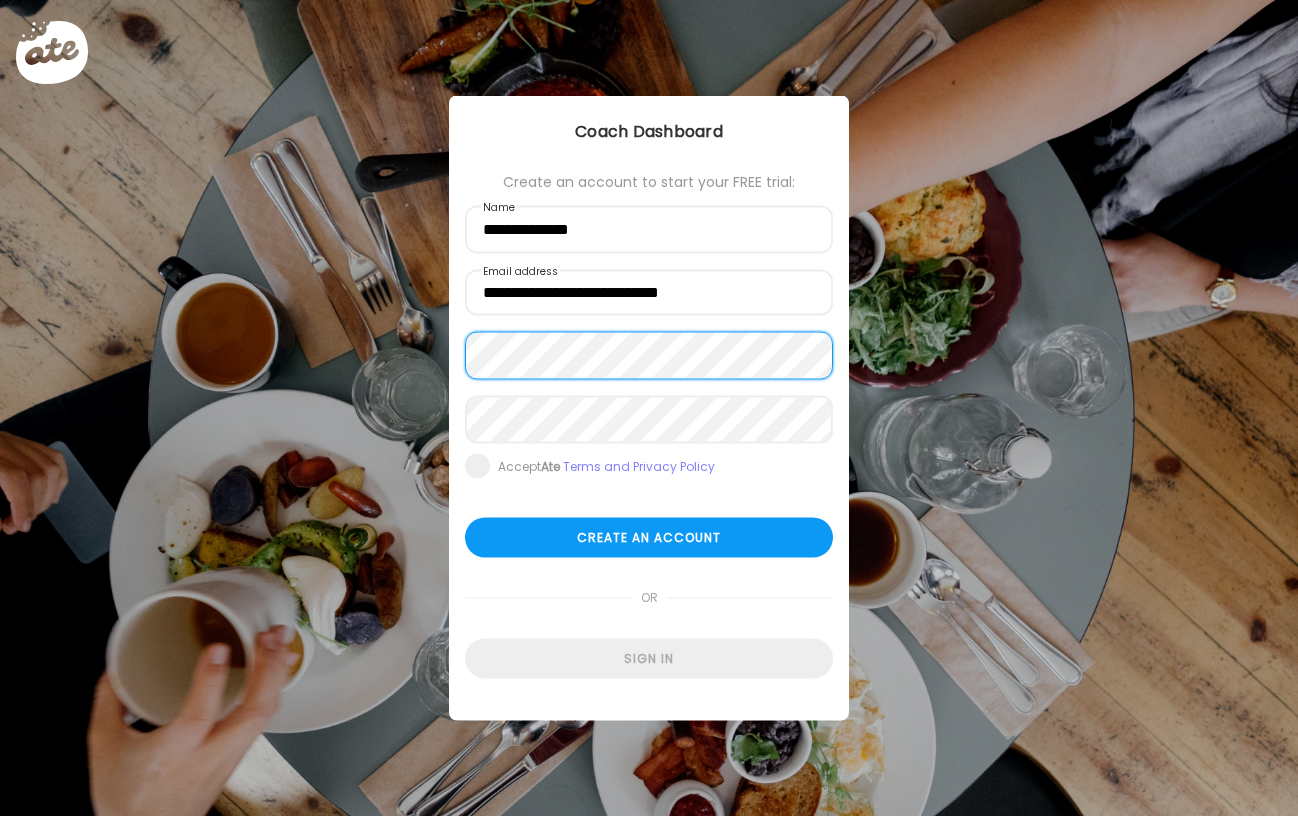 scroll, scrollTop: 0, scrollLeft: 0, axis: both 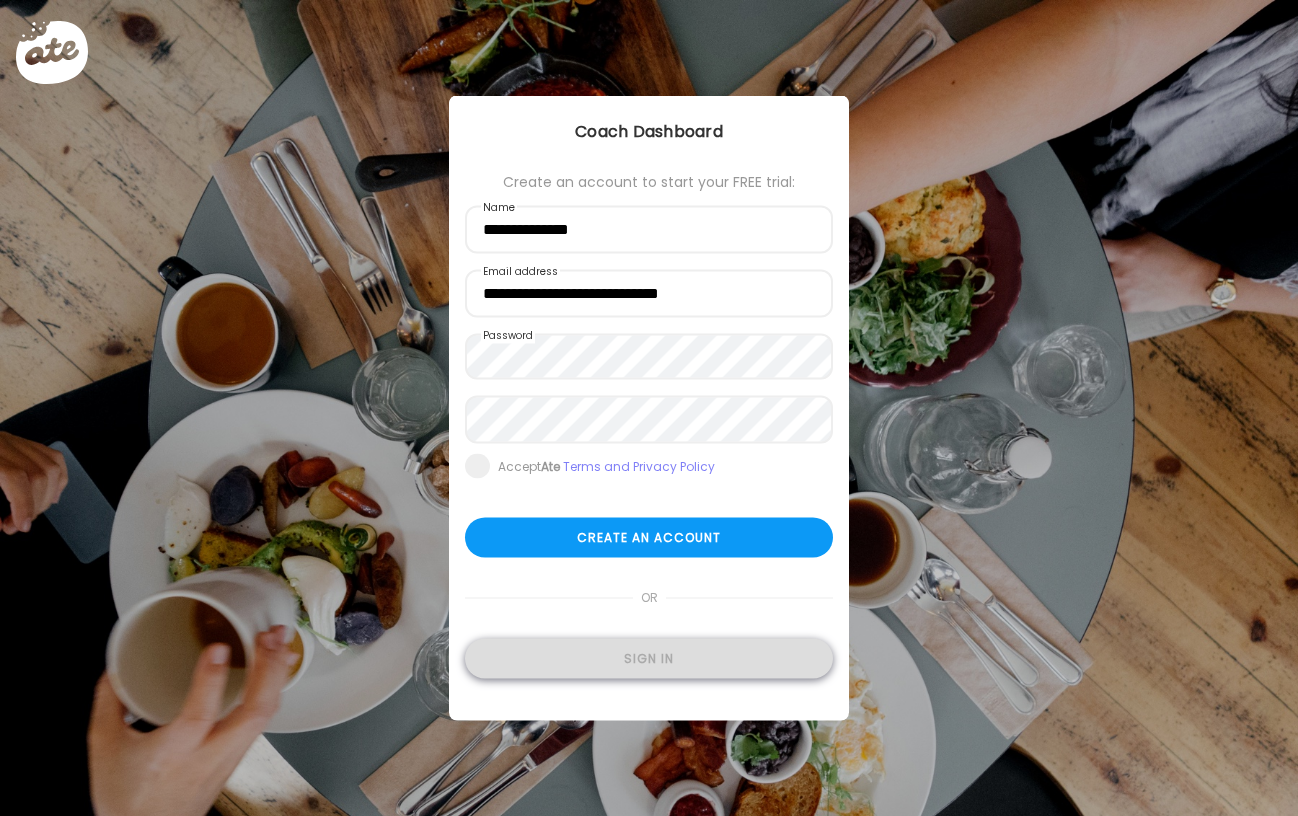 click on "Sign in" at bounding box center [649, 659] 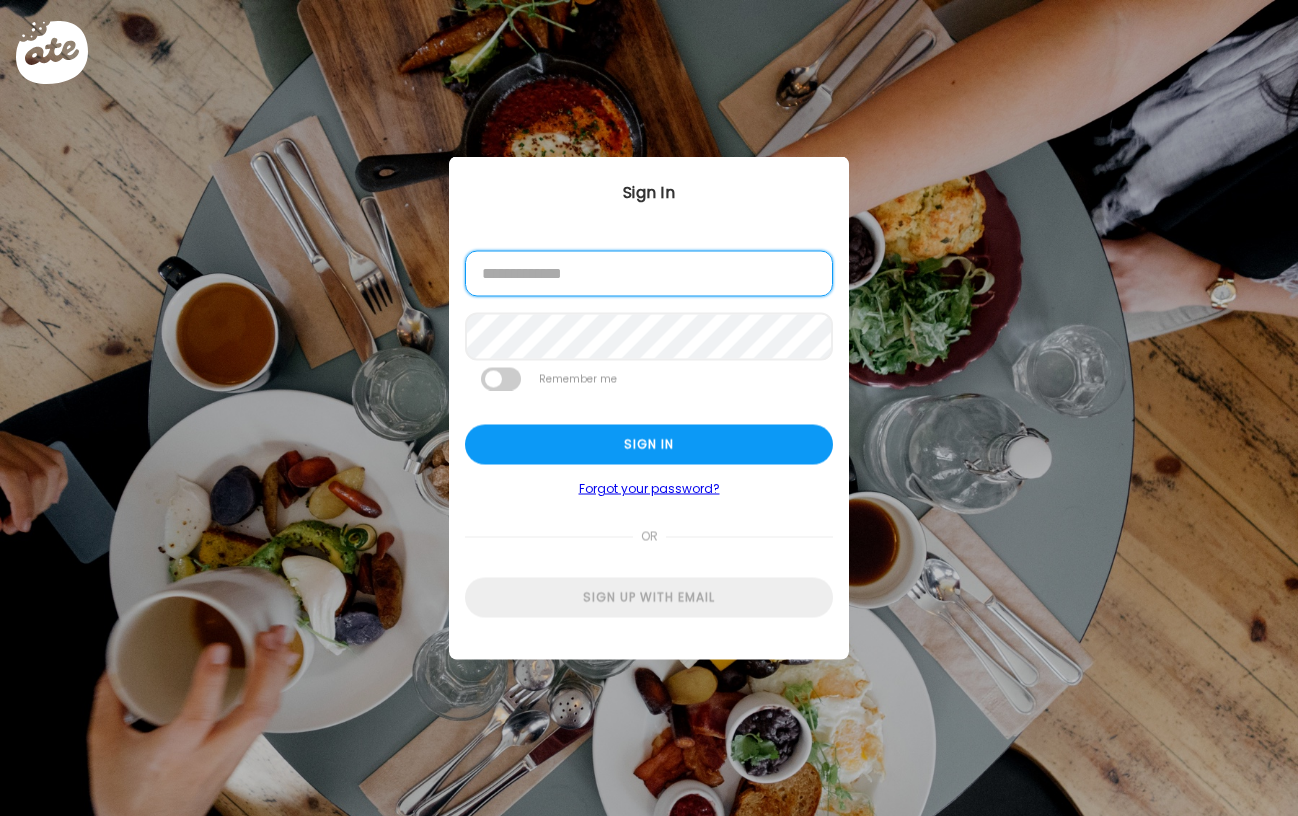 click at bounding box center (649, 274) 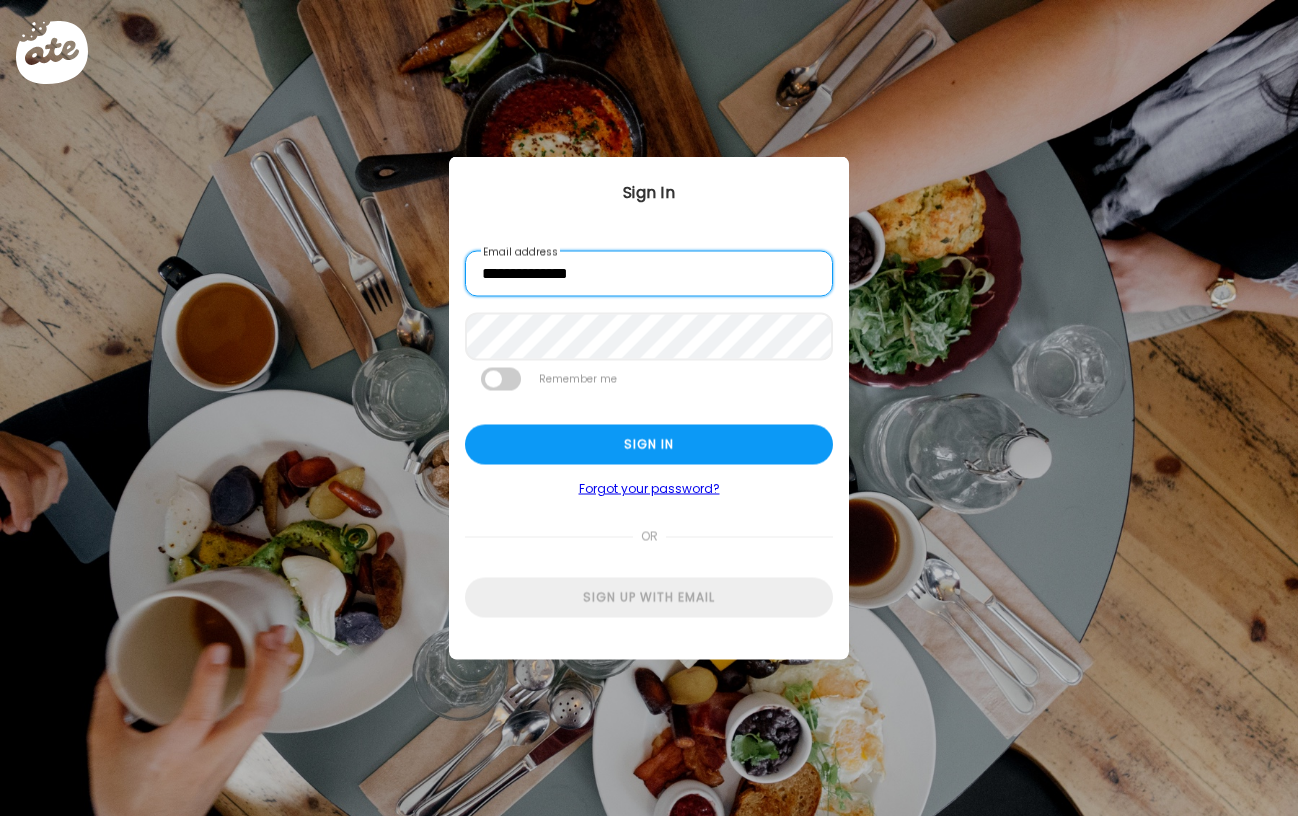 scroll, scrollTop: 1, scrollLeft: 0, axis: vertical 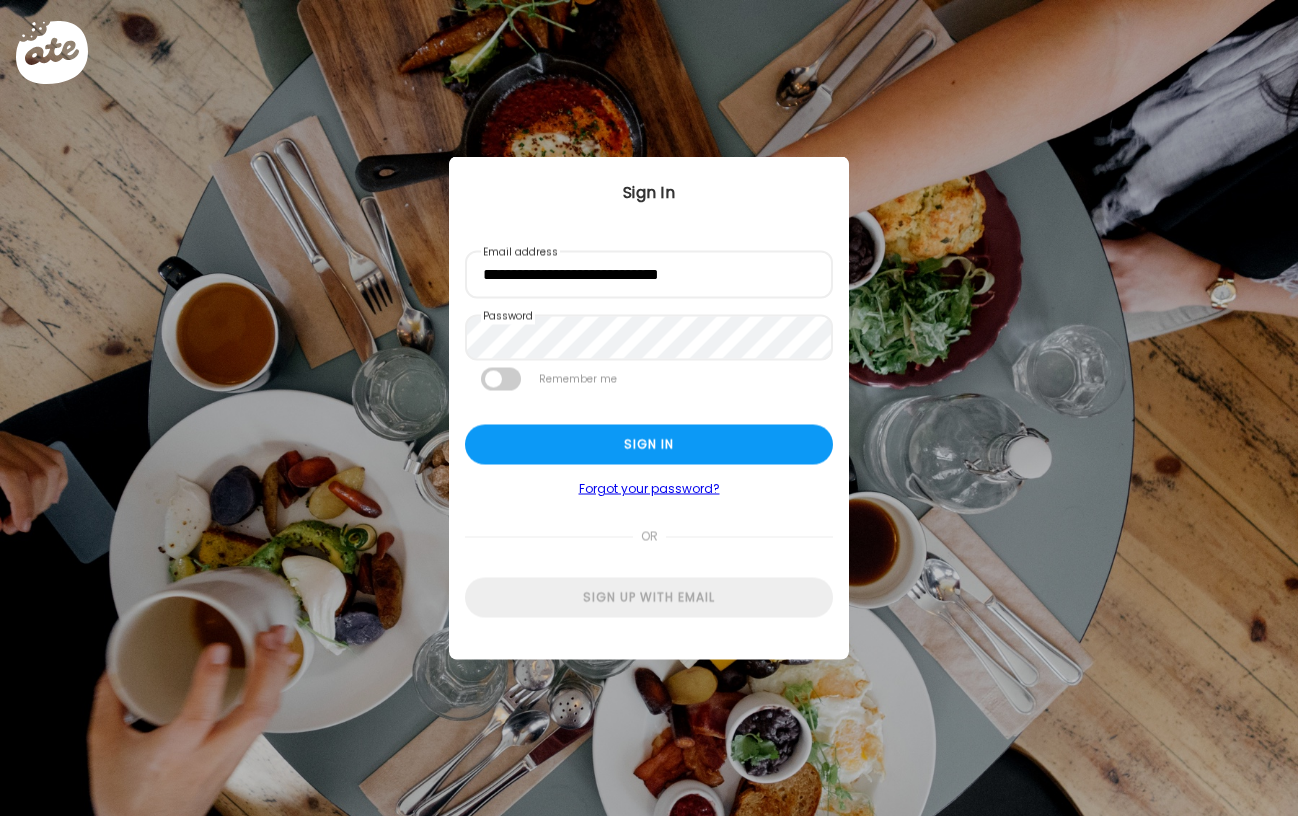 click at bounding box center (501, 379) 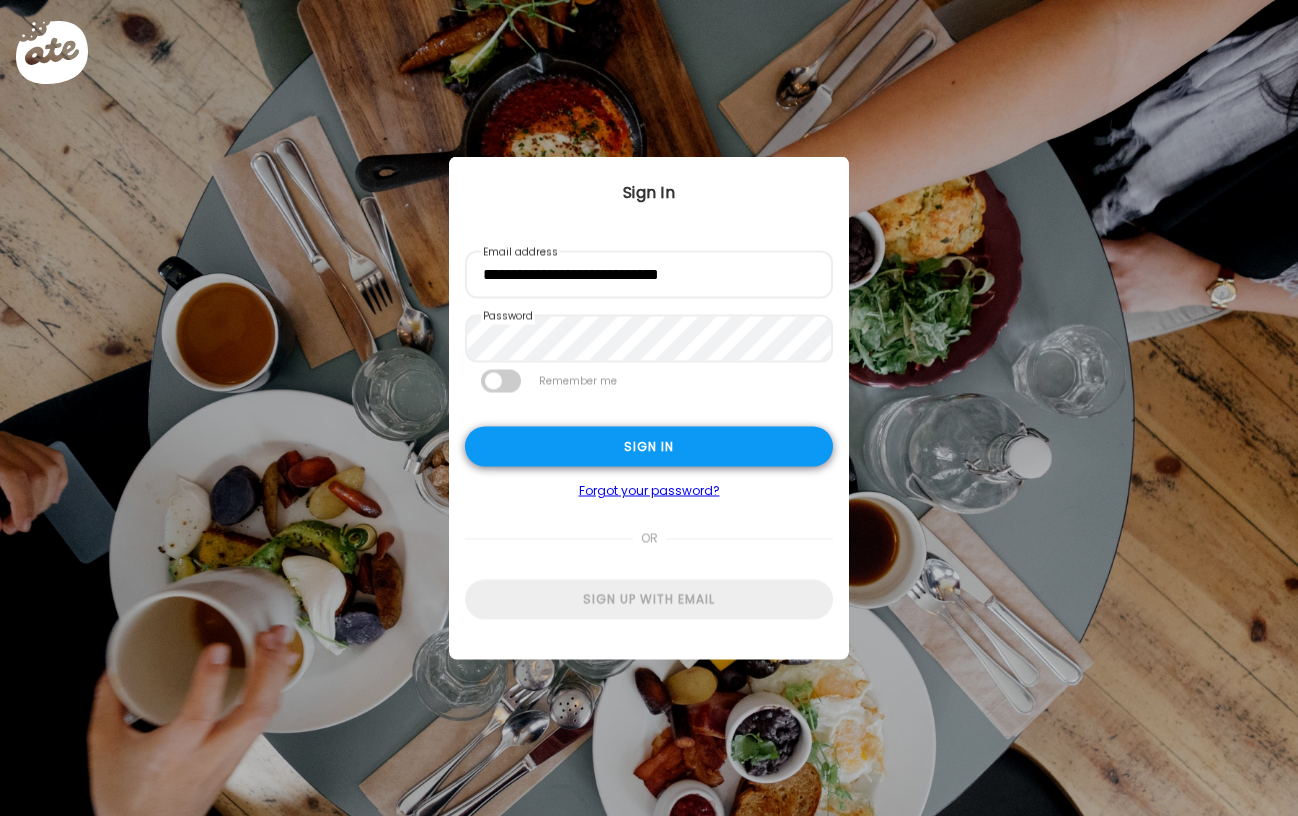 click on "Sign in" at bounding box center [649, 447] 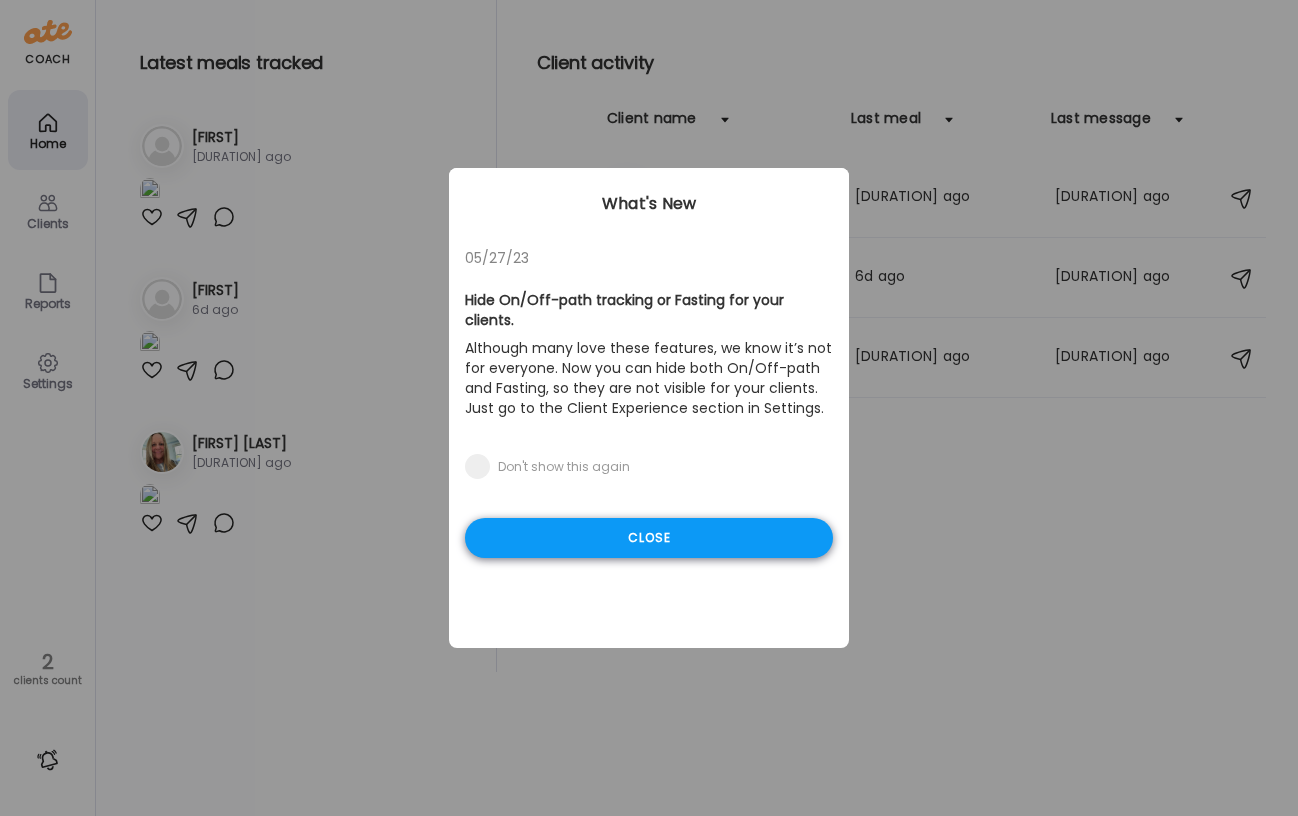 click on "Close" at bounding box center [649, 538] 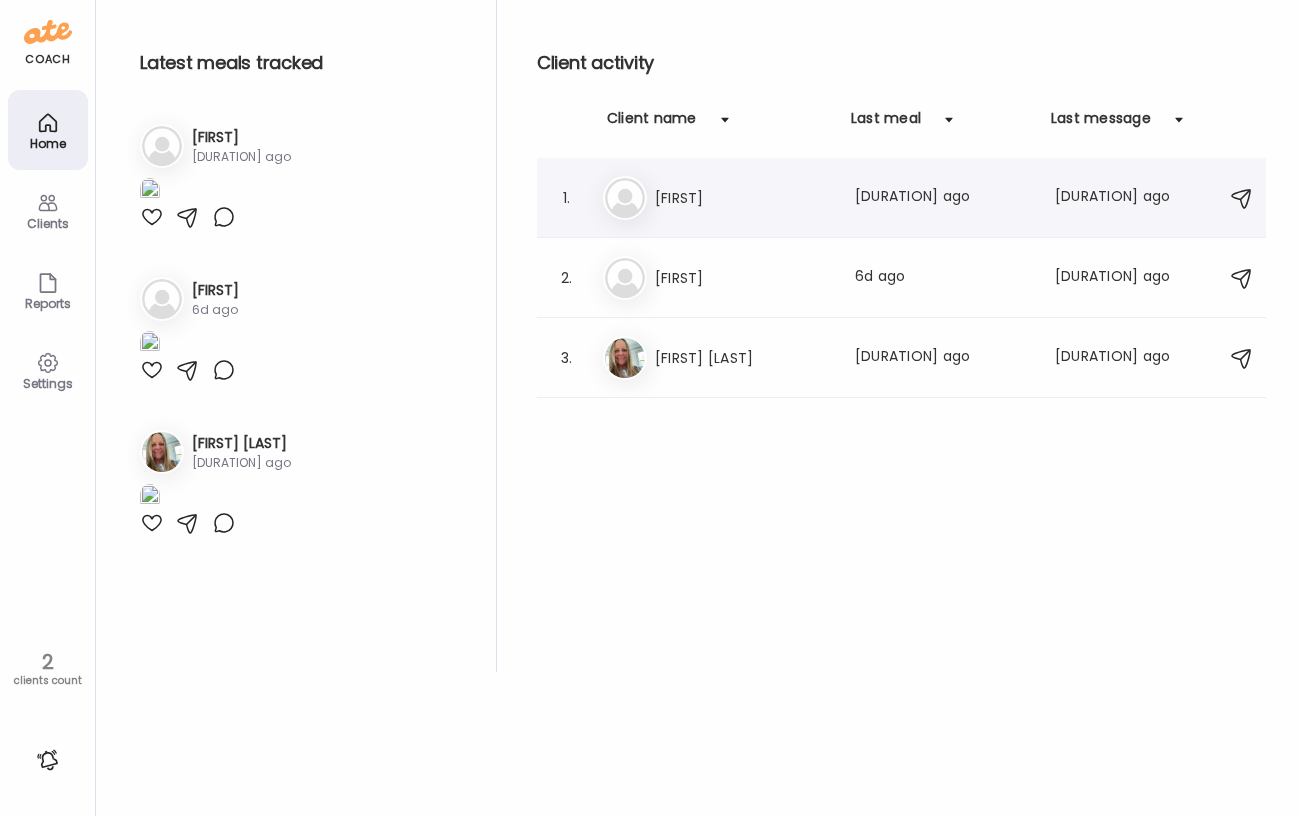 click on "[FIRST]" at bounding box center [743, 198] 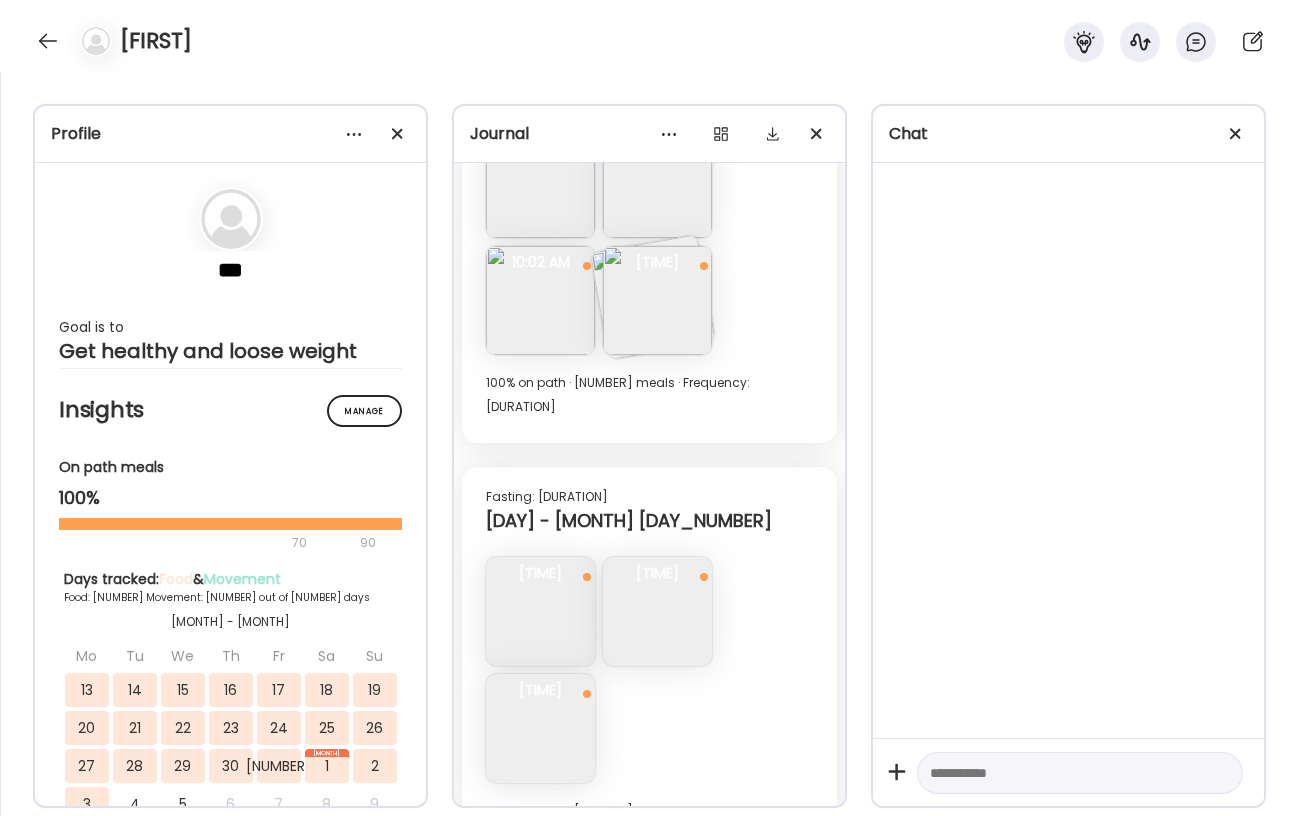 scroll, scrollTop: 11573, scrollLeft: 0, axis: vertical 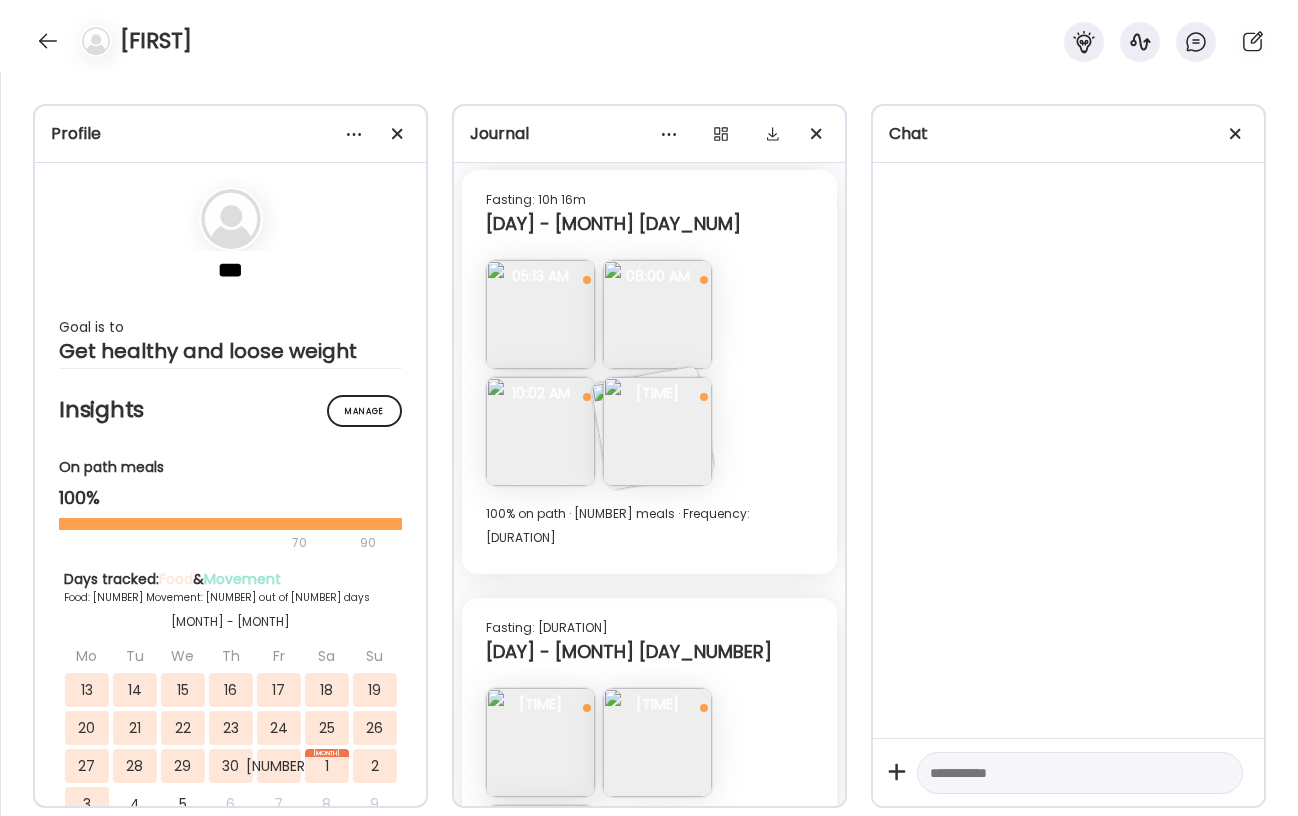 click at bounding box center [657, 431] 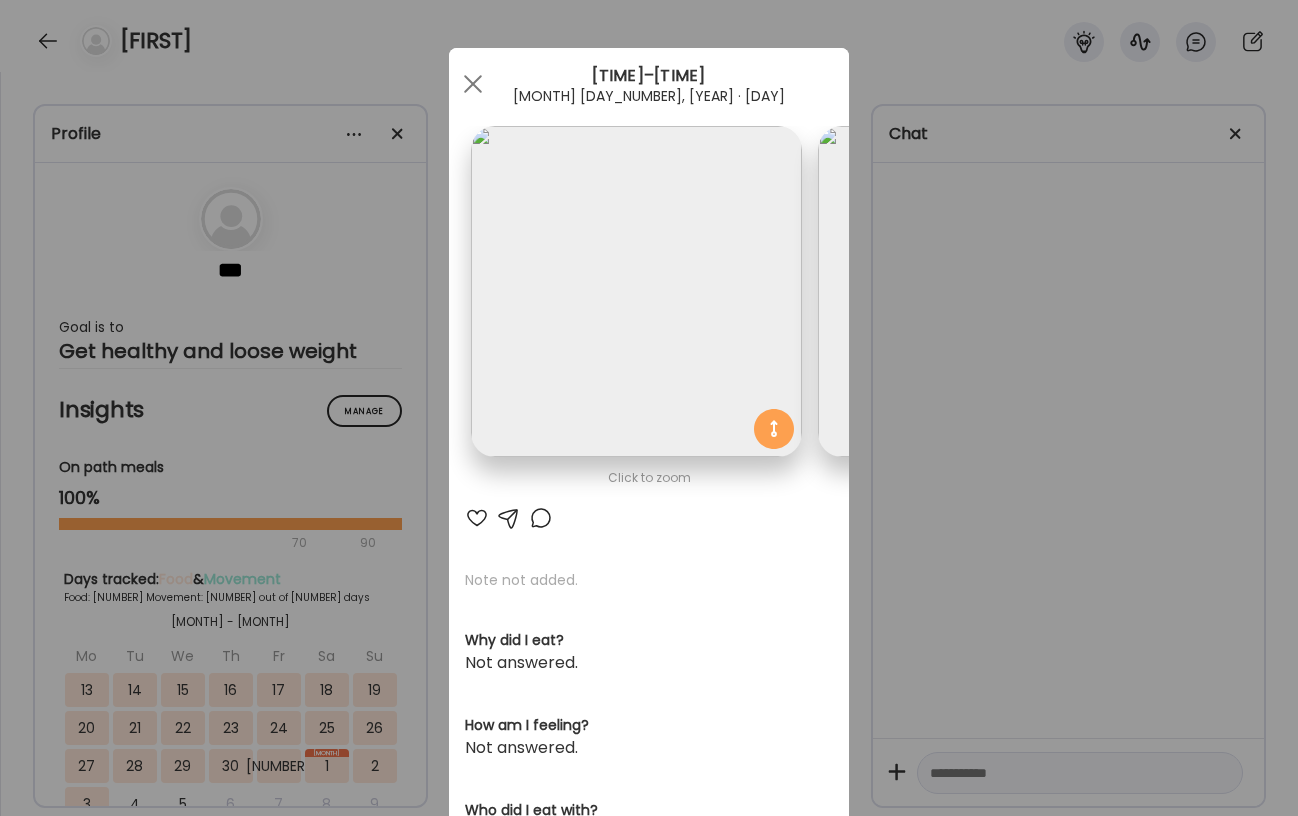 scroll, scrollTop: 0, scrollLeft: 0, axis: both 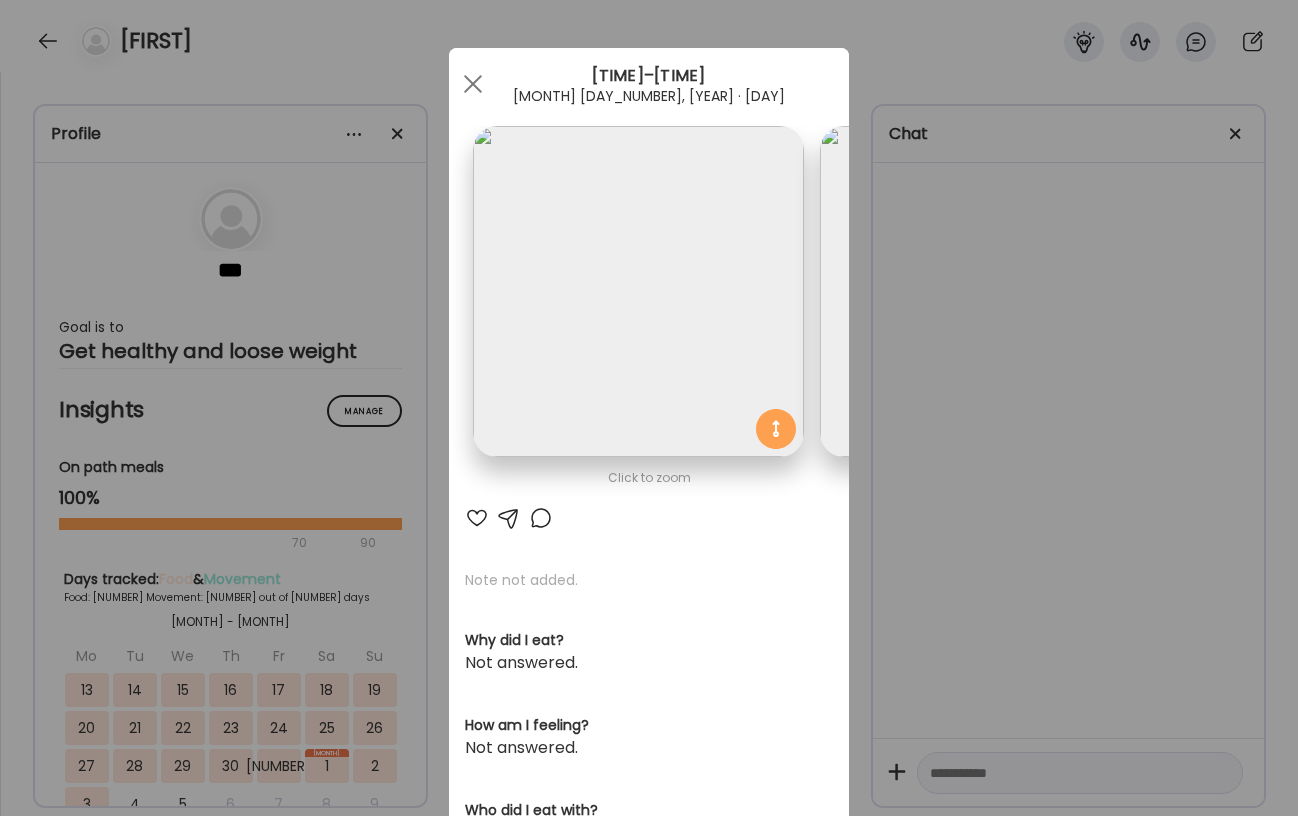 click at bounding box center (638, 291) 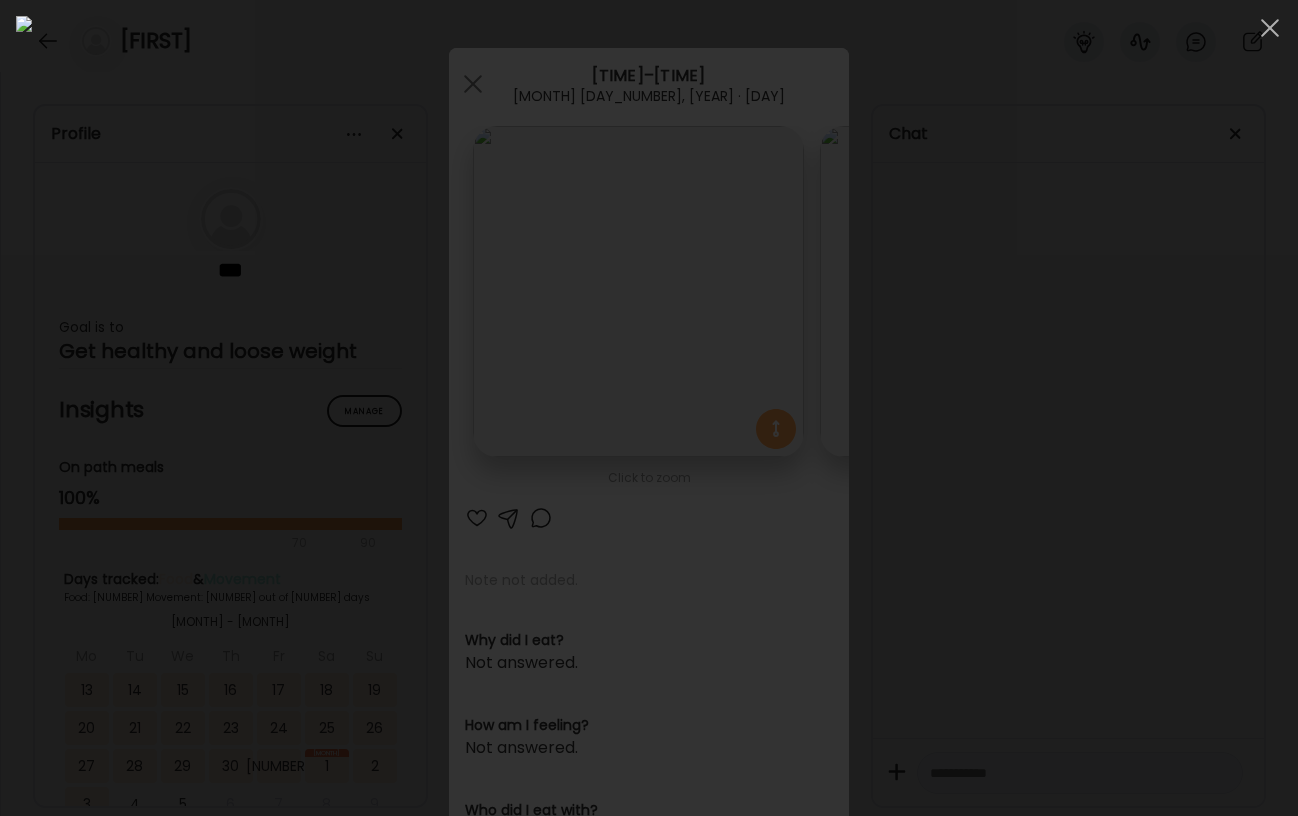 click at bounding box center (649, 408) 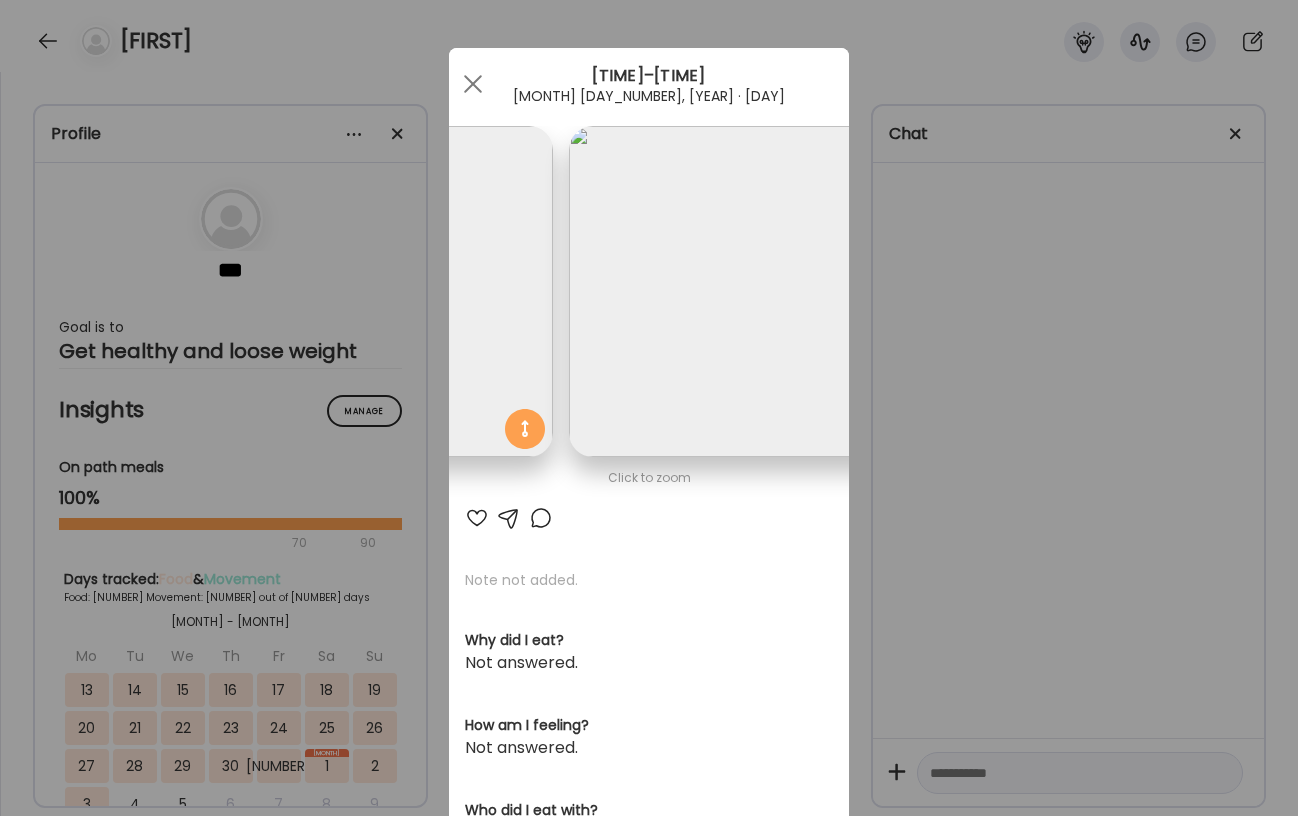 scroll, scrollTop: 0, scrollLeft: 326, axis: horizontal 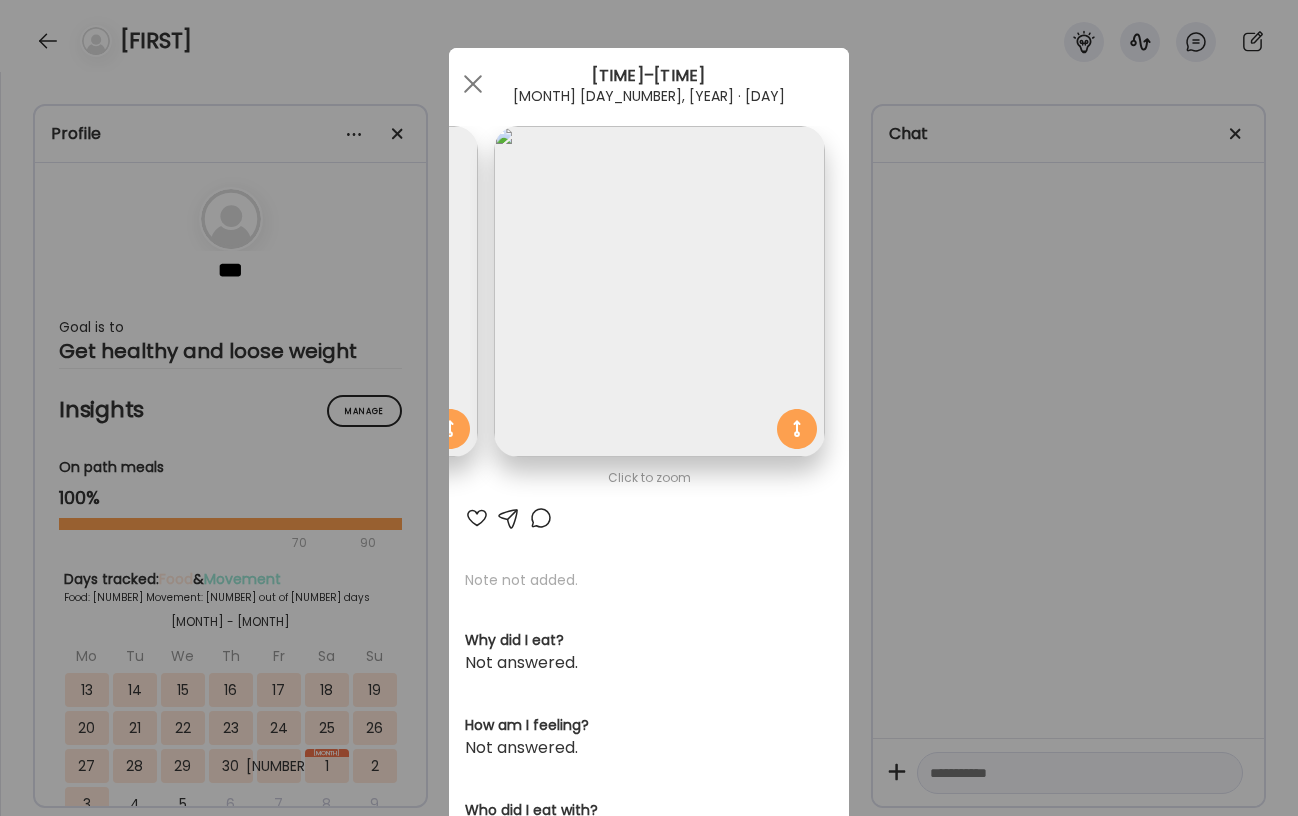 click at bounding box center [659, 291] 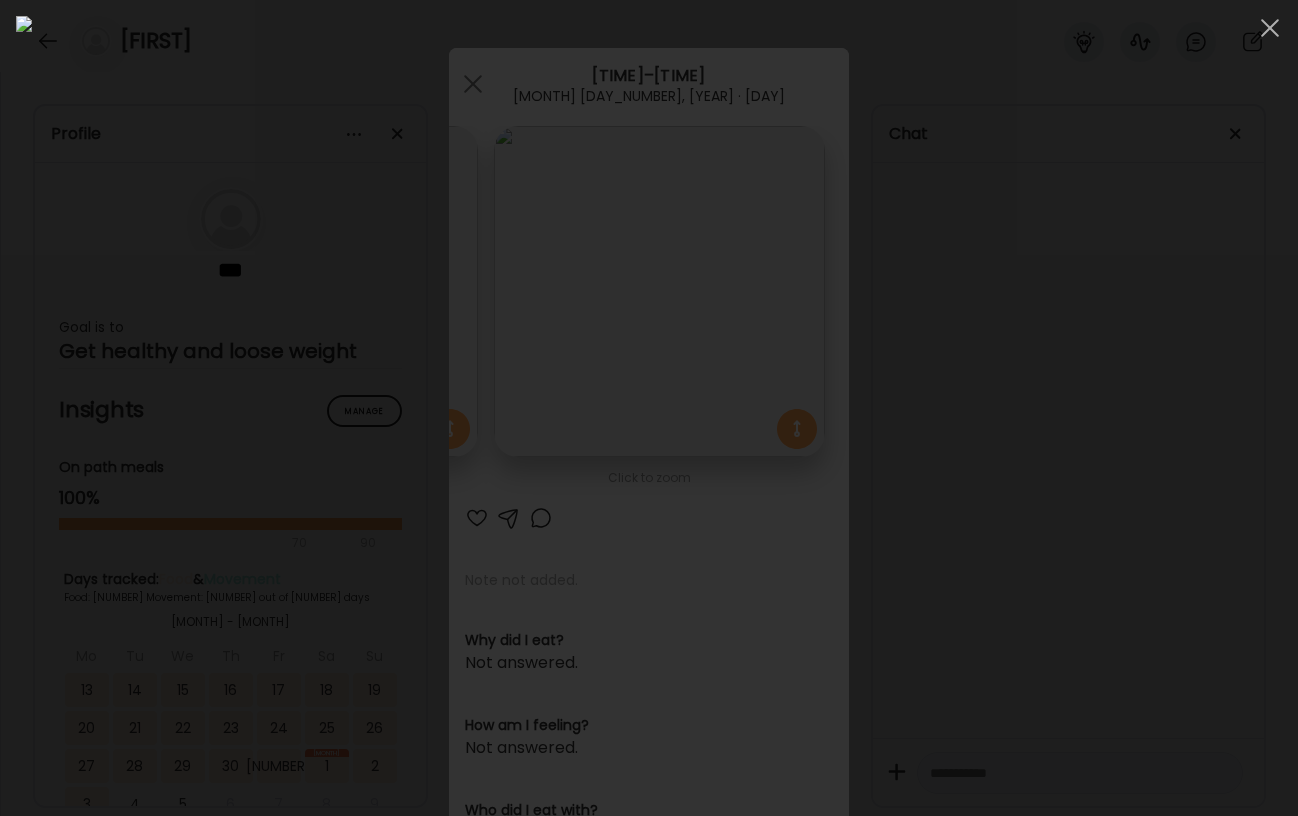 click at bounding box center [649, 408] 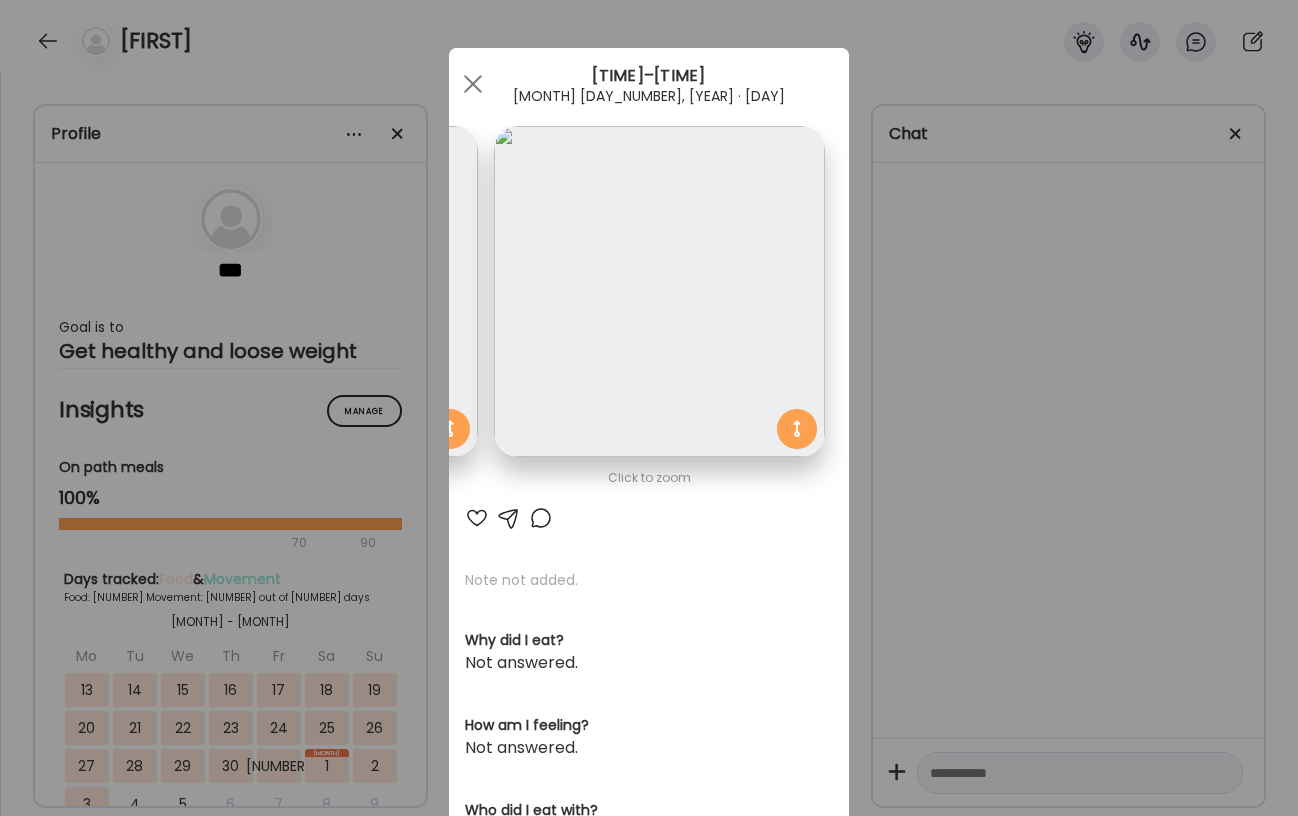 click on "Ate Coach Dashboard
1 Image 2 Message 3 Invite
Let’s get you quickly set up
Add a headshot or company logo for client recognition
Skip Next
Ate Coach Dashboard
1 Image 2 Message 3 Invite
Customize your welcome message
This page will be the first thing your clients will see. Add a welcome message to personalize their experience.
Header [NUMBER]" at bounding box center [649, 408] 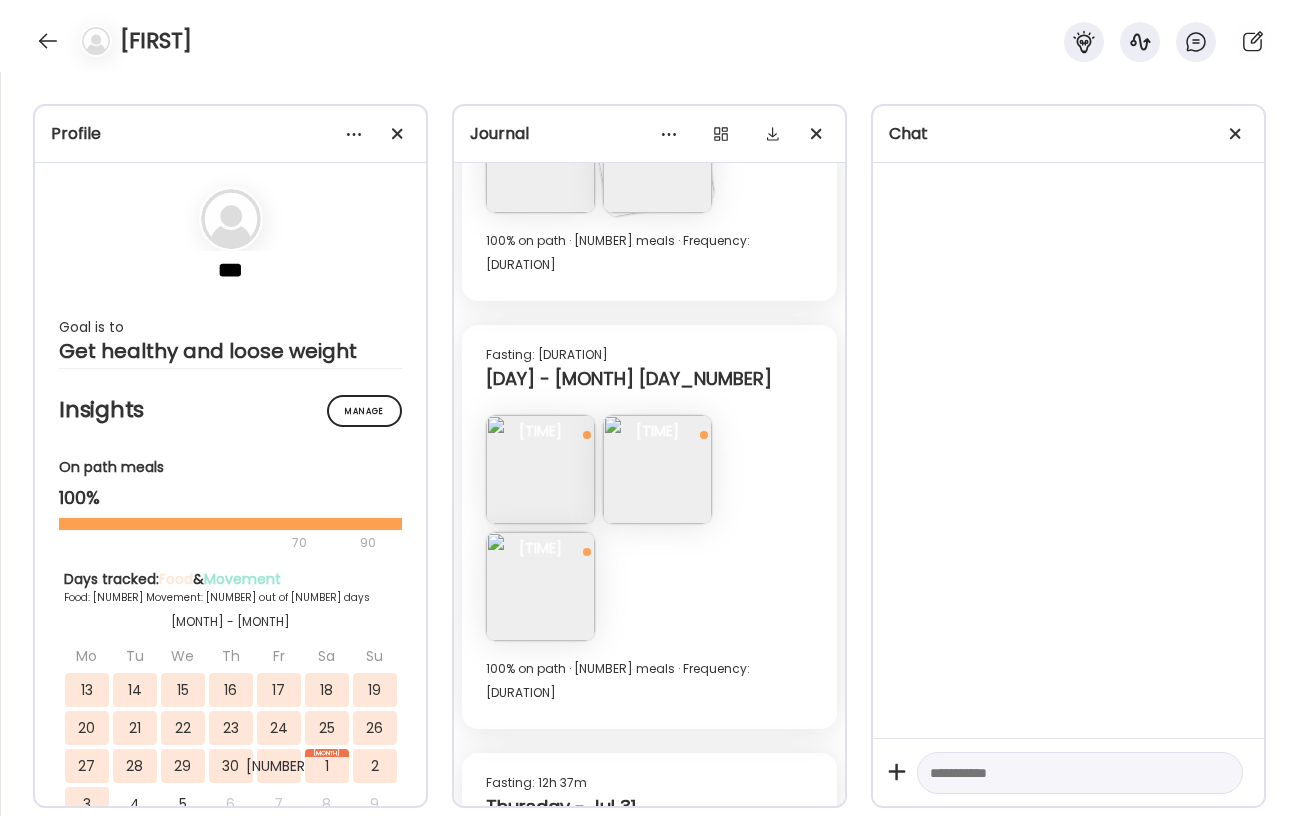 scroll, scrollTop: 11849, scrollLeft: 0, axis: vertical 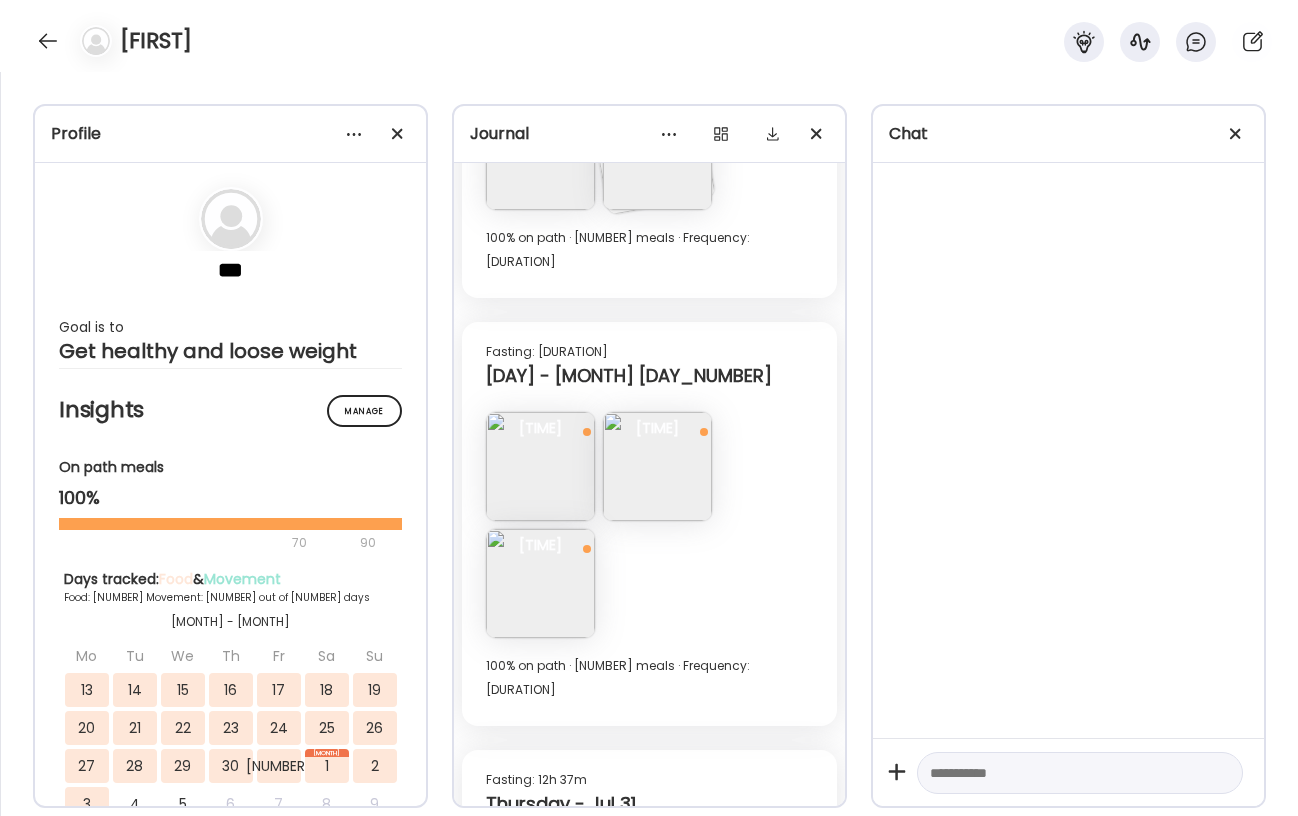 click at bounding box center (657, 466) 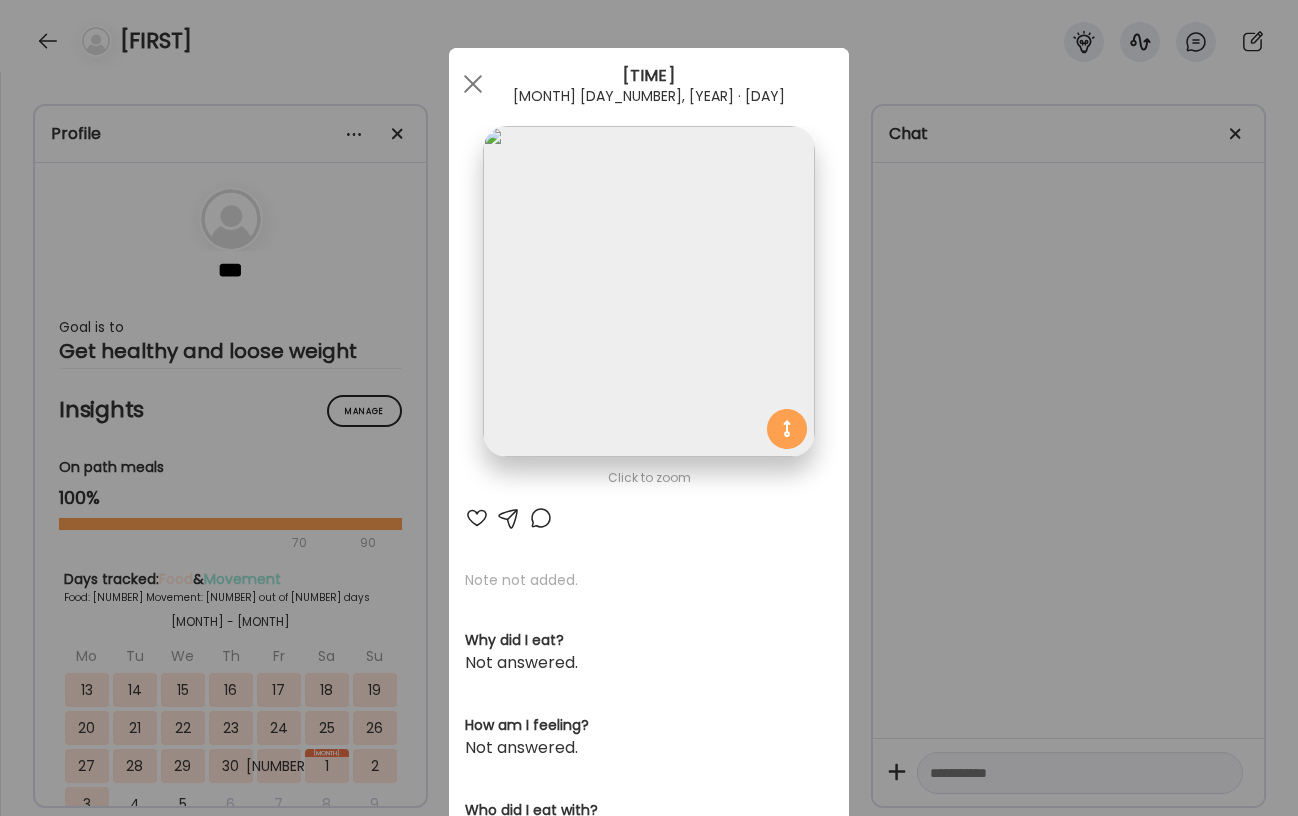 drag, startPoint x: 1045, startPoint y: 274, endPoint x: 1028, endPoint y: 277, distance: 17.262676 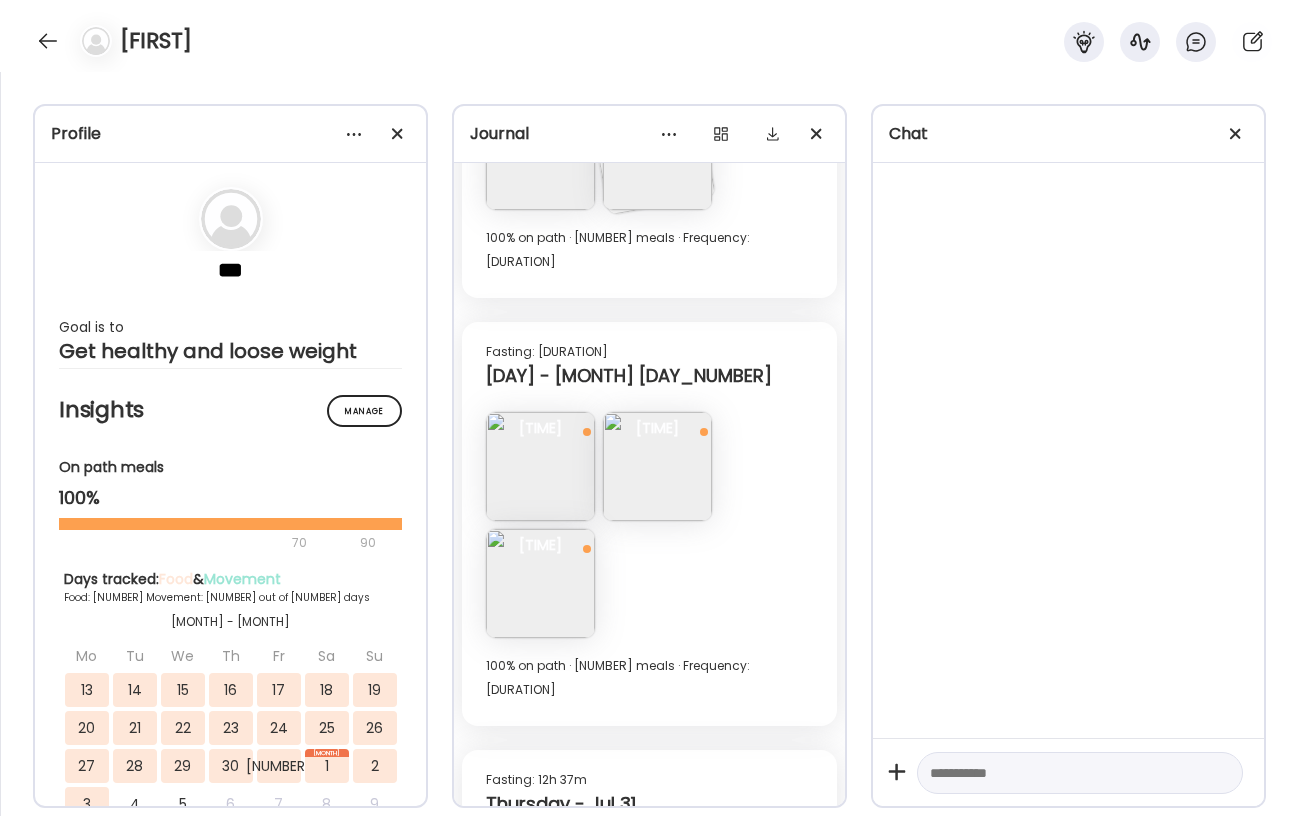 click at bounding box center [540, 583] 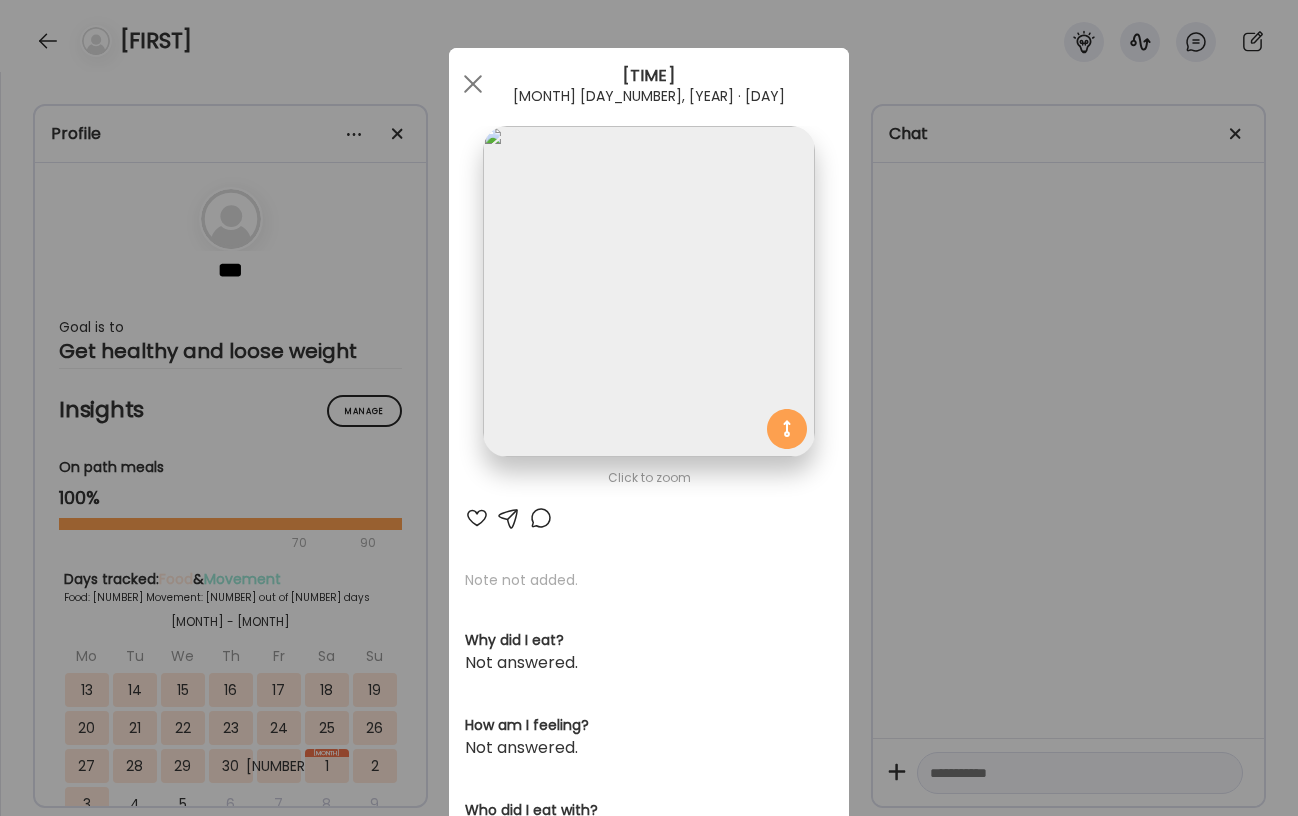 click at bounding box center (648, 291) 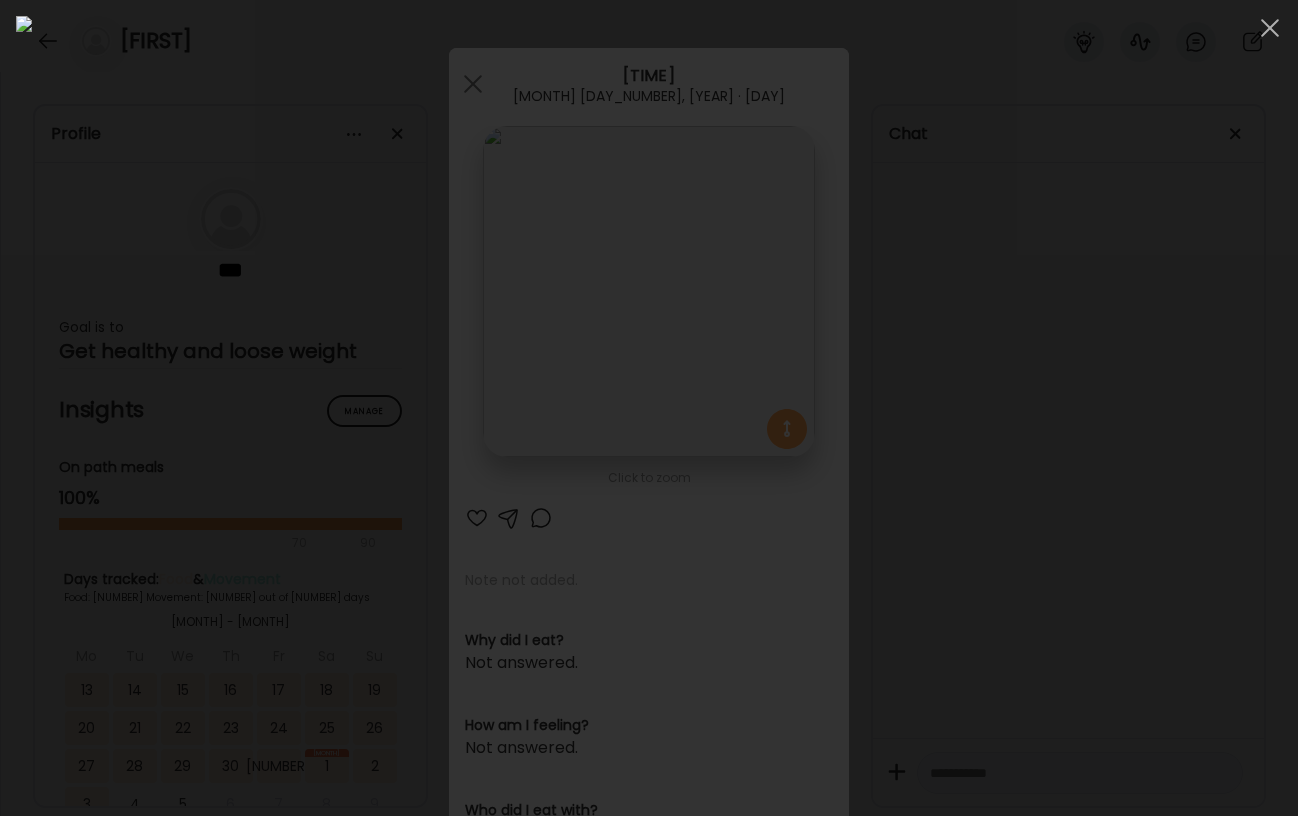 click at bounding box center (649, 408) 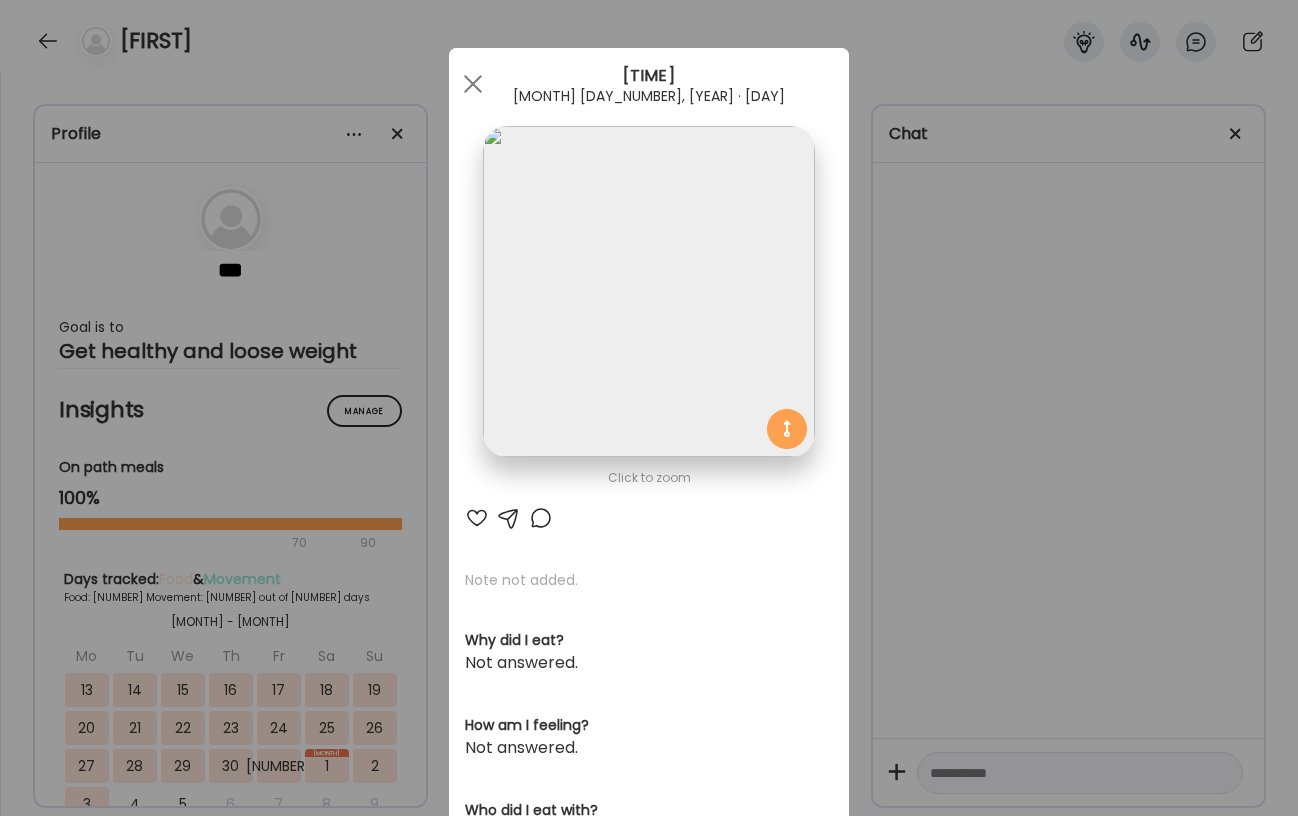 click on "Ate Coach Dashboard
1 Image 2 Message 3 Invite
Let’s get you quickly set up
Add a headshot or company logo for client recognition
Skip Next
Ate Coach Dashboard
1 Image 2 Message 3 Invite
Customize your welcome message
This page will be the first thing your clients will see. Add a welcome message to personalize their experience.
Header [NUMBER]" at bounding box center (649, 408) 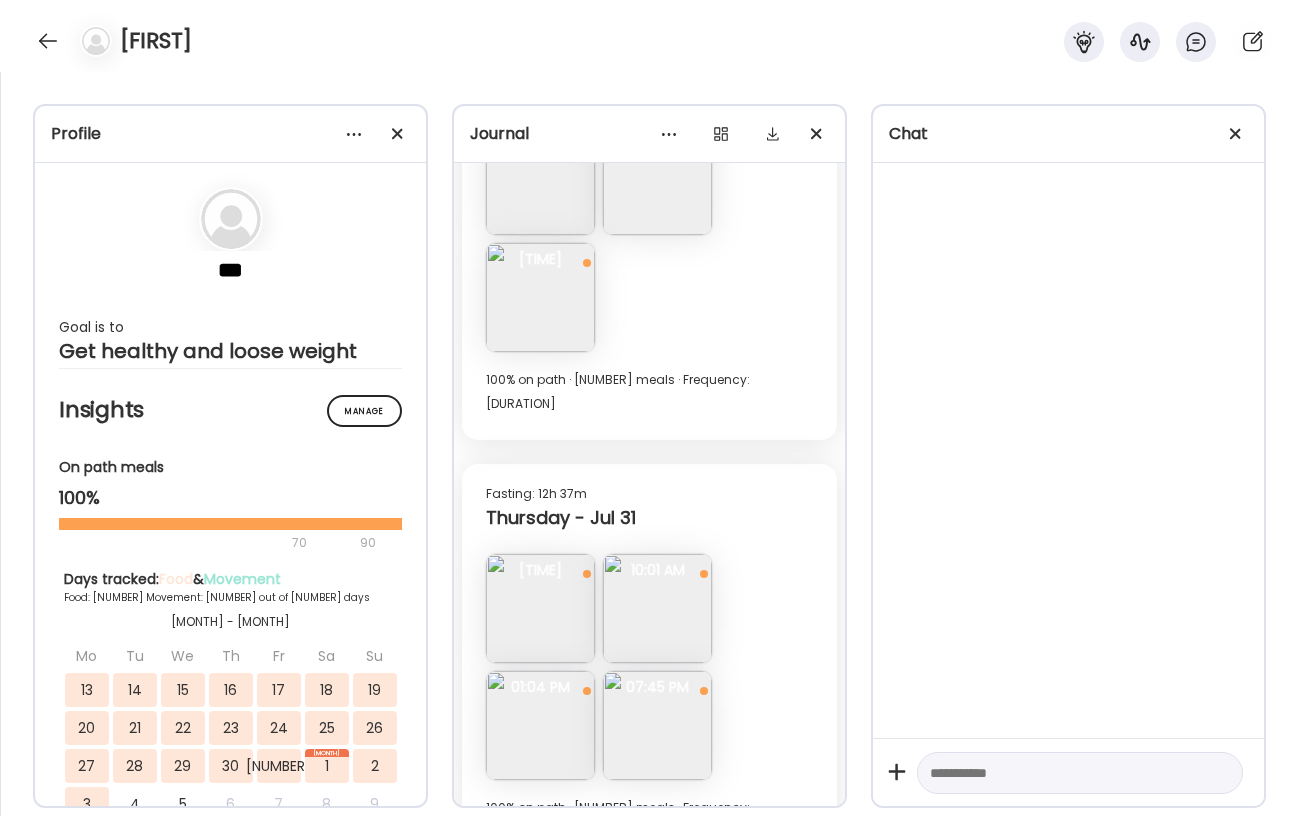 scroll, scrollTop: 12161, scrollLeft: 0, axis: vertical 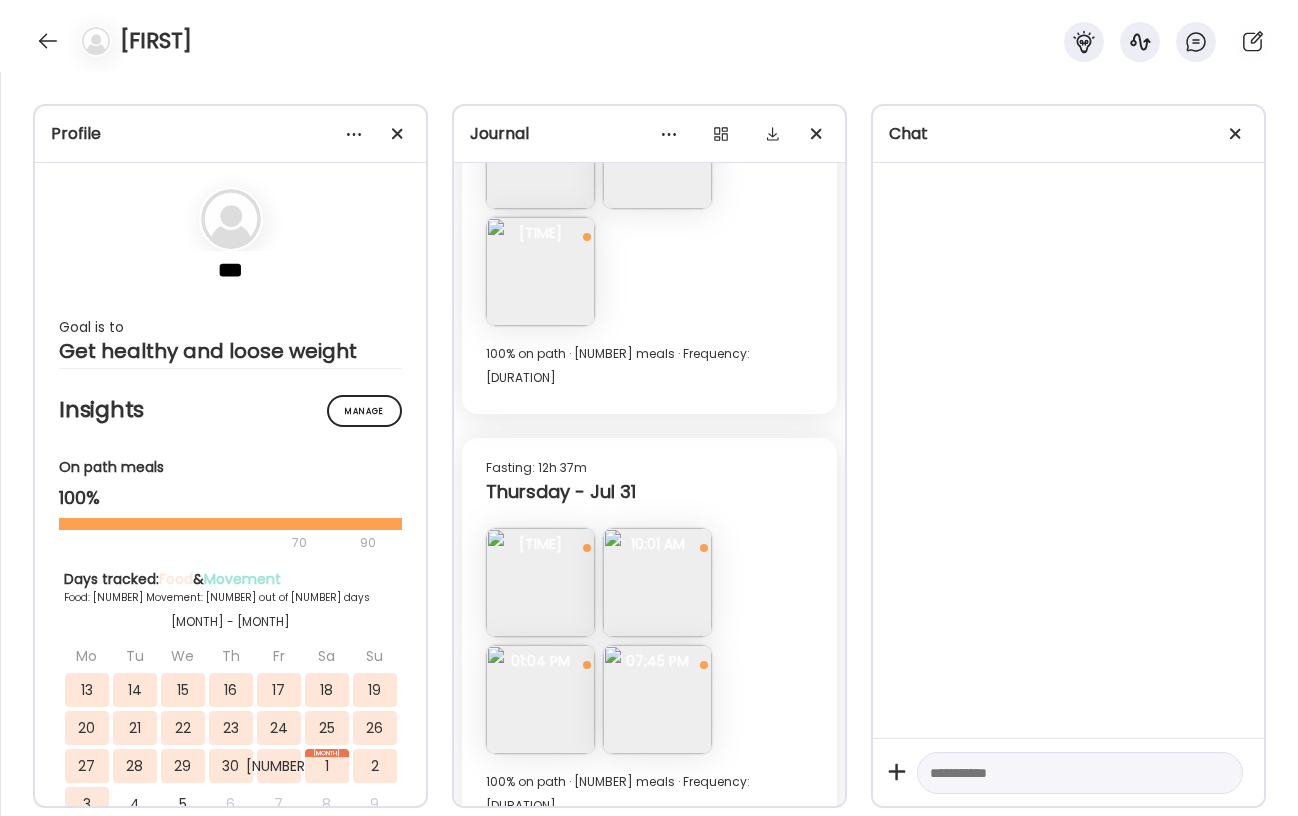 click at bounding box center (540, 582) 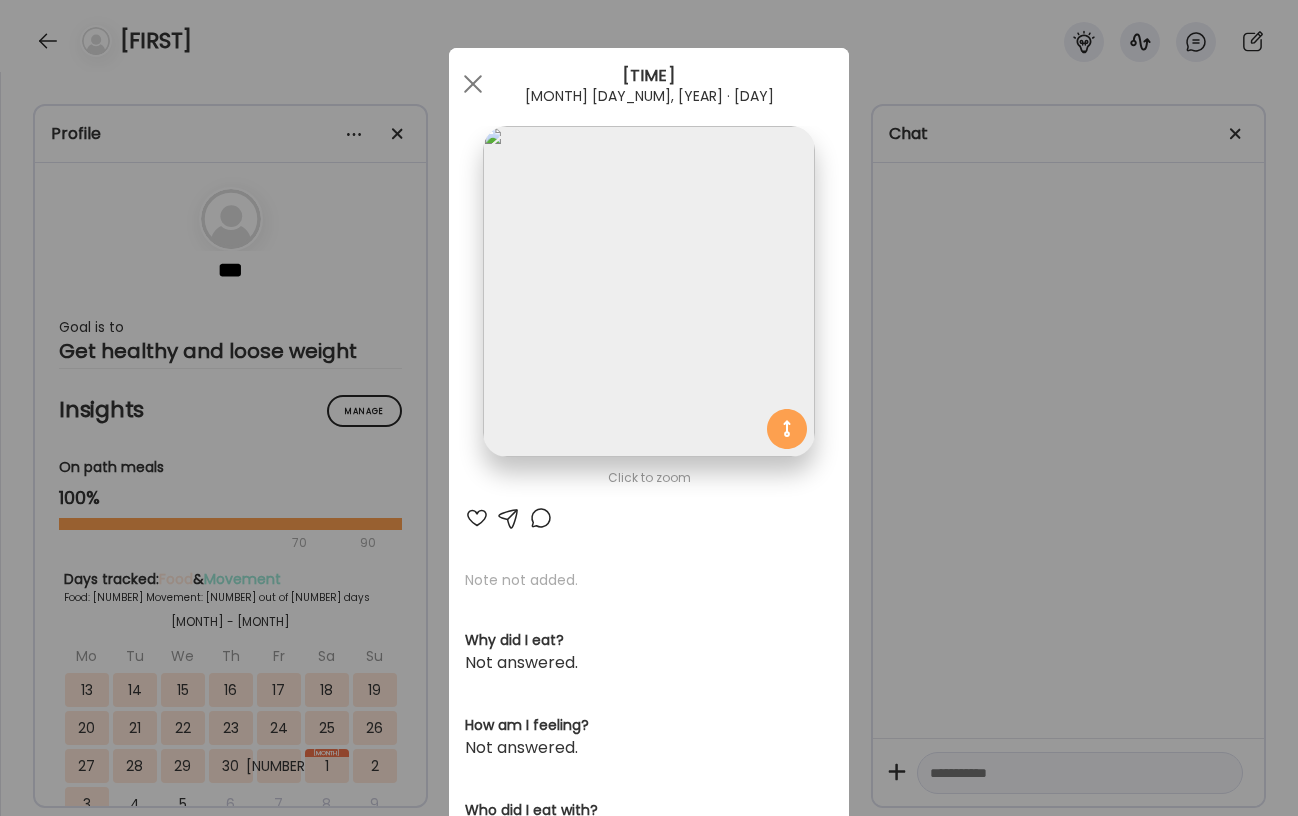 click at bounding box center (648, 291) 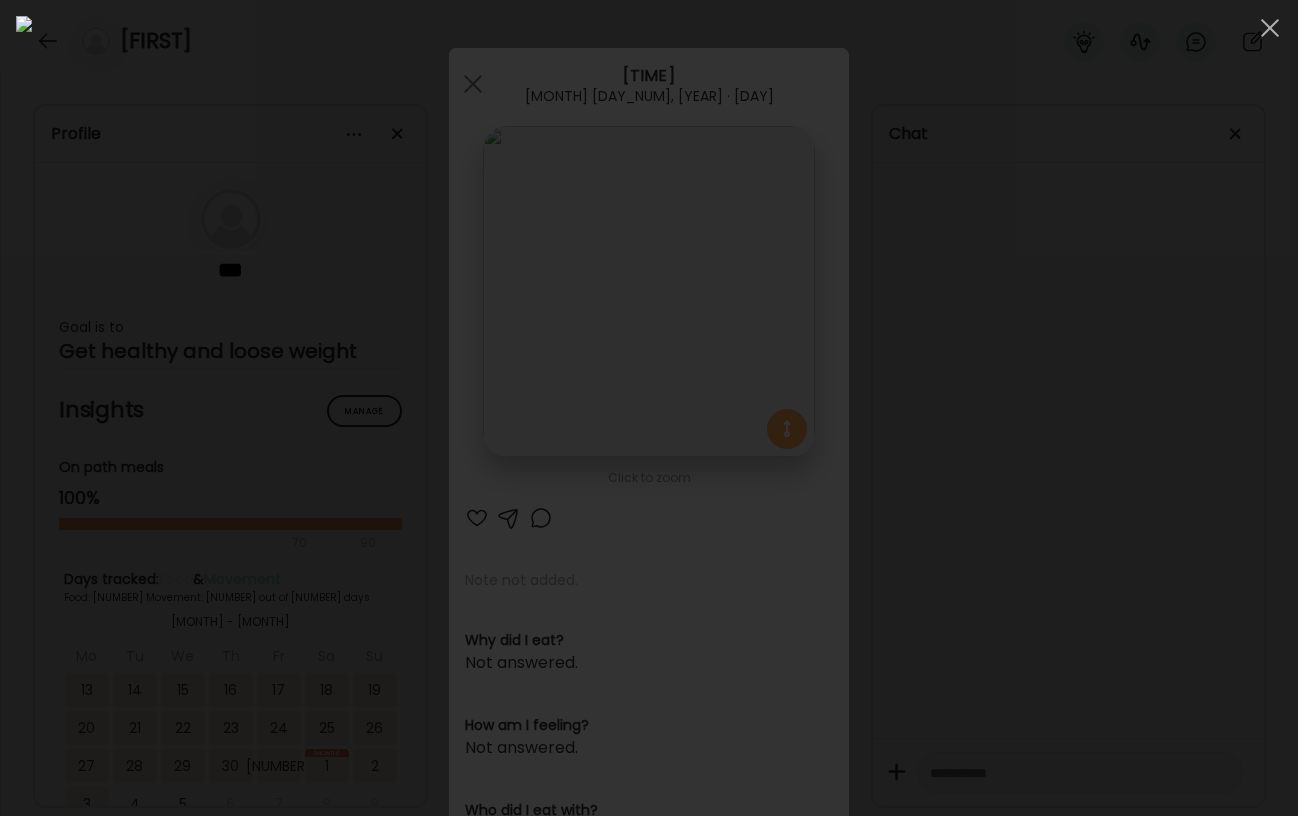 click at bounding box center (649, 408) 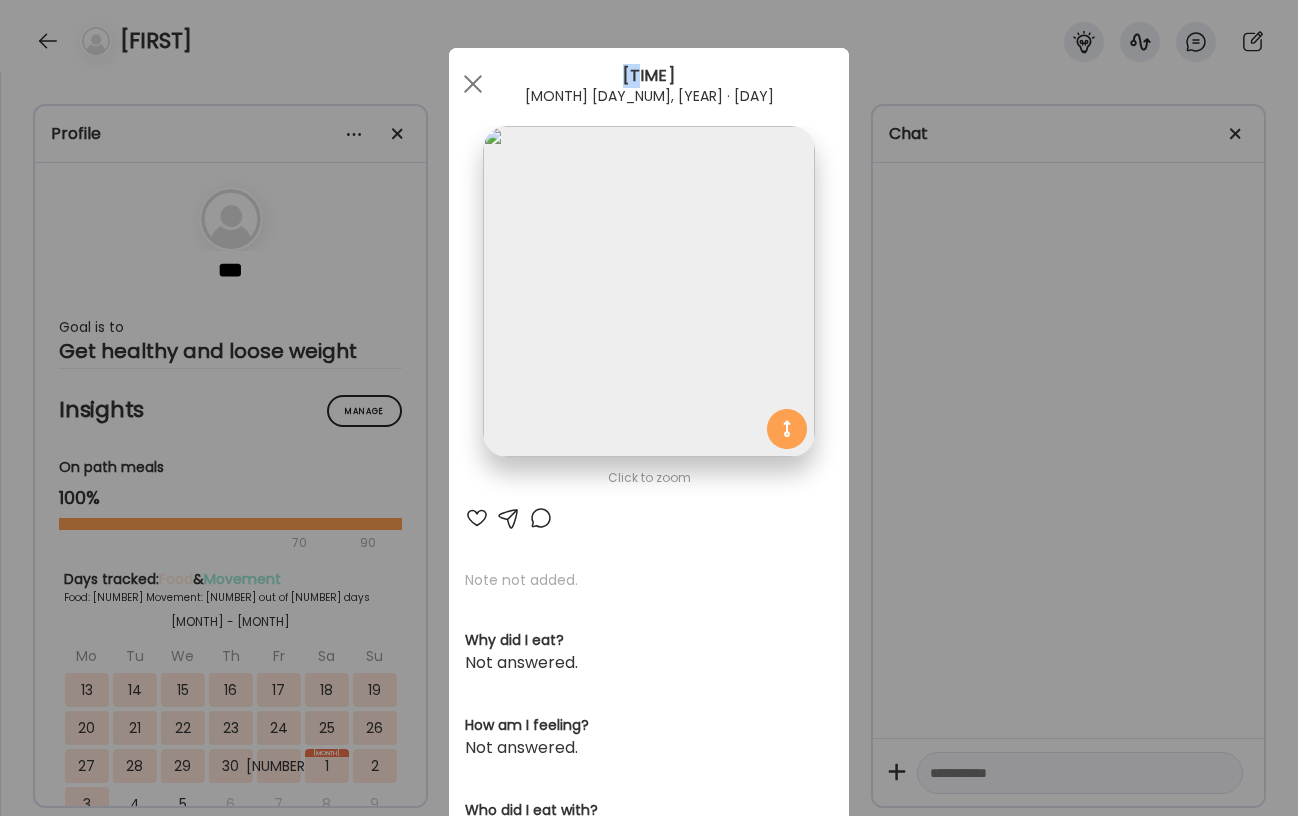 click on "Ate Coach Dashboard
1 Image 2 Message 3 Invite
Let’s get you quickly set up
Add a headshot or company logo for client recognition
Skip Next
Ate Coach Dashboard
1 Image 2 Message 3 Invite
Customize your welcome message
This page will be the first thing your clients will see. Add a welcome message to personalize their experience.
Header [NUMBER]" at bounding box center [649, 408] 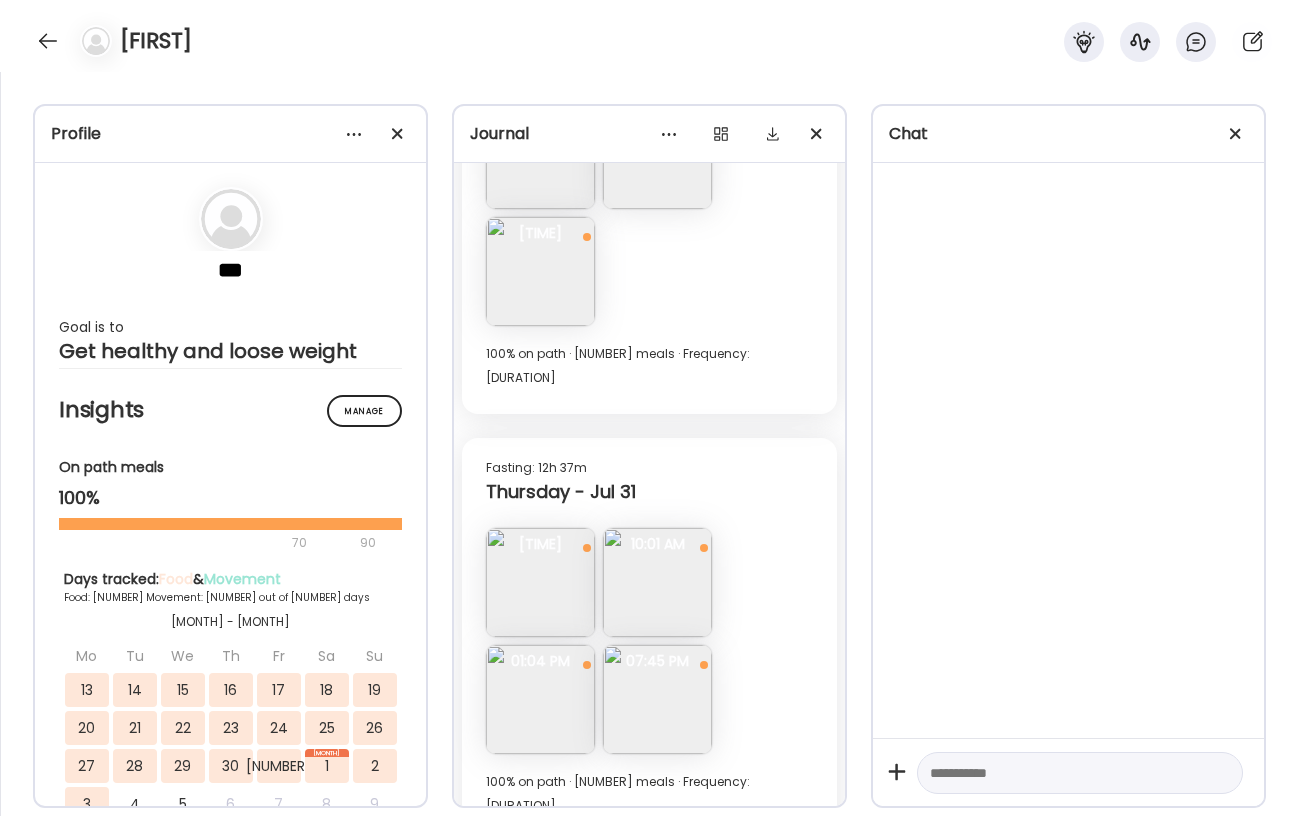 click at bounding box center (657, 582) 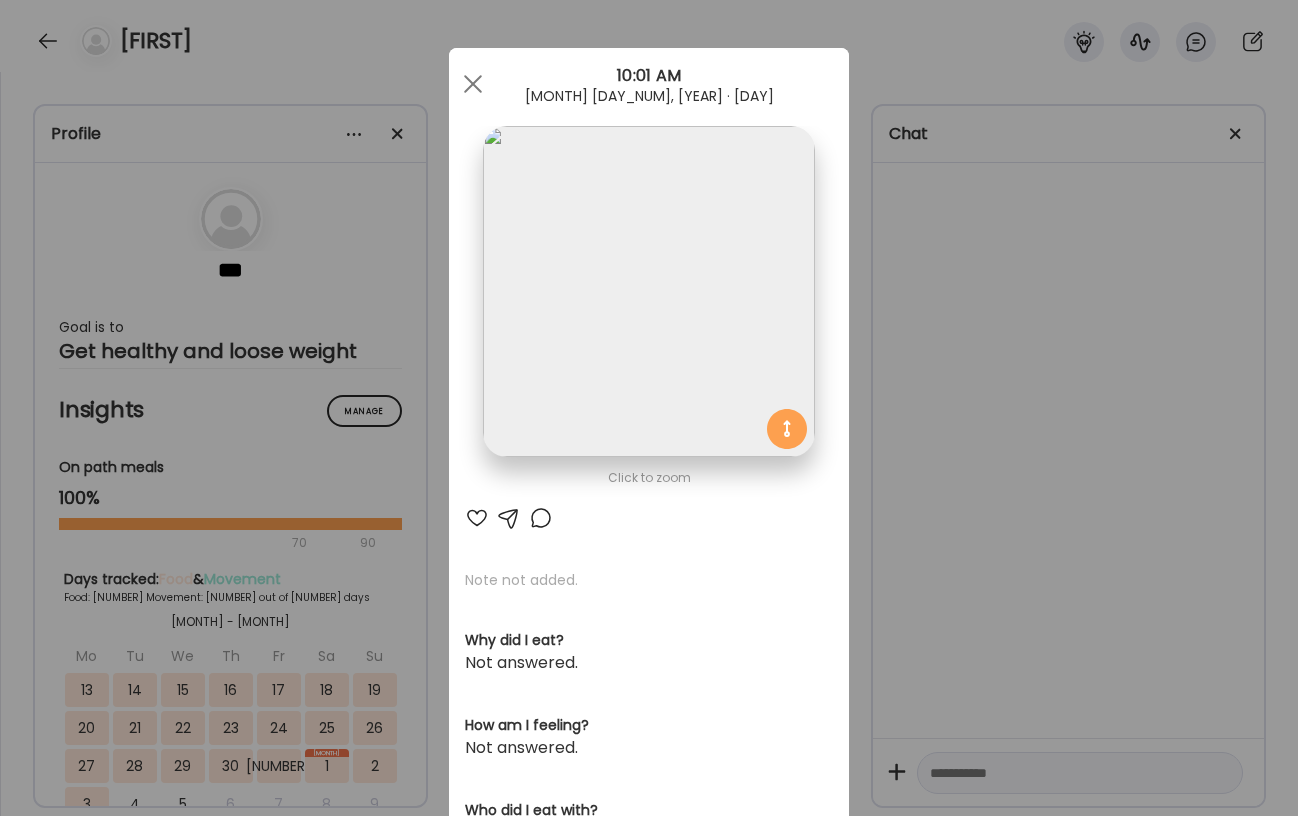 click at bounding box center [648, 291] 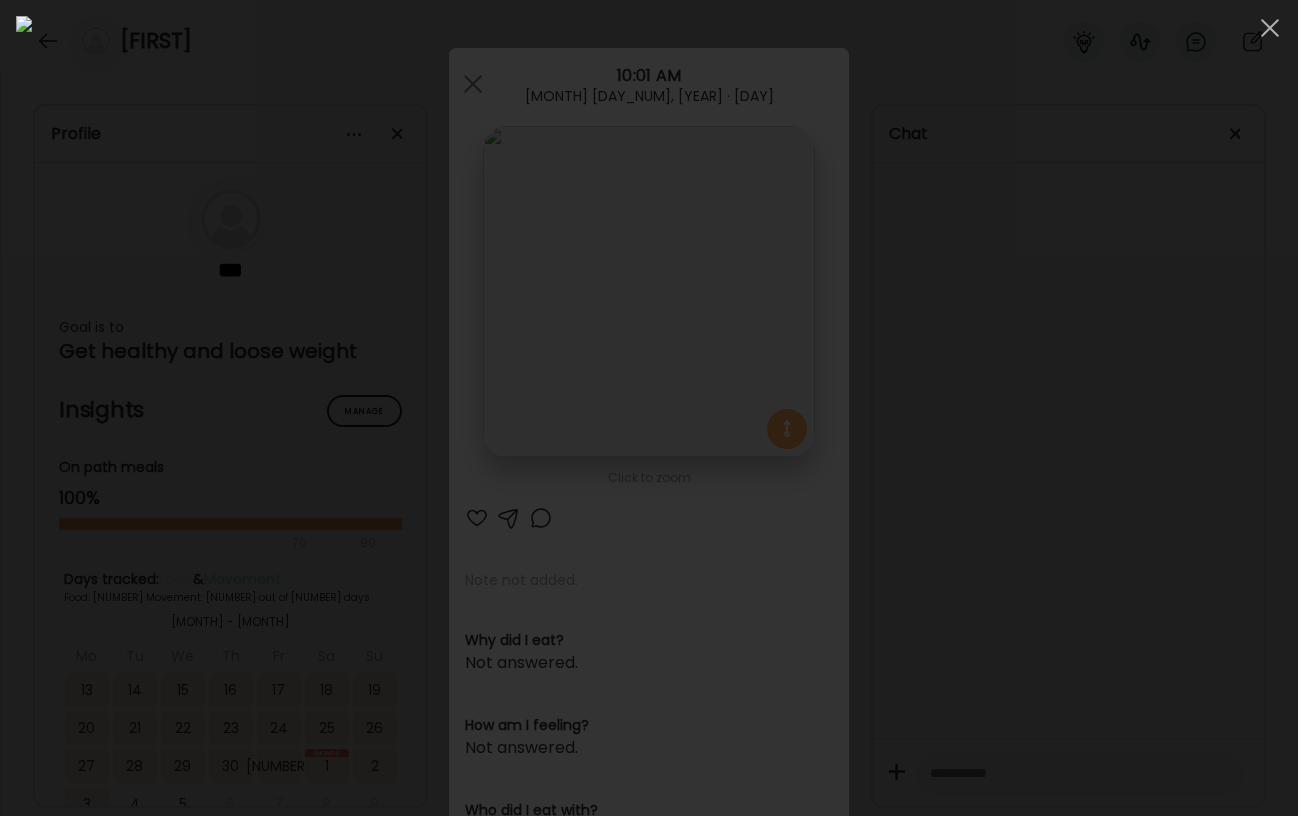 click at bounding box center (649, 408) 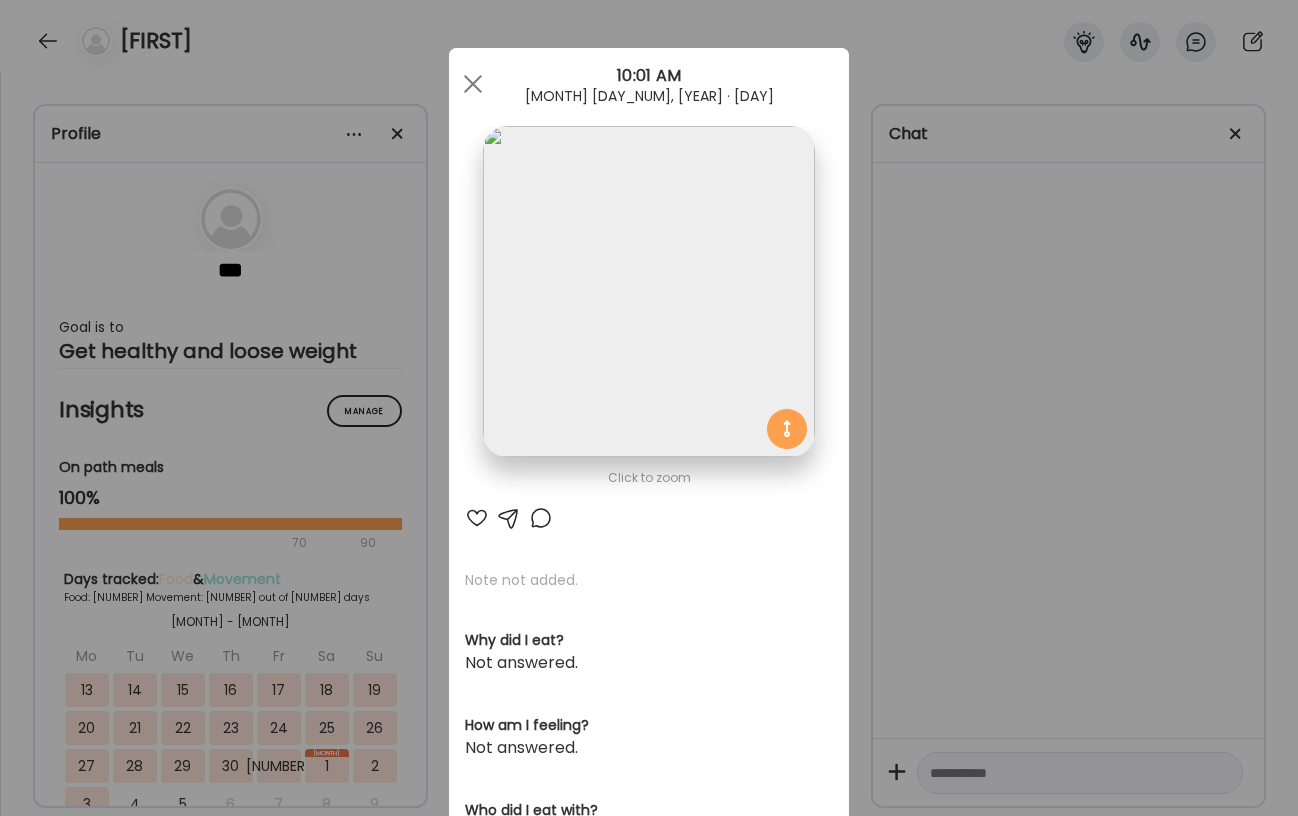 drag, startPoint x: 1114, startPoint y: 360, endPoint x: 993, endPoint y: 374, distance: 121.80723 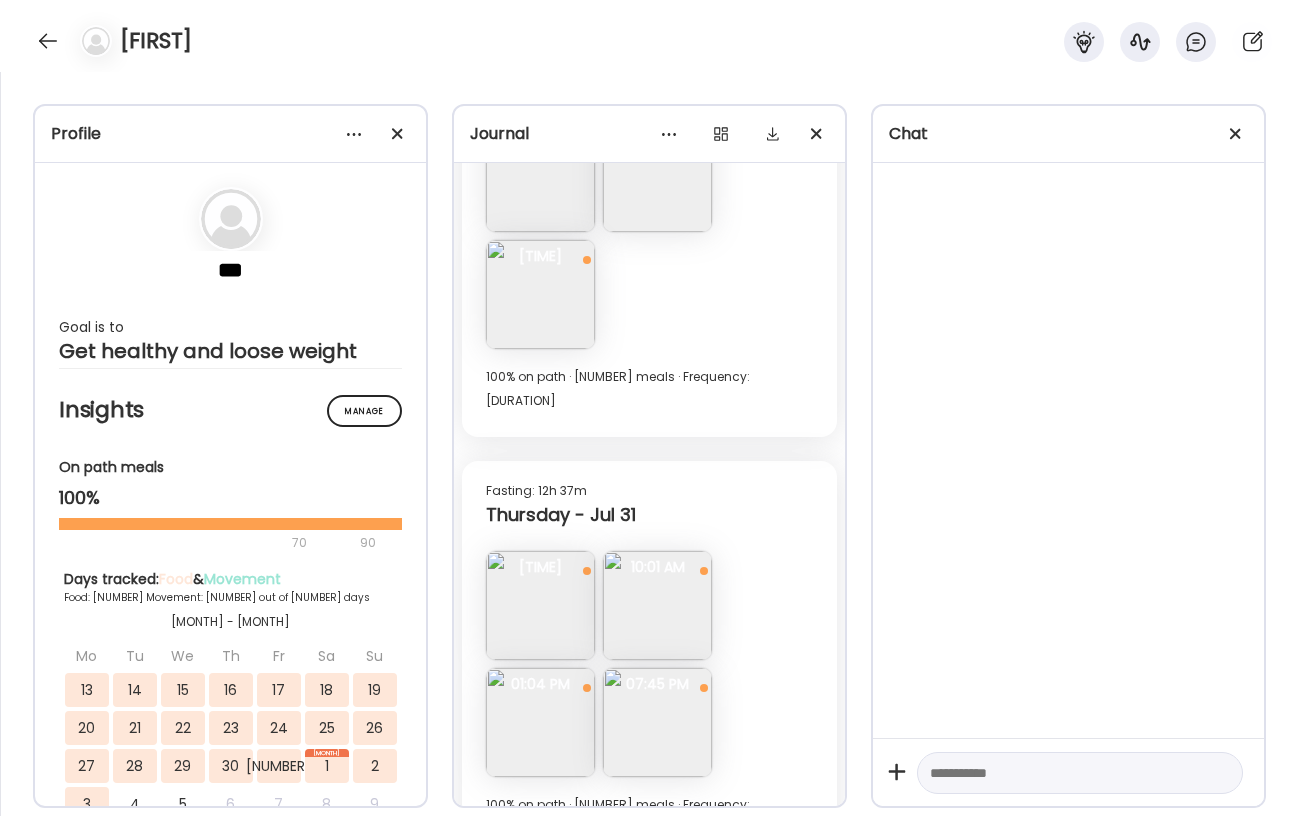 scroll, scrollTop: 12163, scrollLeft: 0, axis: vertical 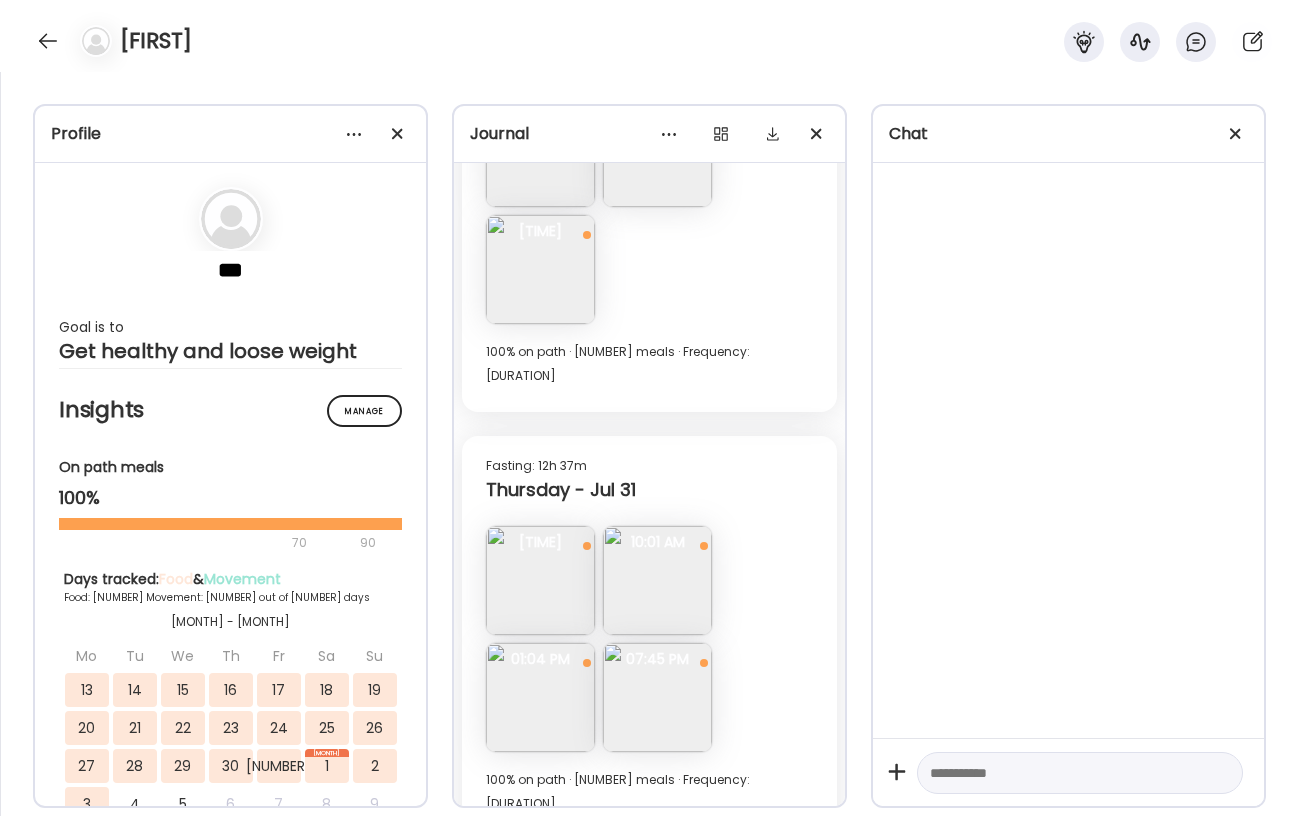 click at bounding box center [540, 697] 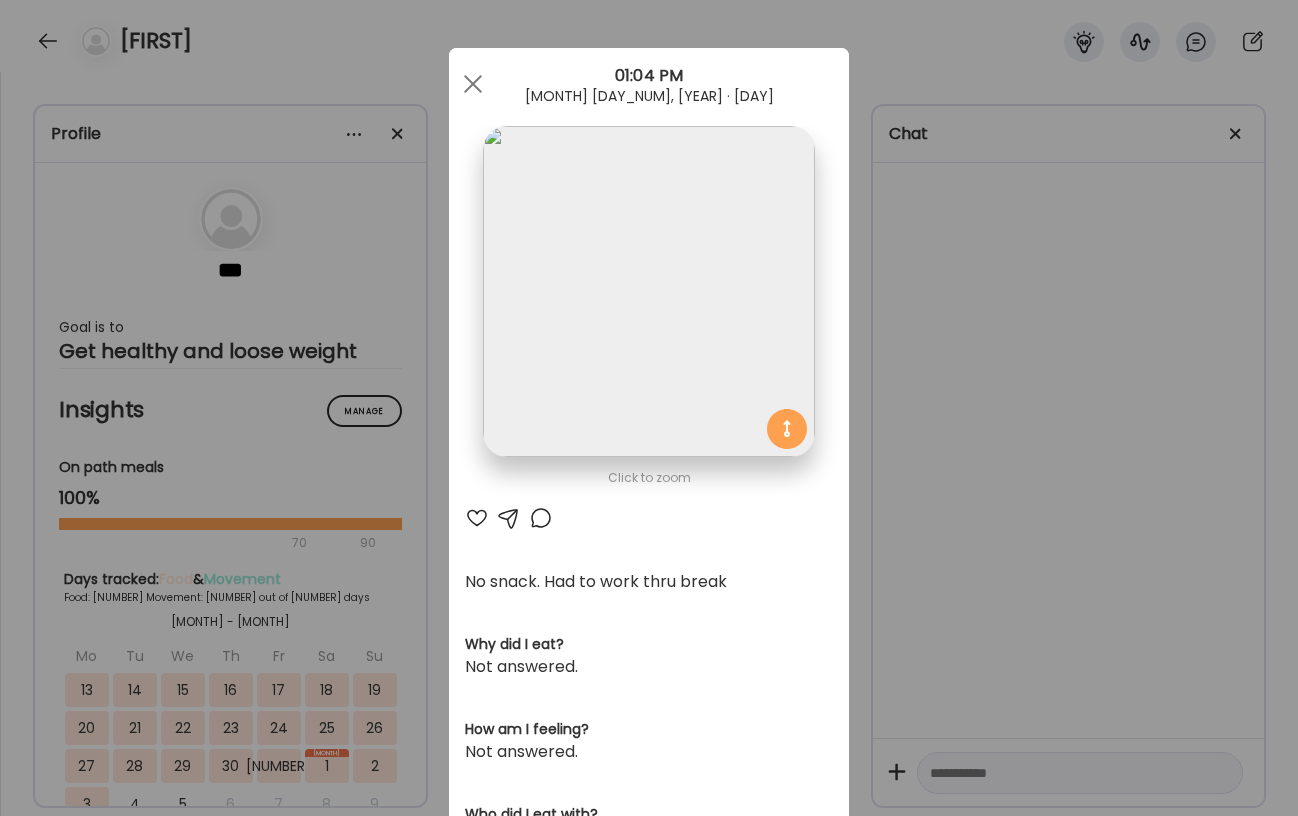 drag, startPoint x: 987, startPoint y: 488, endPoint x: 769, endPoint y: 524, distance: 220.95248 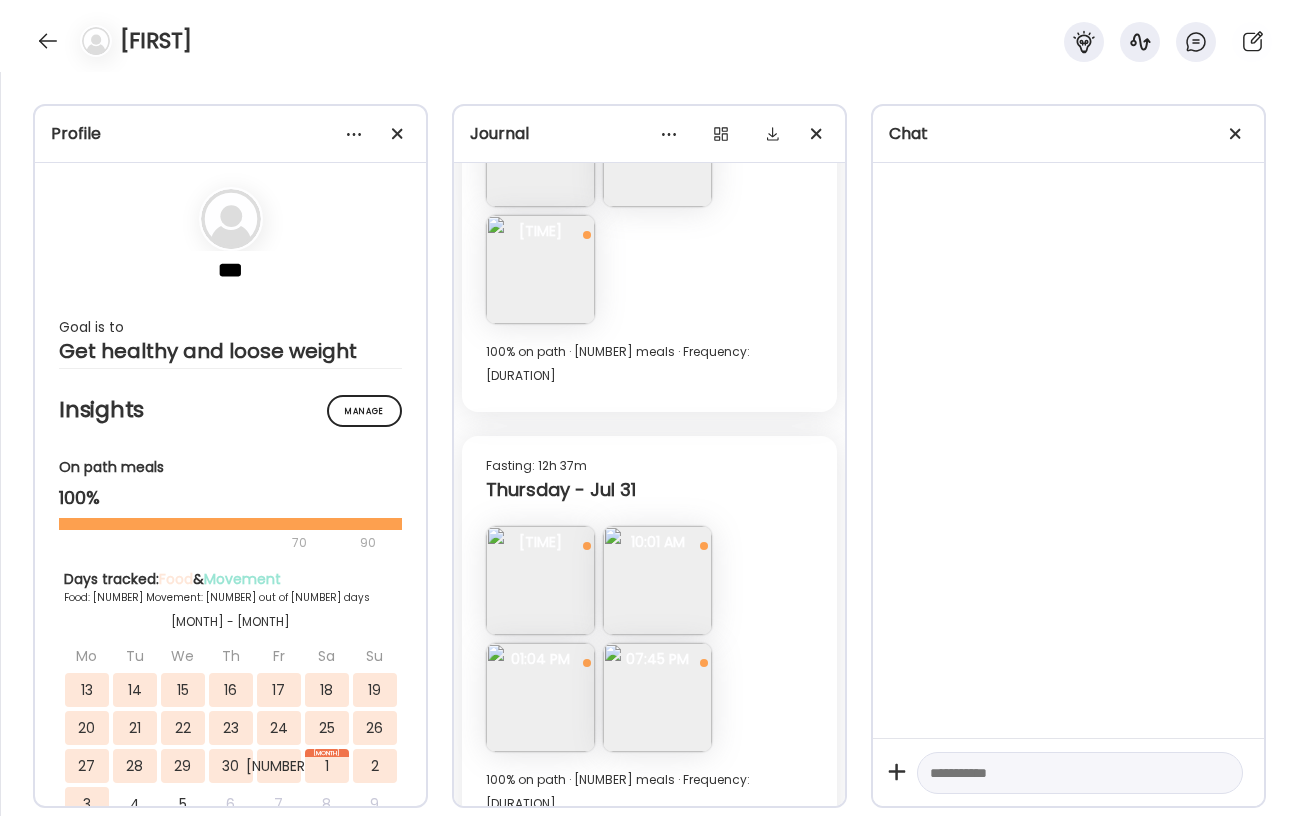 click at bounding box center [657, 697] 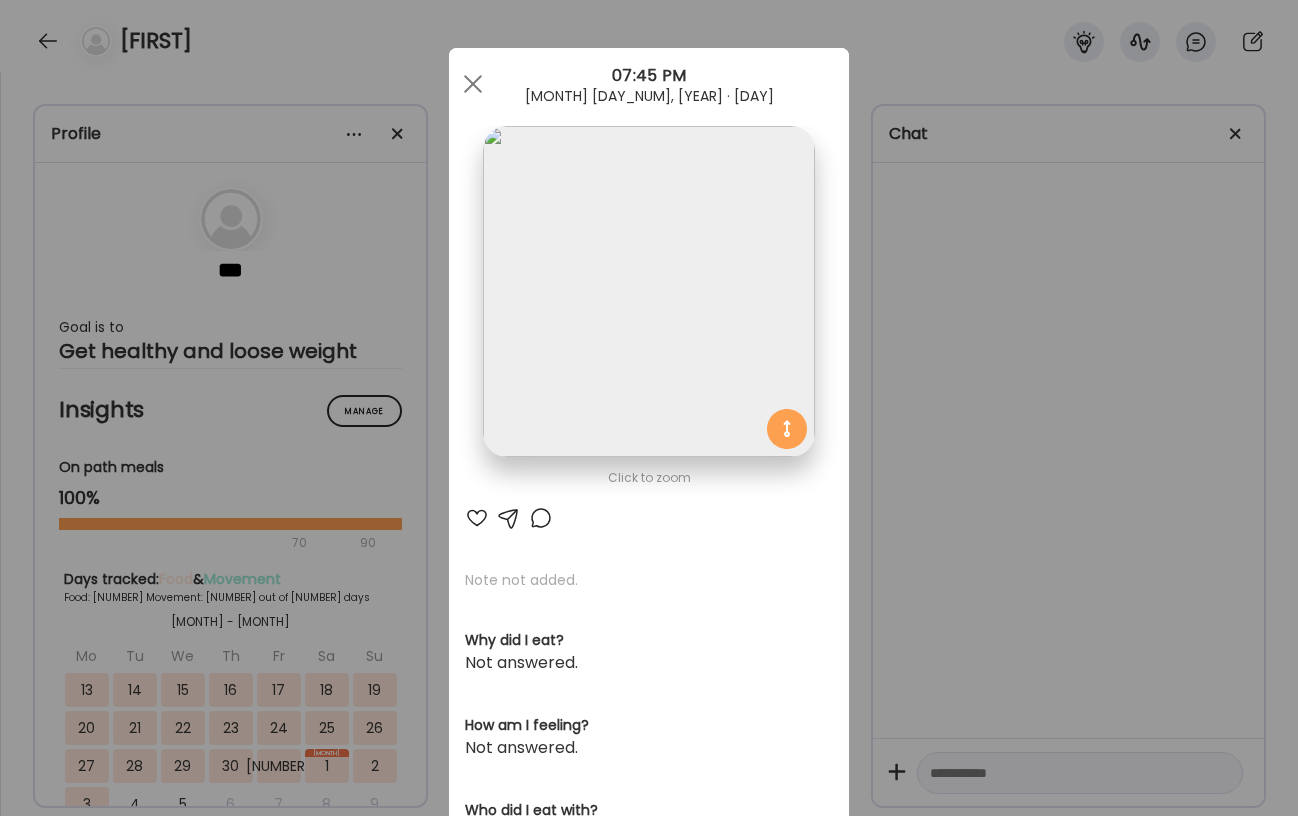 click at bounding box center (648, 291) 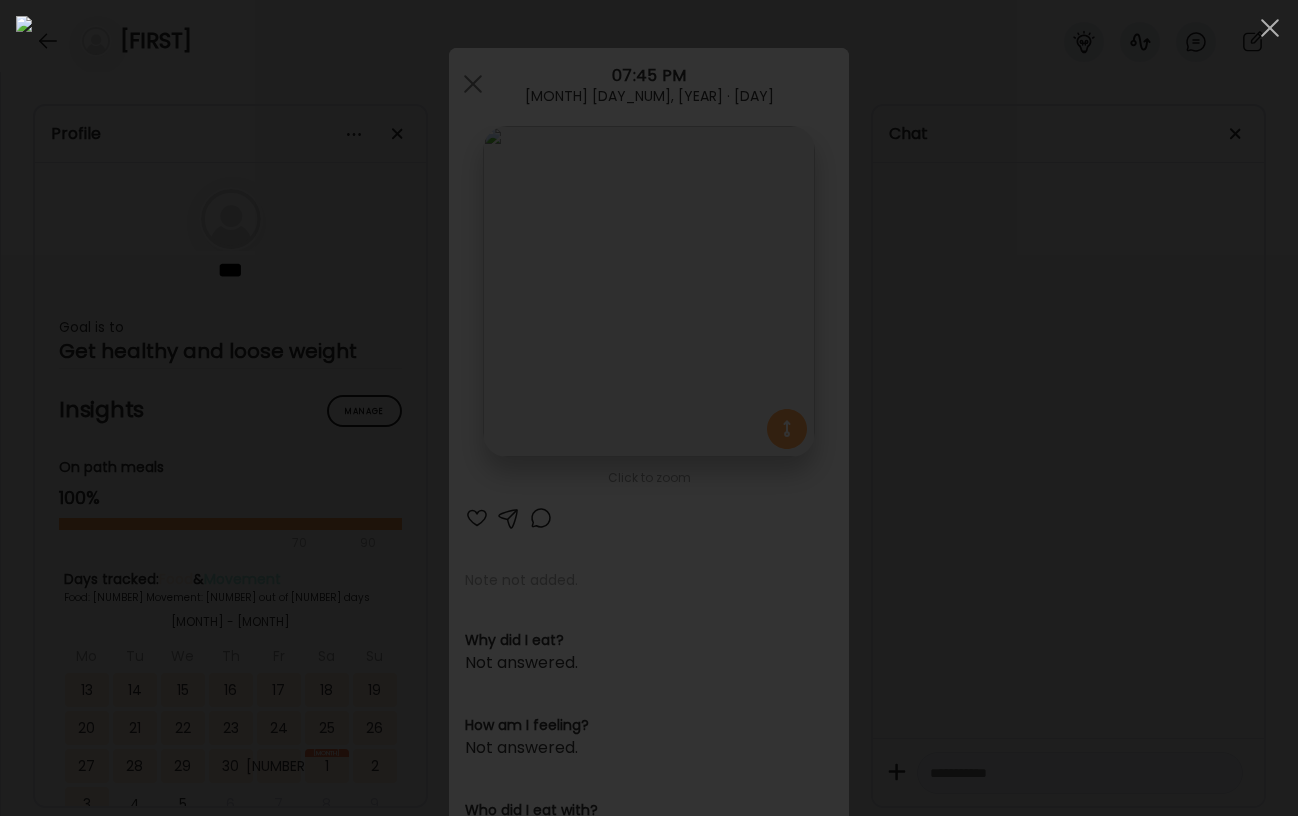 click at bounding box center (649, 408) 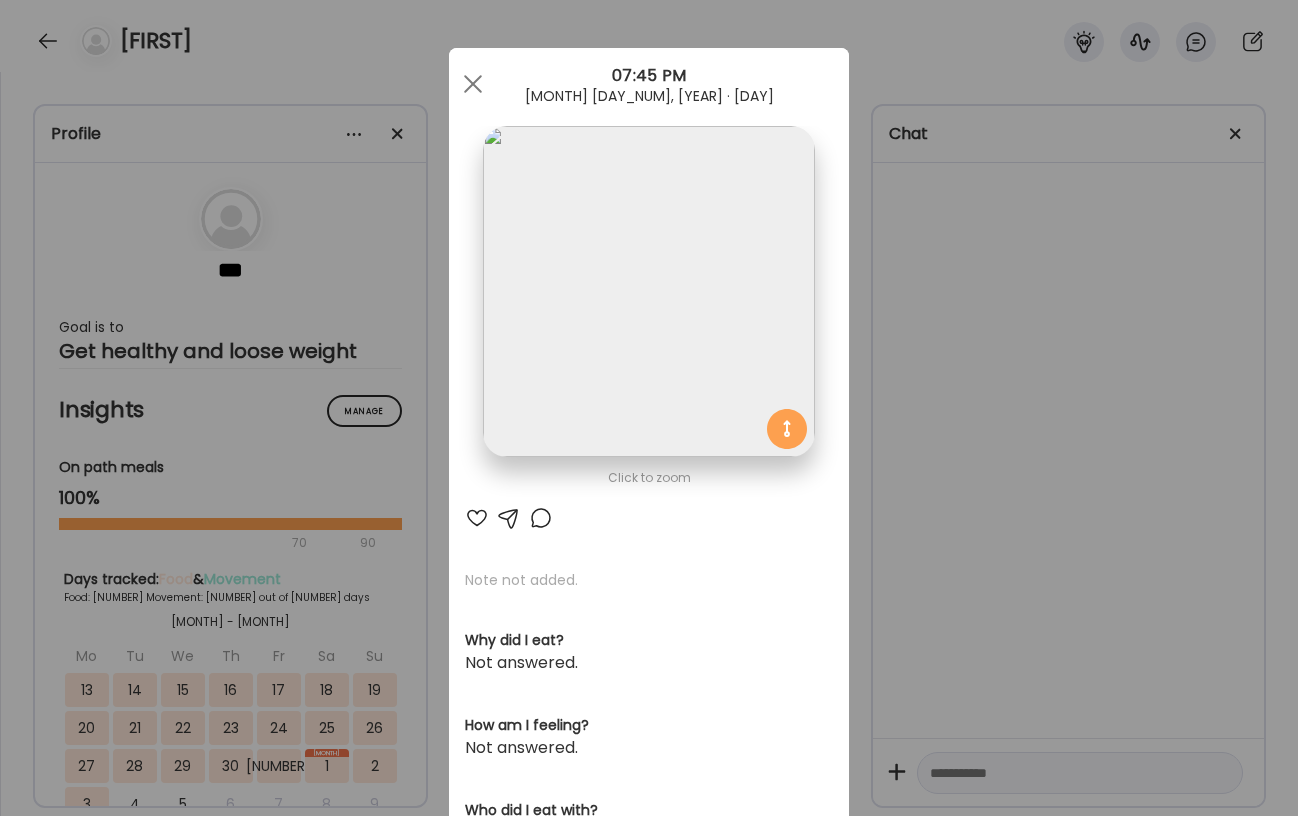 click on "Ate Coach Dashboard
1 Image 2 Message 3 Invite
Let’s get you quickly set up
Add a headshot or company logo for client recognition
Skip Next
Ate Coach Dashboard
1 Image 2 Message 3 Invite
Customize your welcome message
This page will be the first thing your clients will see. Add a welcome message to personalize their experience.
Header [NUMBER]" at bounding box center (649, 408) 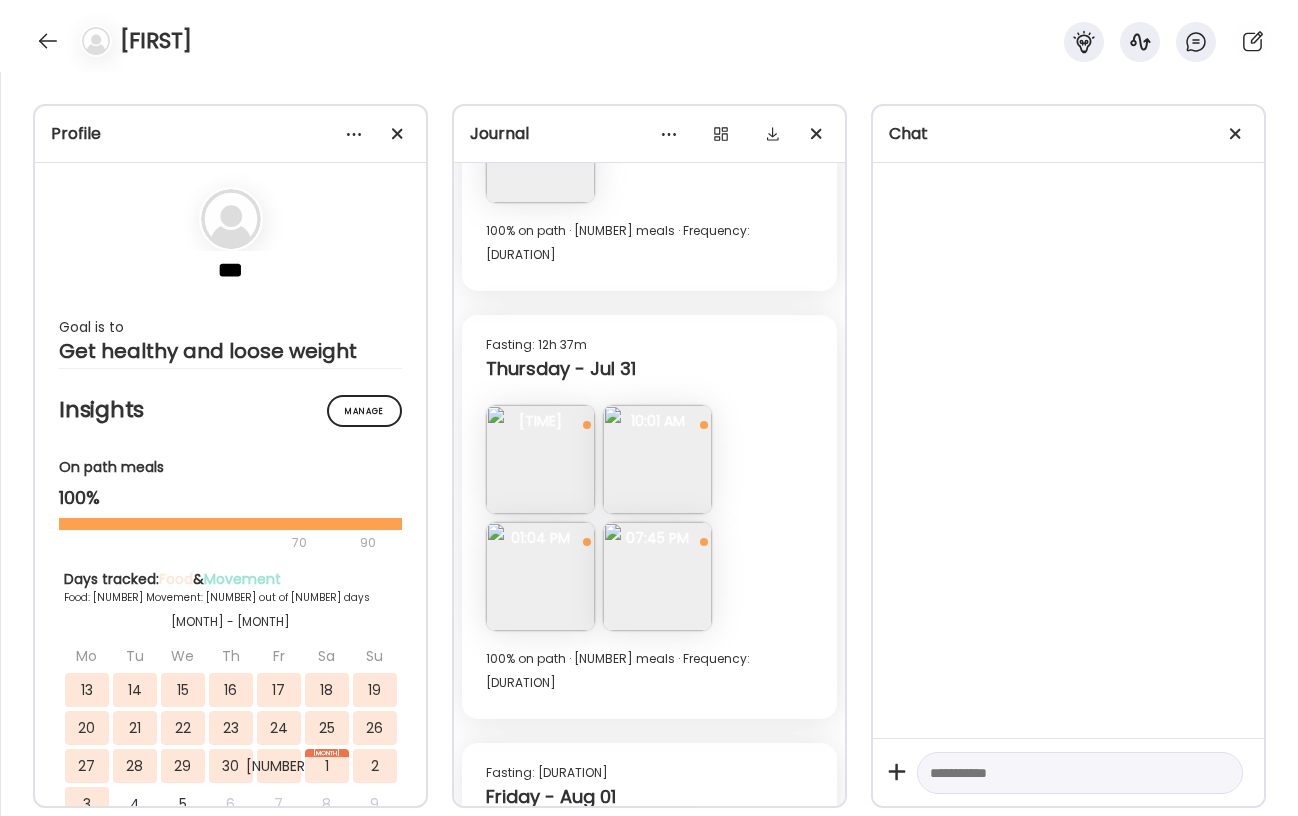 scroll, scrollTop: 12287, scrollLeft: 0, axis: vertical 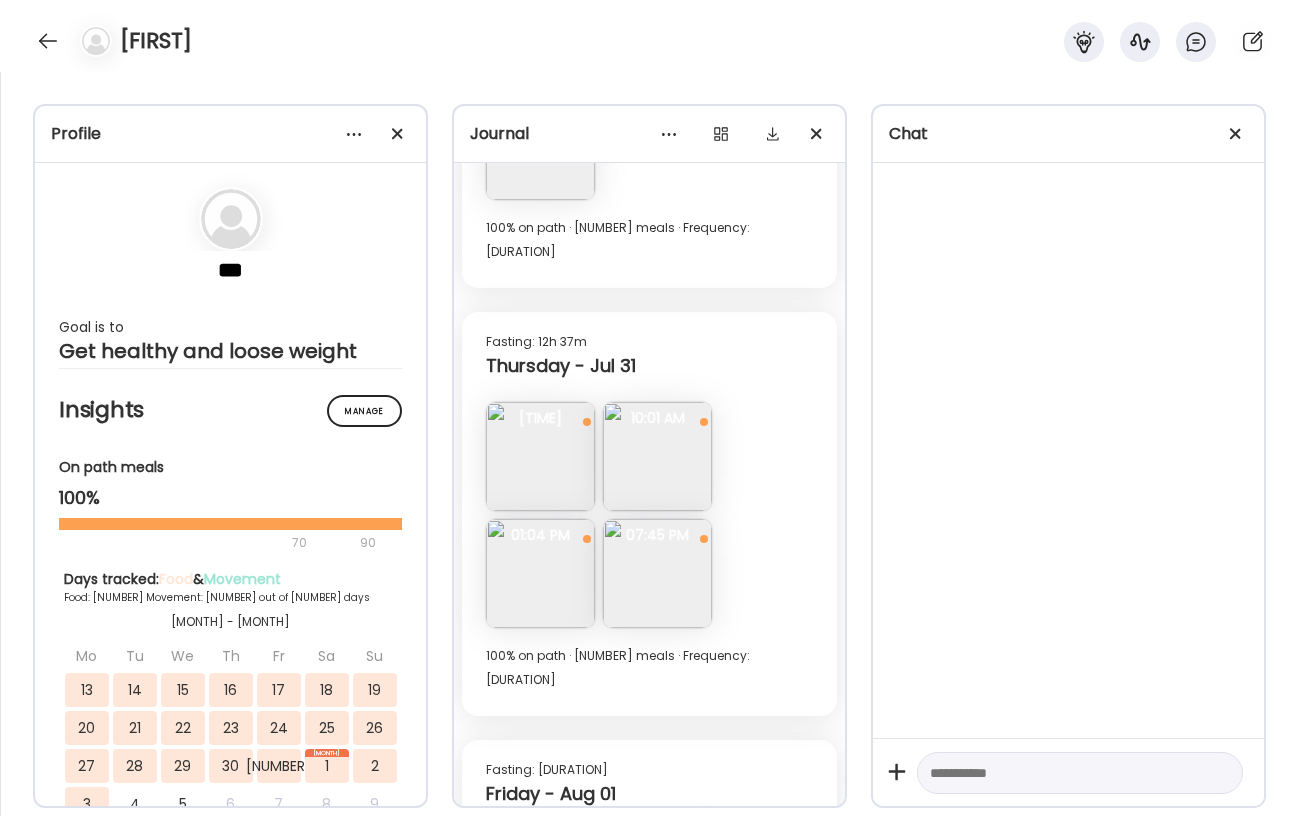 click at bounding box center (540, 456) 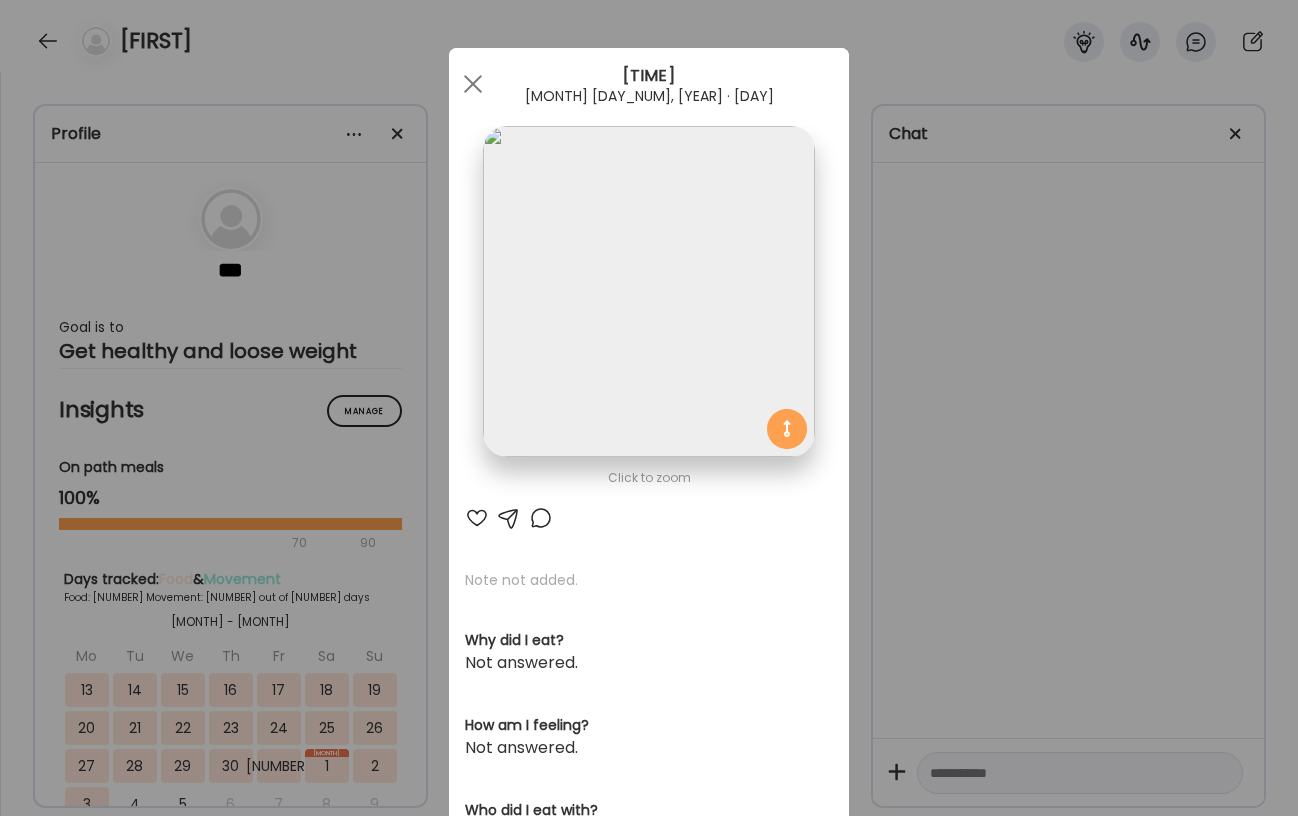 click at bounding box center [648, 291] 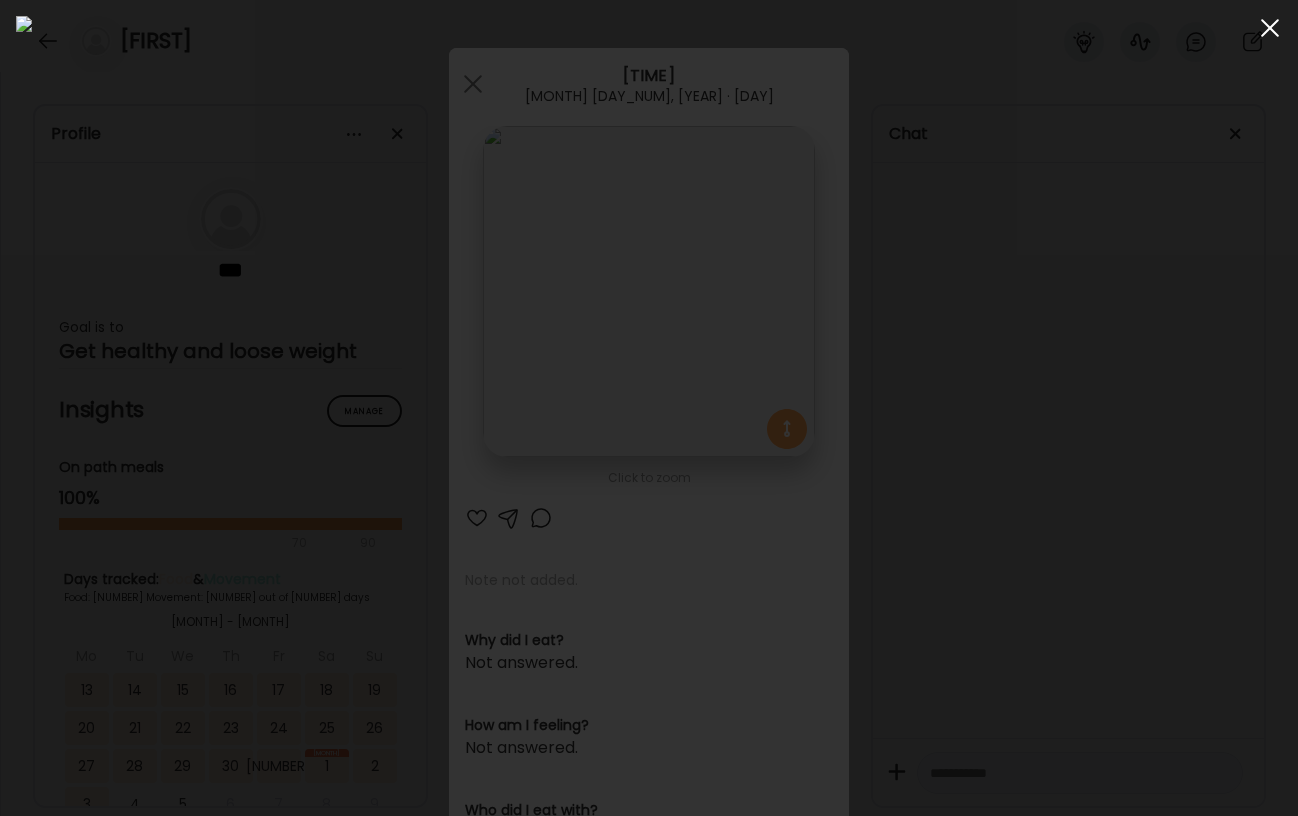 click at bounding box center (1270, 28) 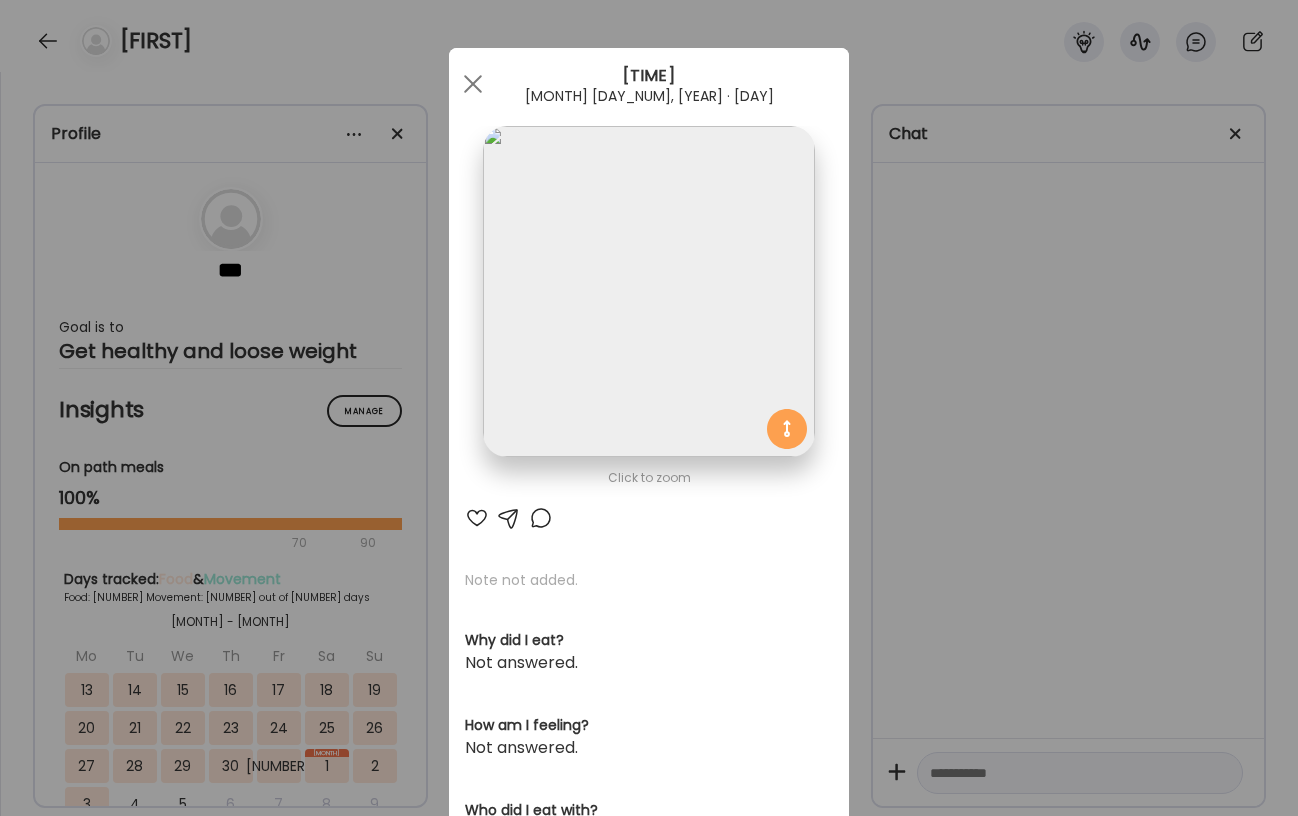 click on "Ate Coach Dashboard
1 Image 2 Message 3 Invite
Let’s get you quickly set up
Add a headshot or company logo for client recognition
Skip Next
Ate Coach Dashboard
1 Image 2 Message 3 Invite
Customize your welcome message
This page will be the first thing your clients will see. Add a welcome message to personalize their experience.
Header [NUMBER]" at bounding box center [649, 408] 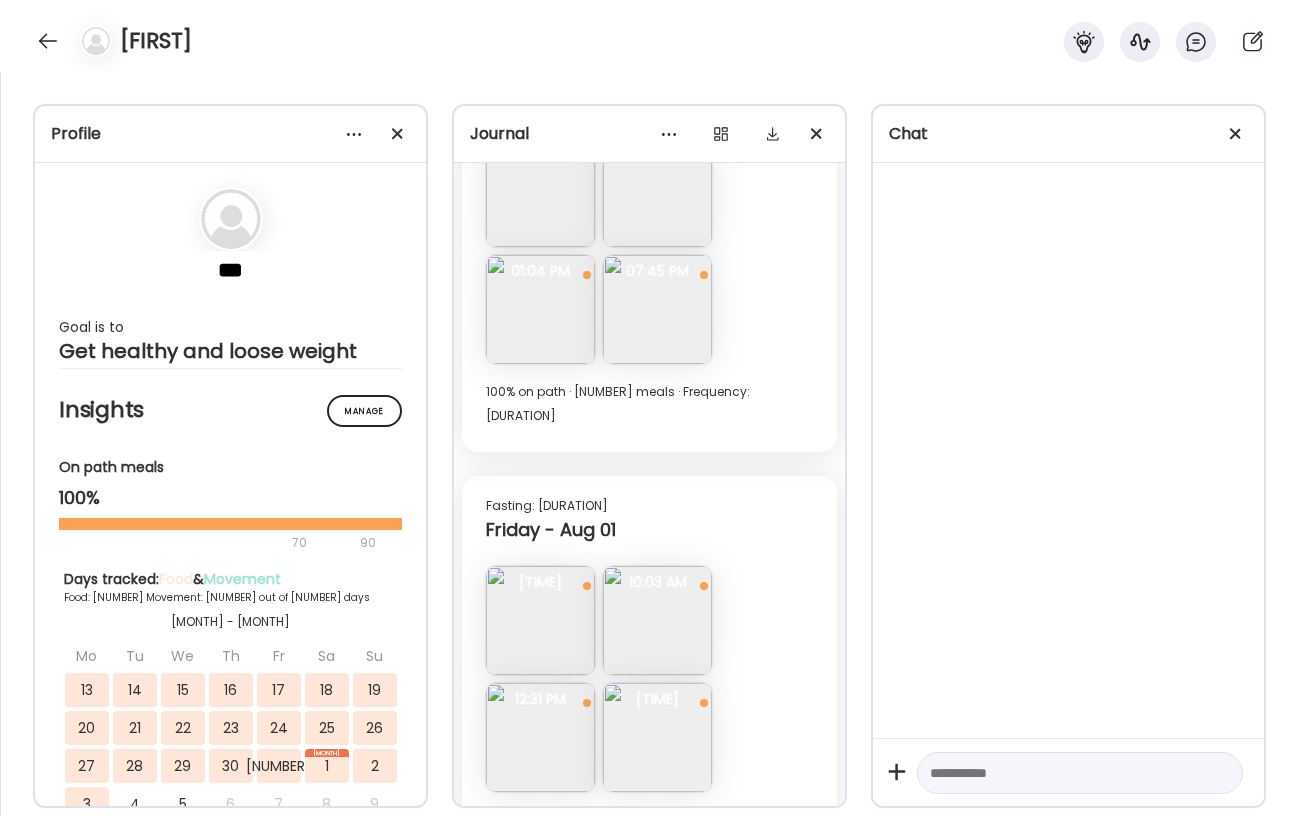 scroll, scrollTop: 12553, scrollLeft: 0, axis: vertical 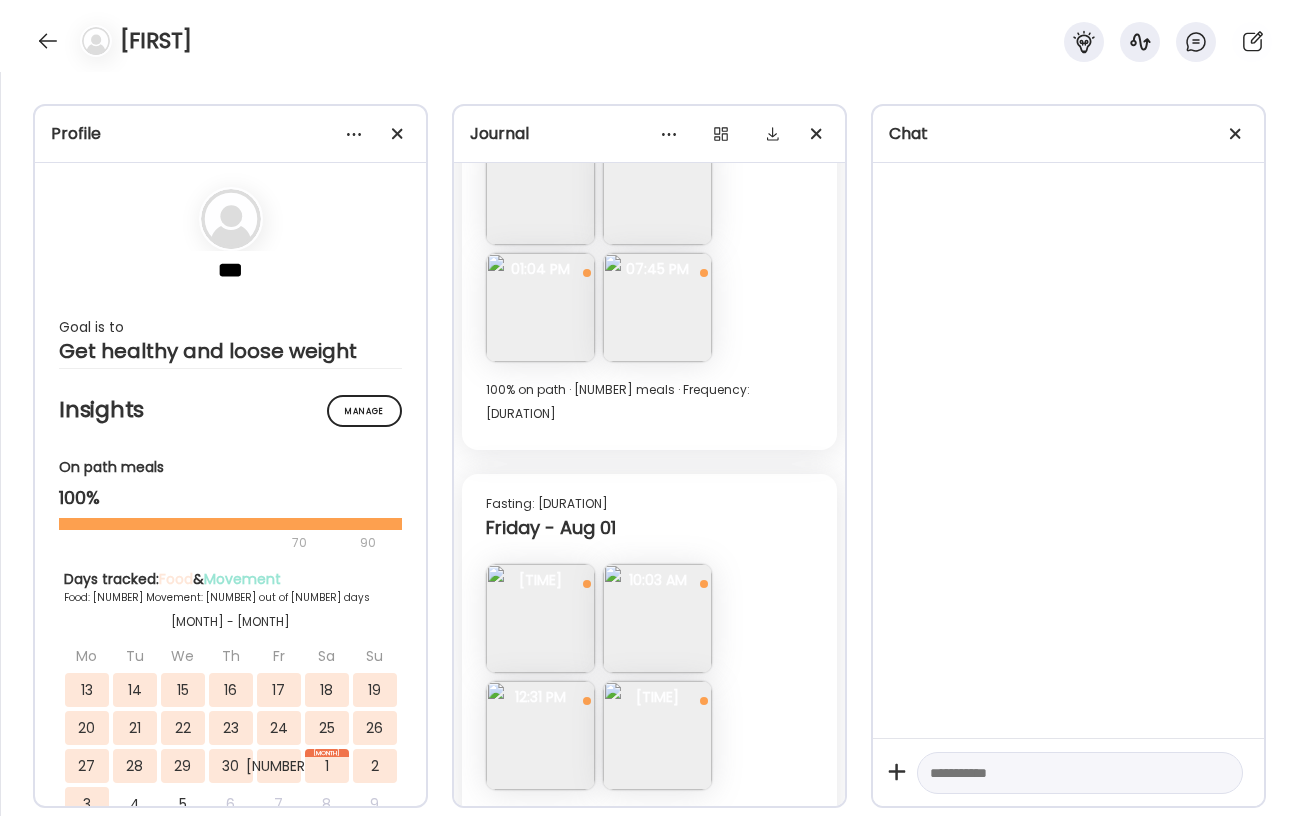 click at bounding box center [540, 618] 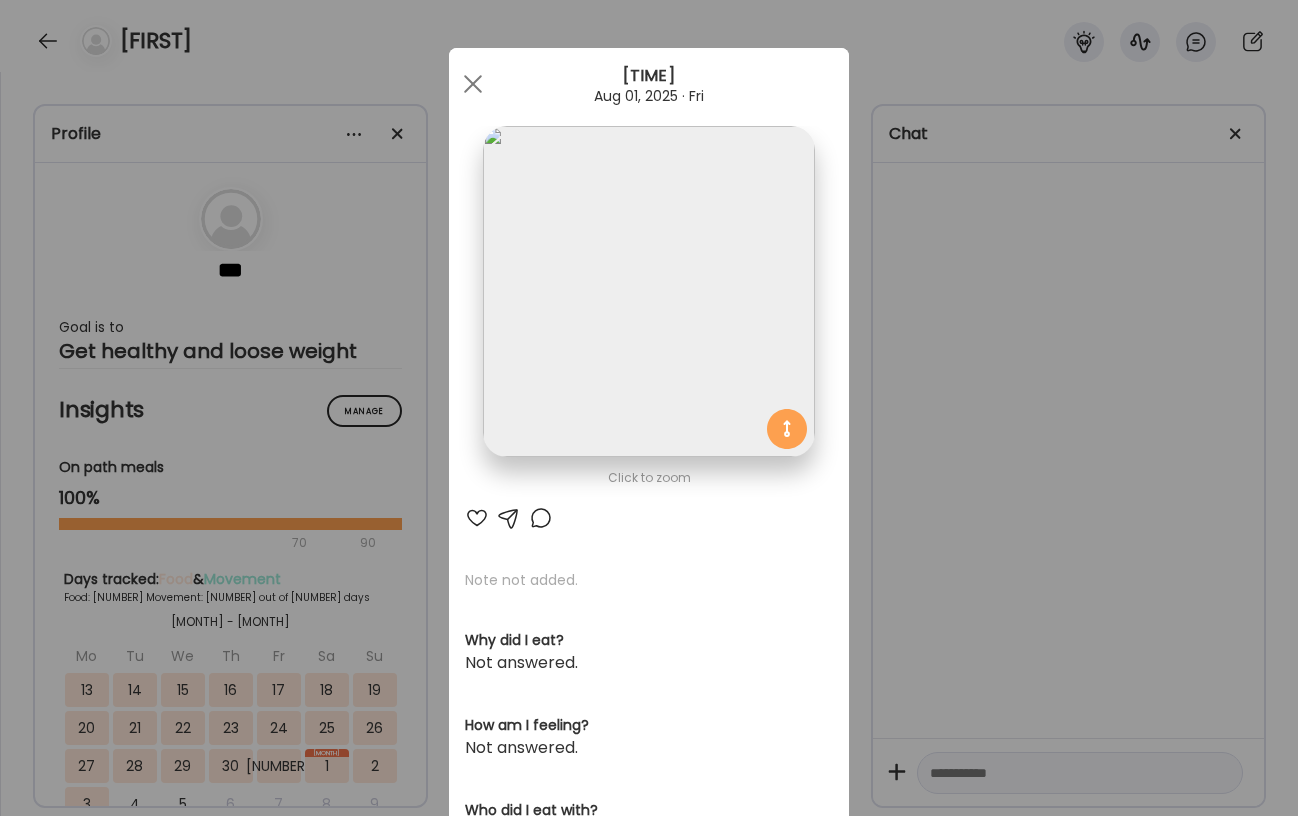 click at bounding box center (648, 291) 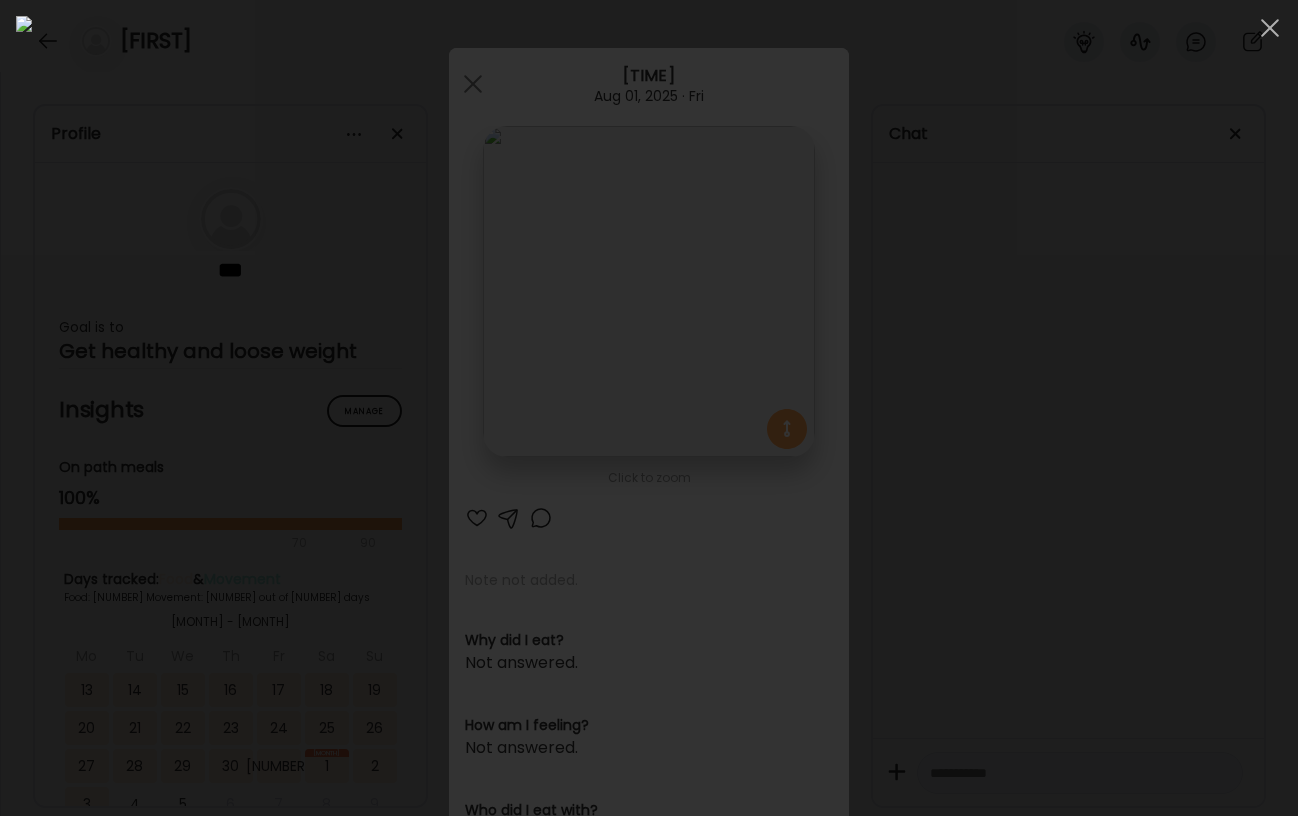 click at bounding box center (649, 408) 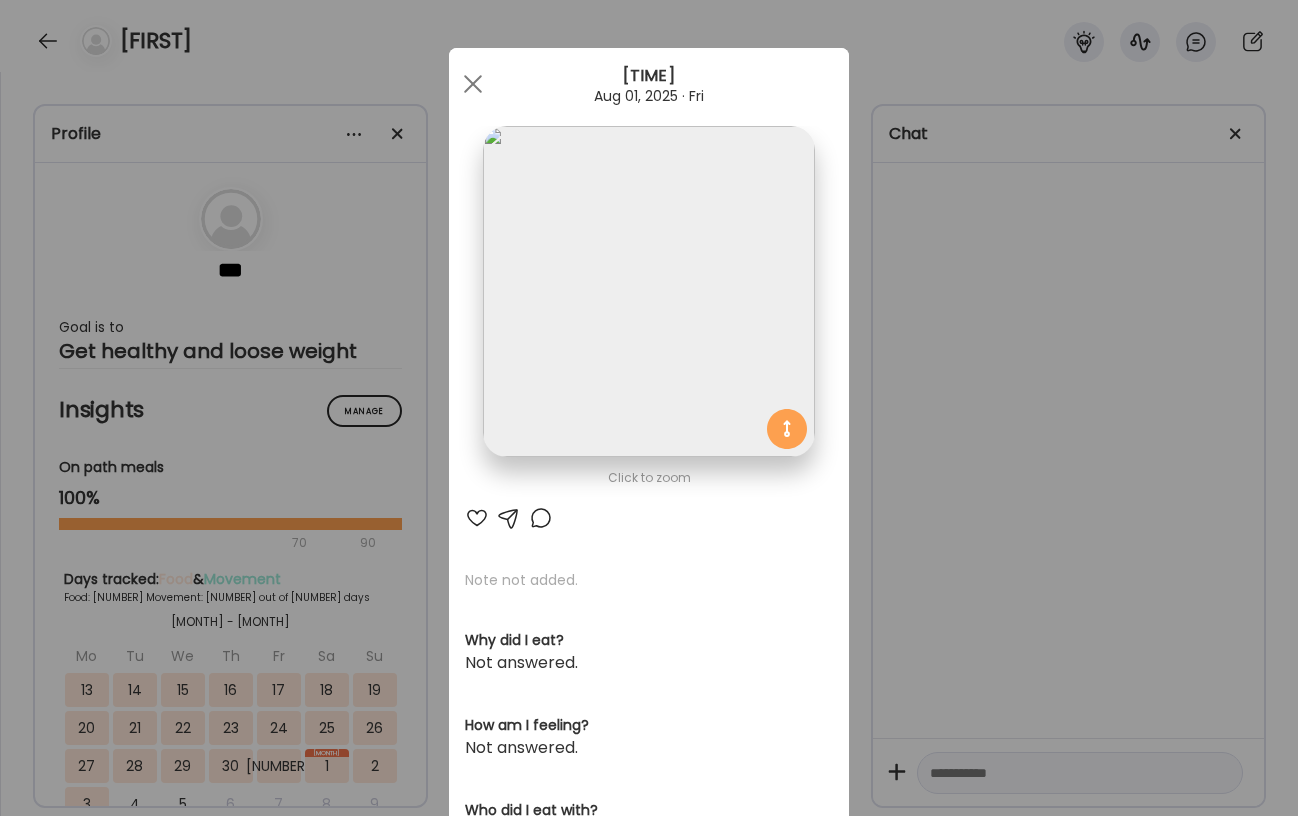 click on "Ate Coach Dashboard
1 Image 2 Message 3 Invite
Let’s get you quickly set up
Add a headshot or company logo for client recognition
Skip Next
Ate Coach Dashboard
1 Image 2 Message 3 Invite
Customize your welcome message
This page will be the first thing your clients will see. Add a welcome message to personalize their experience.
Header [NUMBER]" at bounding box center (649, 408) 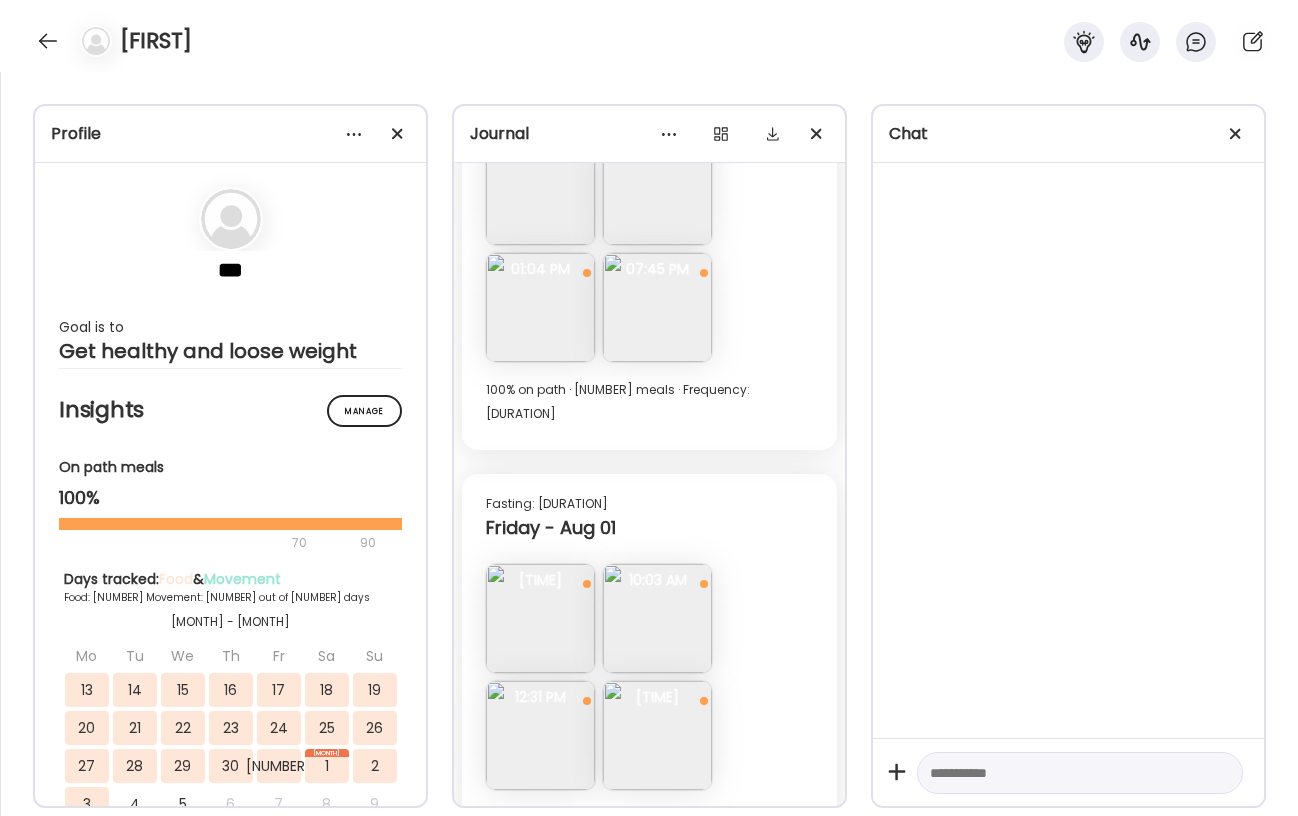 click at bounding box center (657, 618) 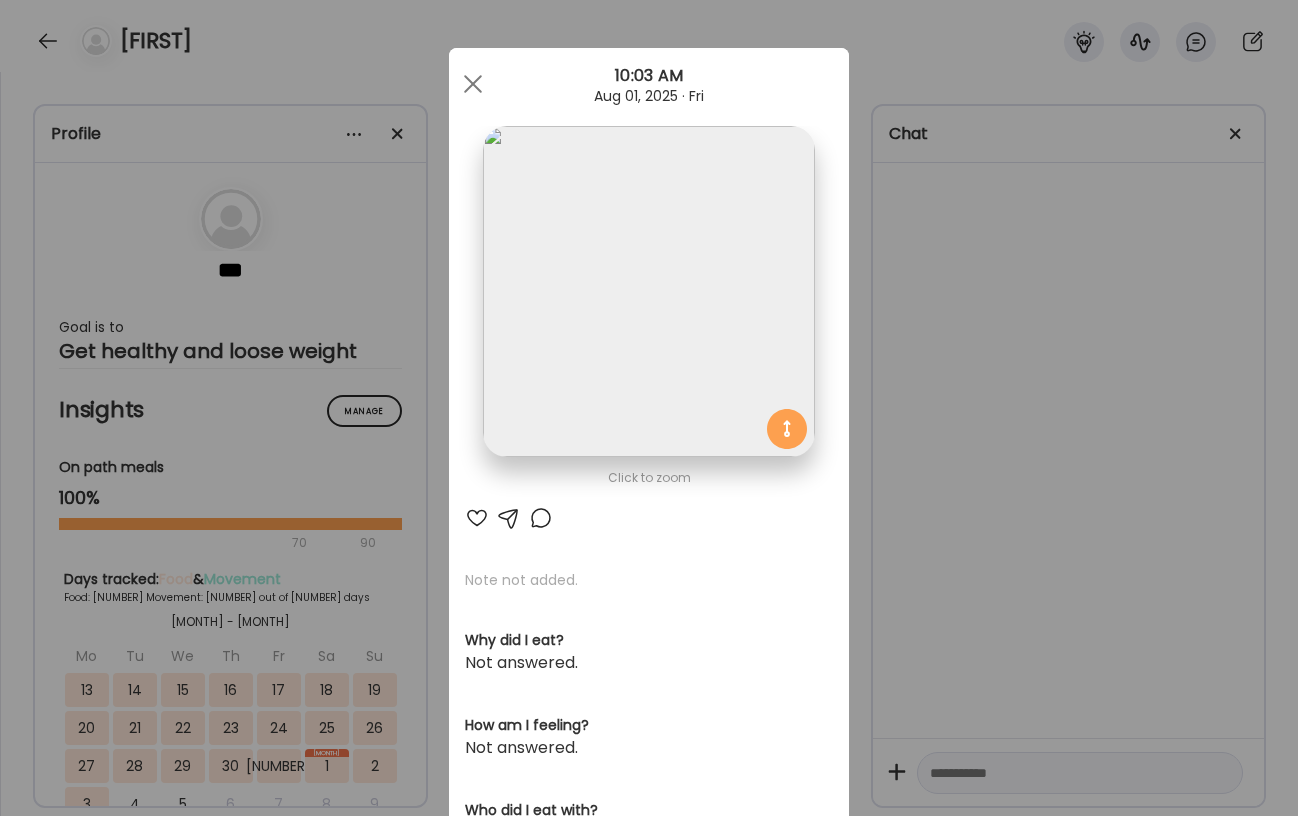 click at bounding box center (648, 291) 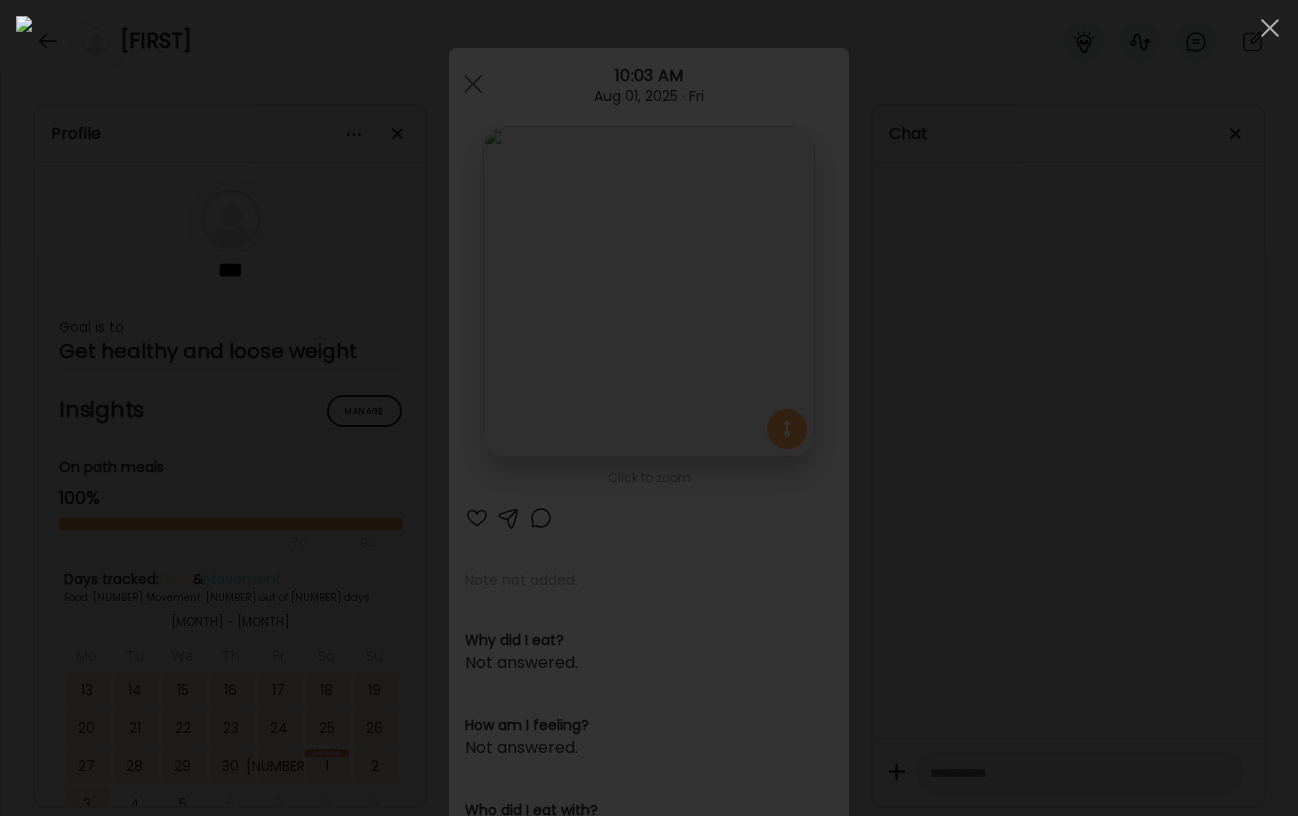 click at bounding box center [649, 408] 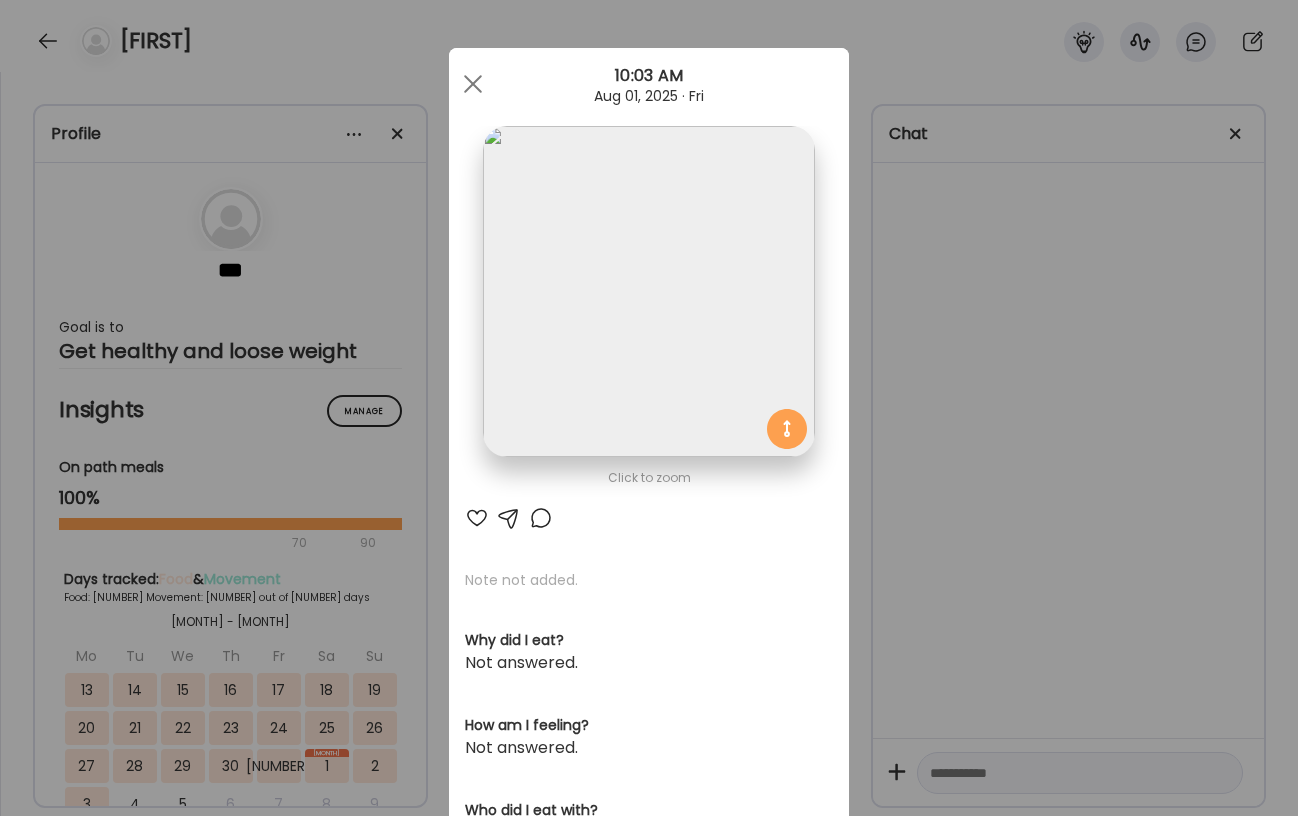click on "Ate Coach Dashboard
1 Image 2 Message 3 Invite
Let’s get you quickly set up
Add a headshot or company logo for client recognition
Skip Next
Ate Coach Dashboard
1 Image 2 Message 3 Invite
Customize your welcome message
This page will be the first thing your clients will see. Add a welcome message to personalize their experience.
Header [NUMBER]" at bounding box center (649, 408) 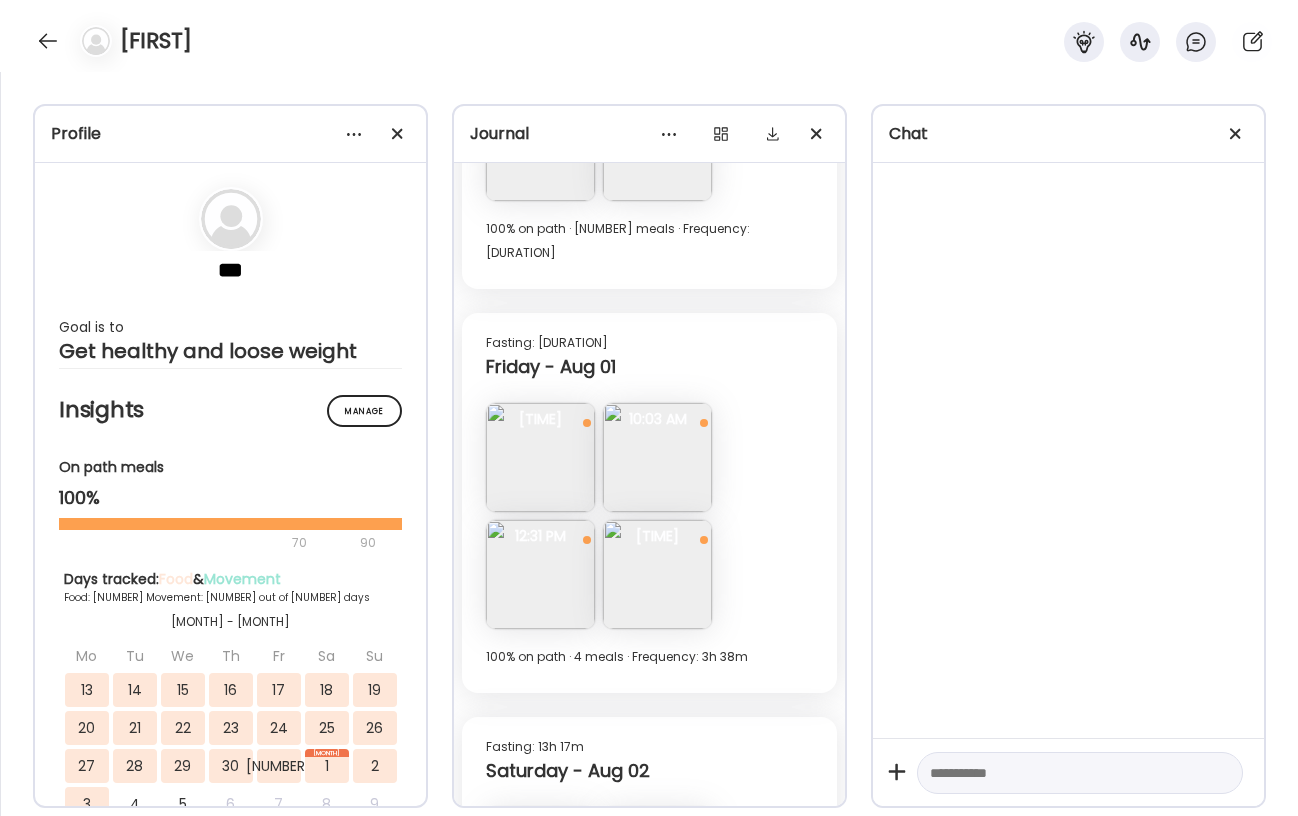scroll, scrollTop: 12718, scrollLeft: 0, axis: vertical 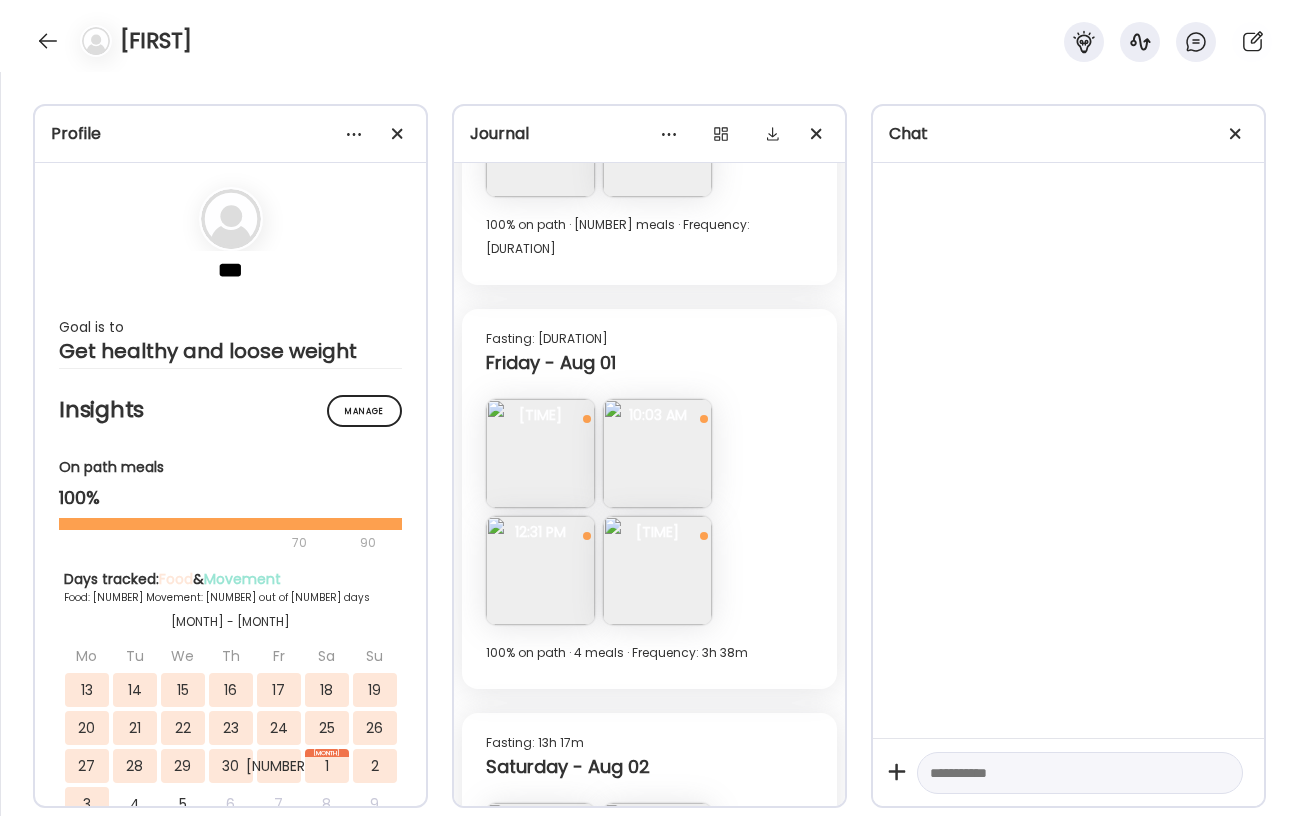 click at bounding box center (540, 570) 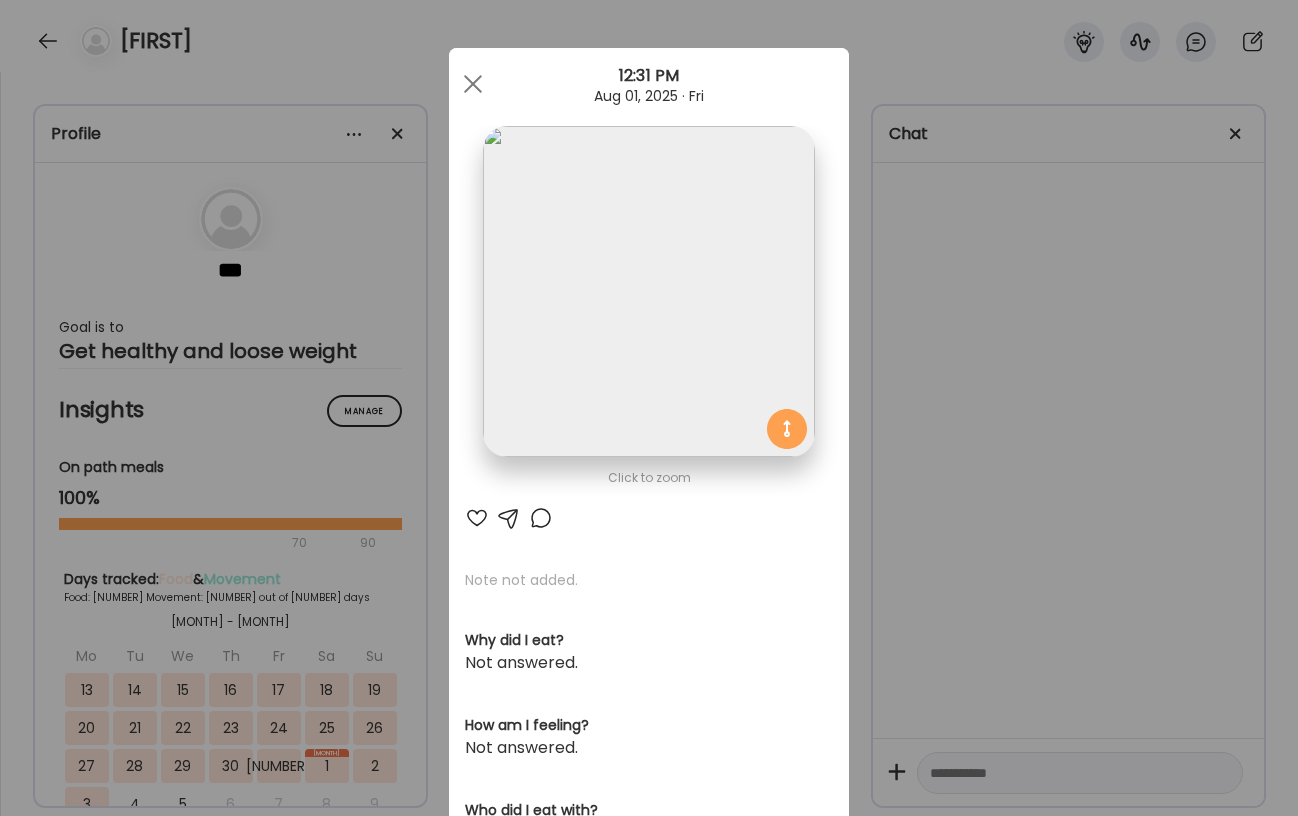 click on "Ate Coach Dashboard
1 Image 2 Message 3 Invite
Let’s get you quickly set up
Add a headshot or company logo for client recognition
Skip Next
Ate Coach Dashboard
1 Image 2 Message 3 Invite
Customize your welcome message
This page will be the first thing your clients will see. Add a welcome message to personalize their experience.
Header [NUMBER]" at bounding box center (649, 408) 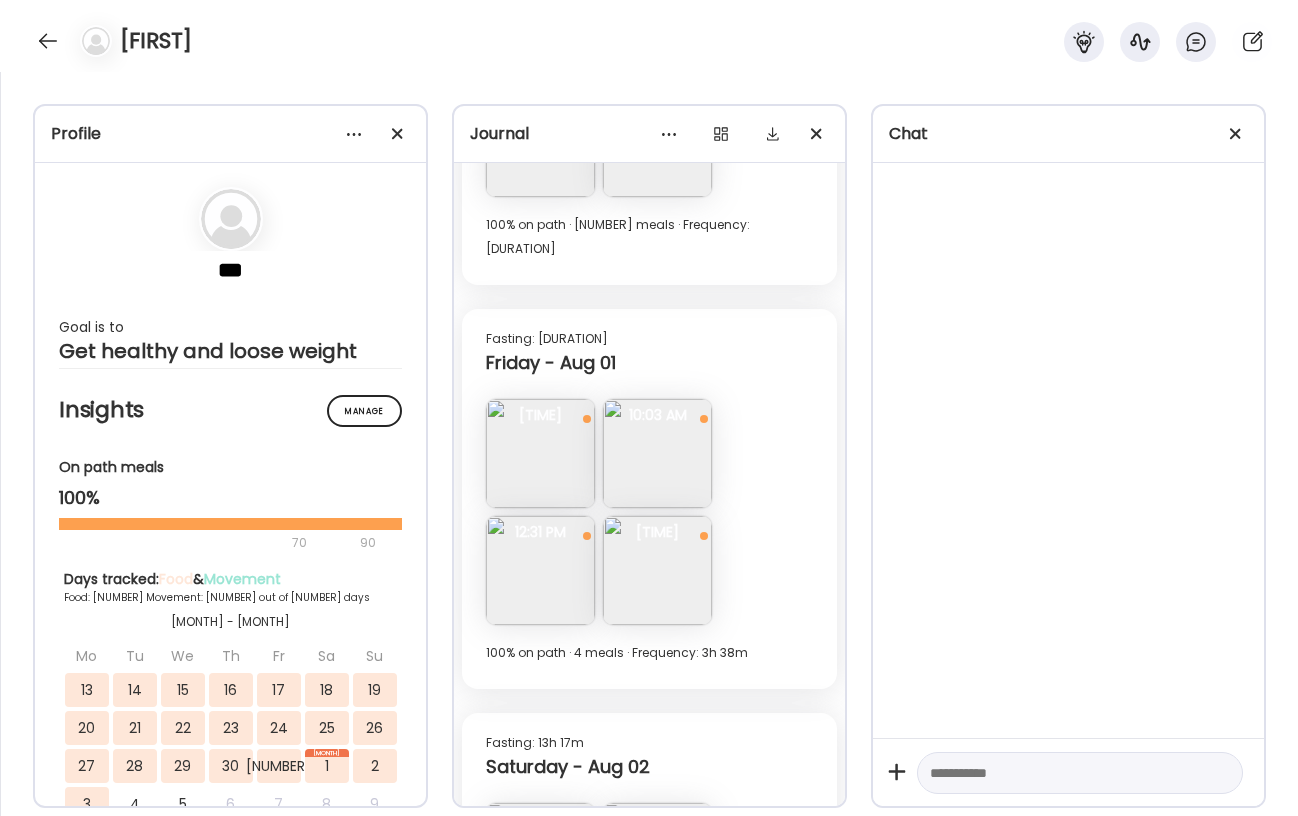 click at bounding box center [657, 570] 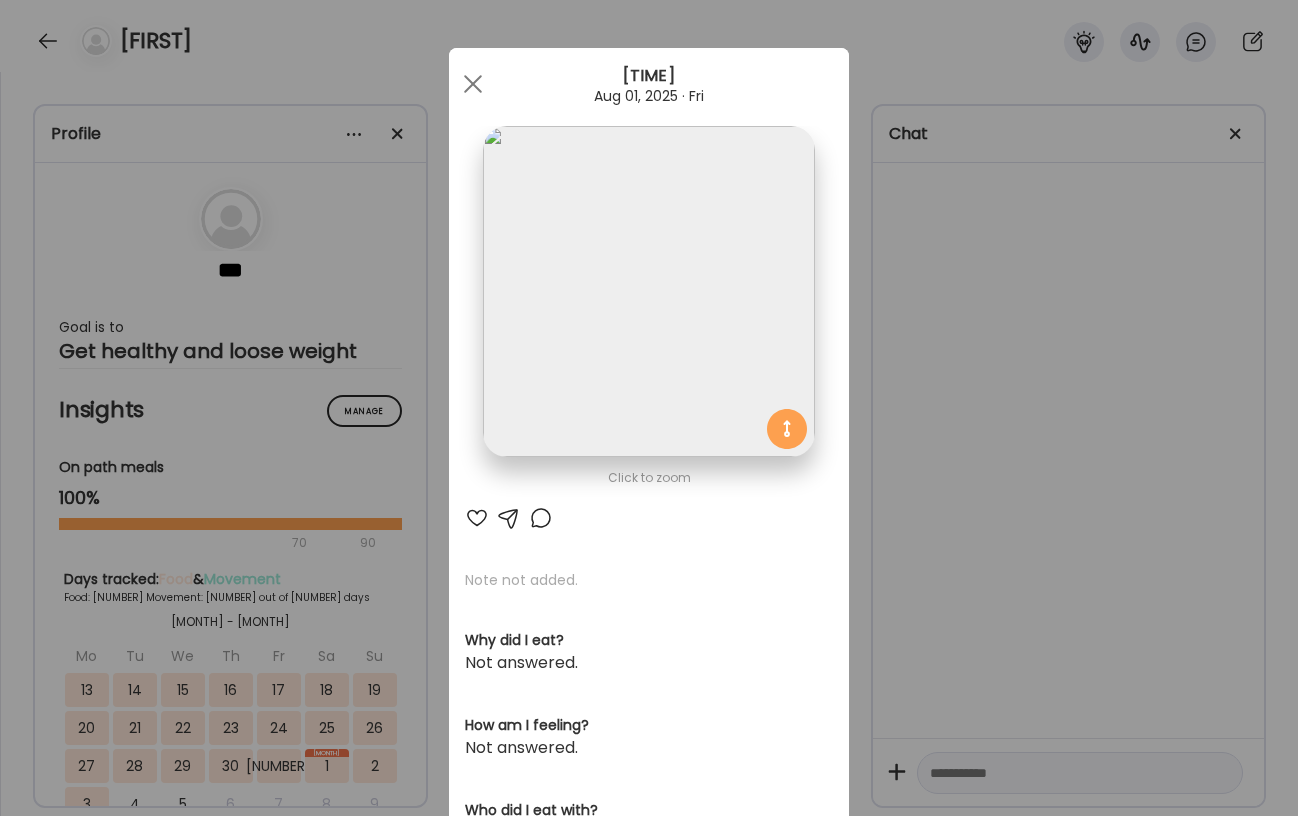click at bounding box center [648, 291] 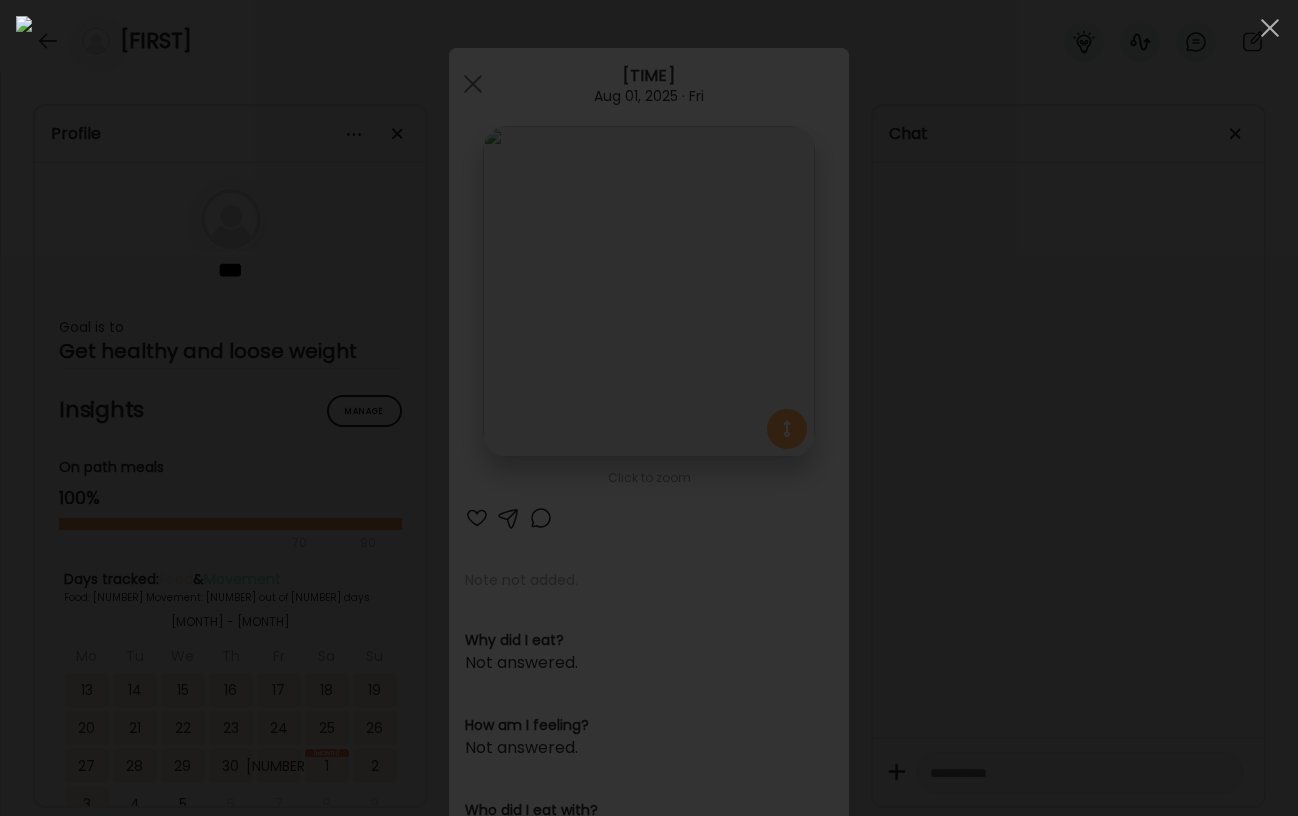 drag, startPoint x: 1104, startPoint y: 361, endPoint x: 1049, endPoint y: 188, distance: 181.53236 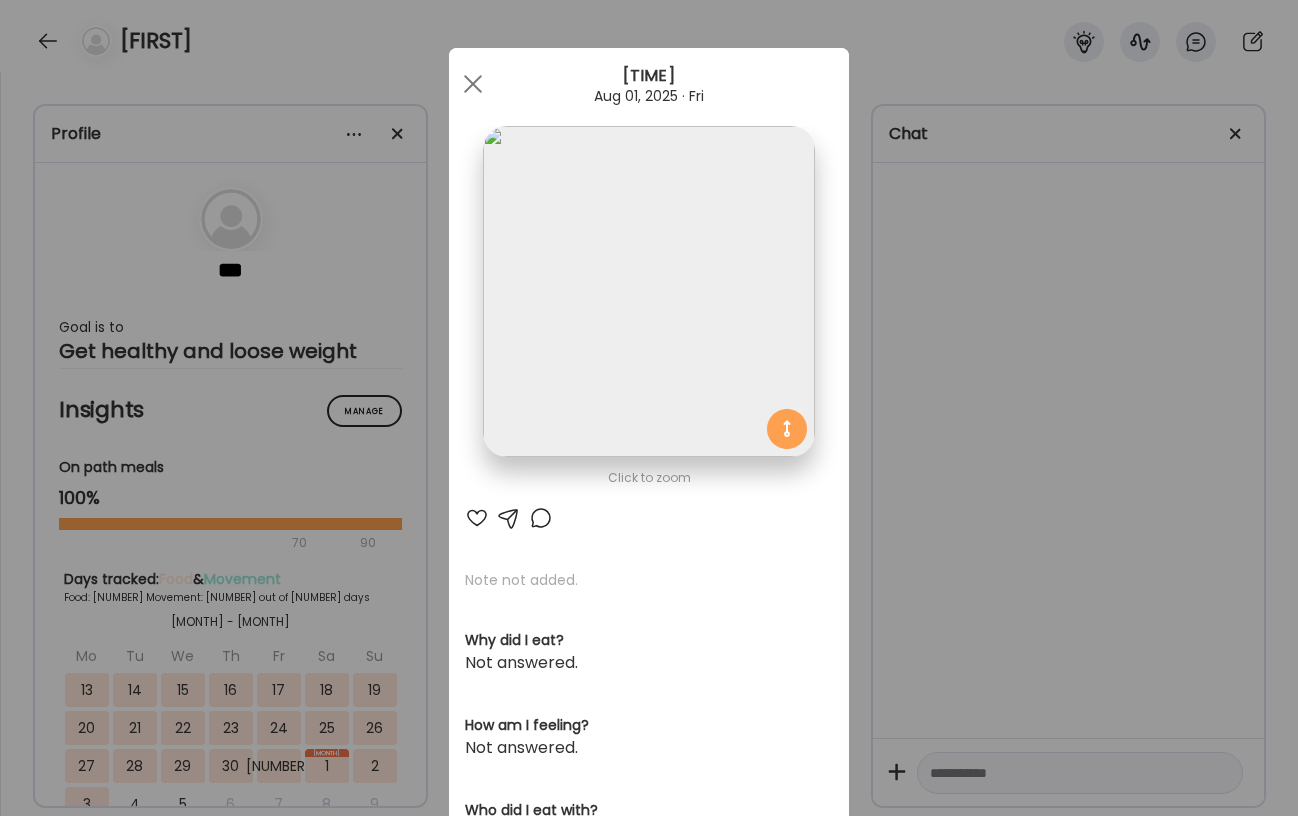 click on "Ate Coach Dashboard
1 Image 2 Message 3 Invite
Let’s get you quickly set up
Add a headshot or company logo for client recognition
Skip Next
Ate Coach Dashboard
1 Image 2 Message 3 Invite
Customize your welcome message
This page will be the first thing your clients will see. Add a welcome message to personalize their experience.
Header [NUMBER]" at bounding box center (649, 408) 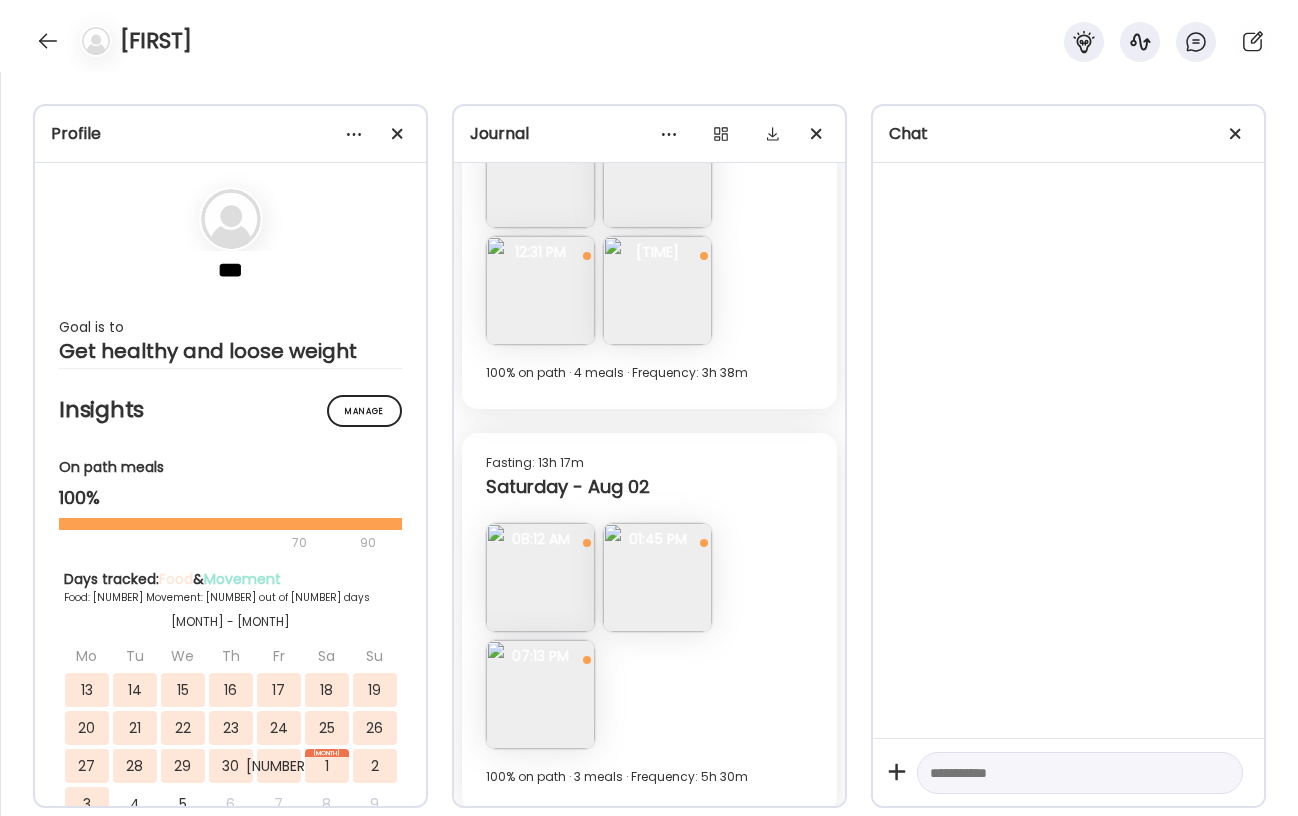 scroll, scrollTop: 12997, scrollLeft: 0, axis: vertical 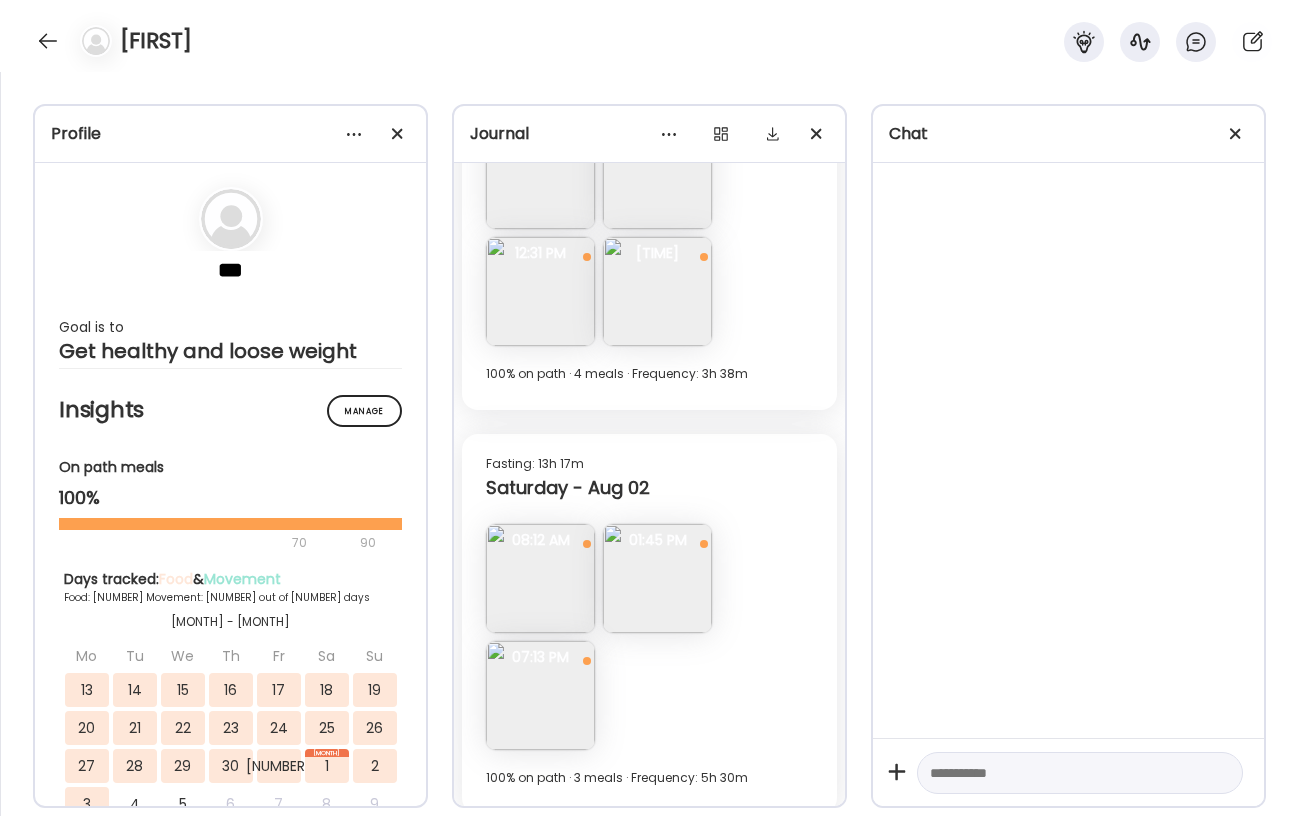 click at bounding box center (540, 578) 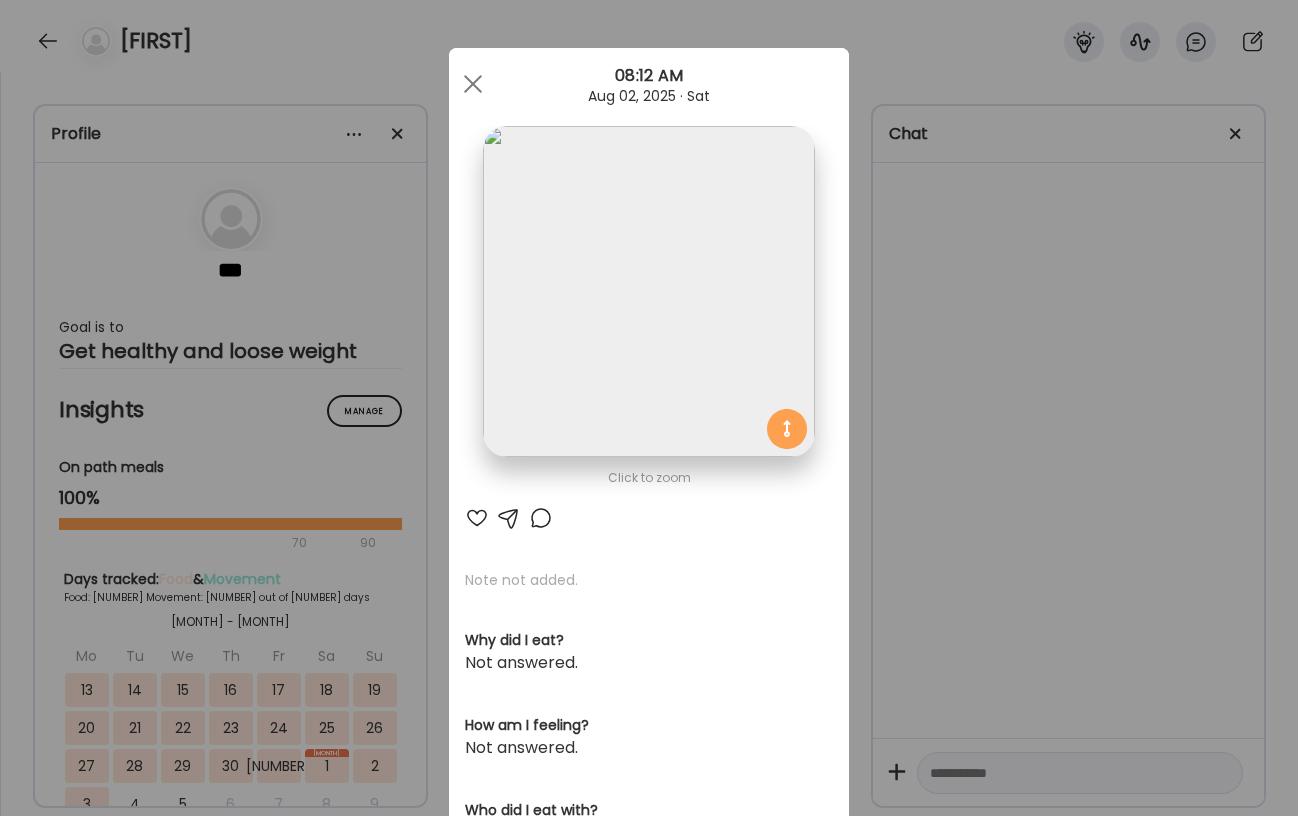 click at bounding box center (648, 291) 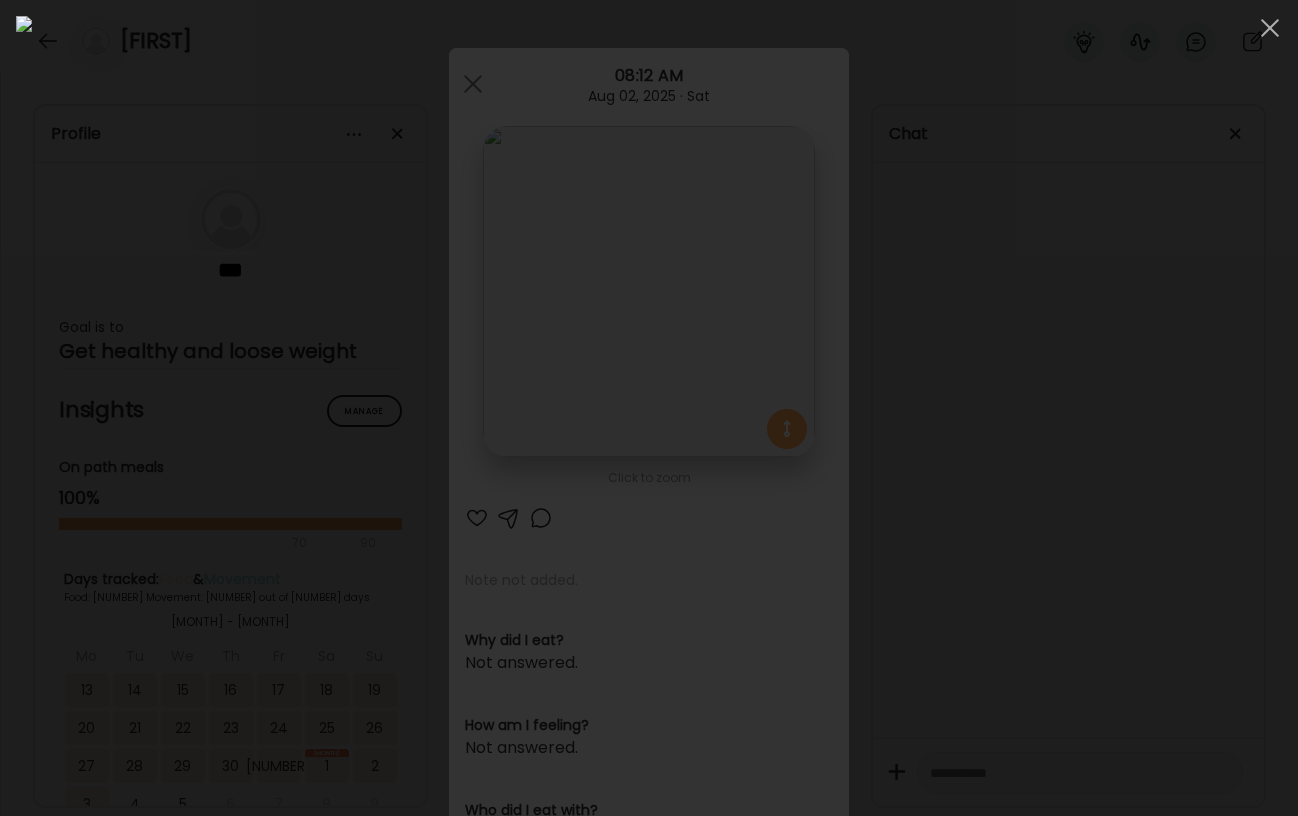 click at bounding box center (649, 408) 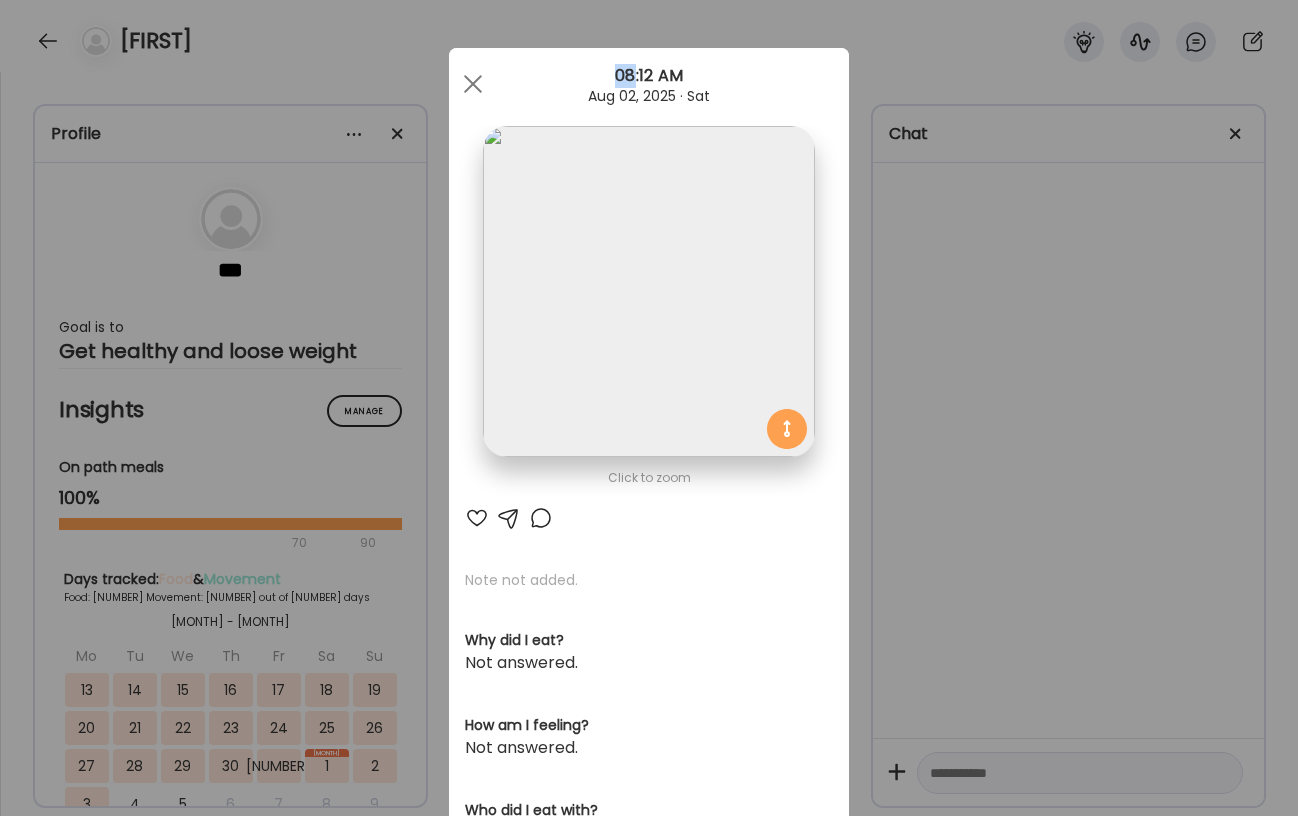 click on "Ate Coach Dashboard
1 Image 2 Message 3 Invite
Let’s get you quickly set up
Add a headshot or company logo for client recognition
Skip Next
Ate Coach Dashboard
1 Image 2 Message 3 Invite
Customize your welcome message
This page will be the first thing your clients will see. Add a welcome message to personalize their experience.
Header [NUMBER]" at bounding box center [649, 408] 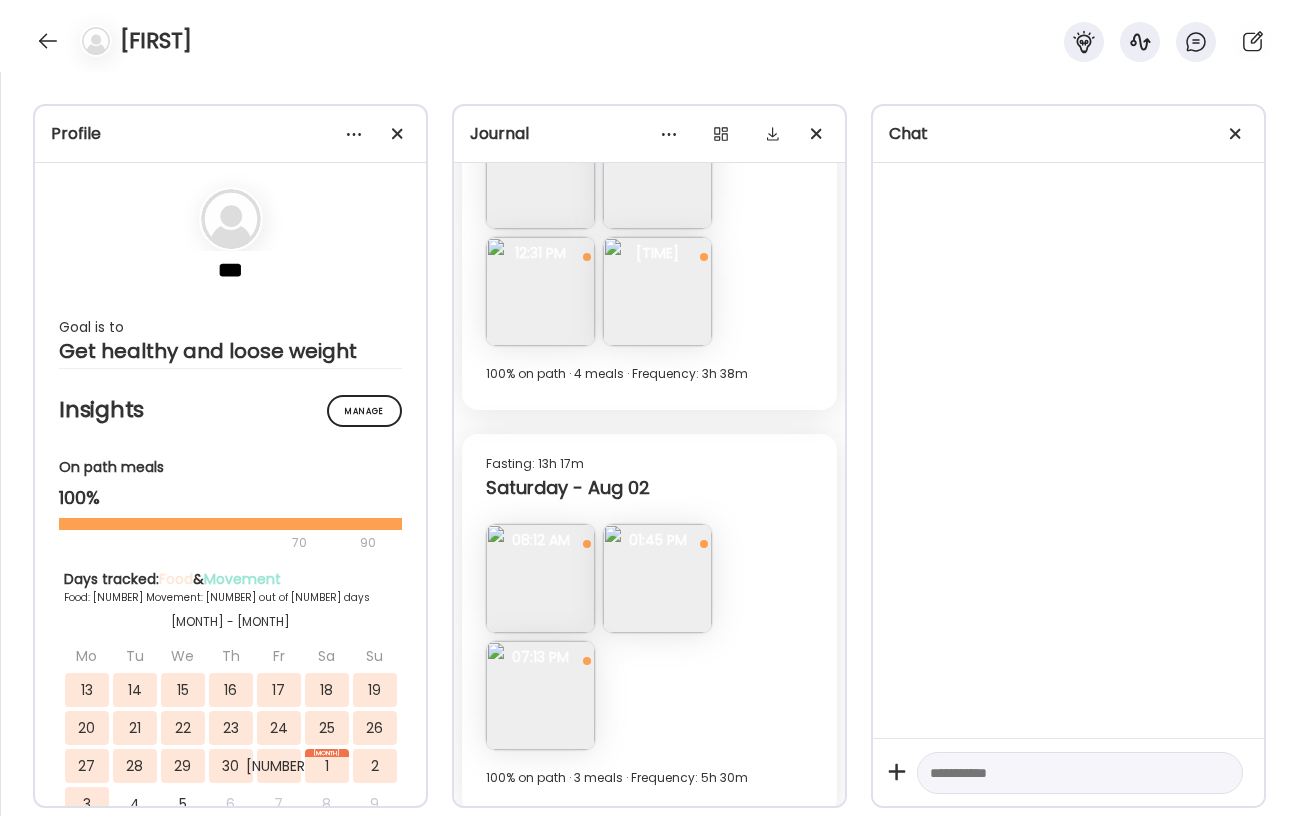 click at bounding box center [657, 578] 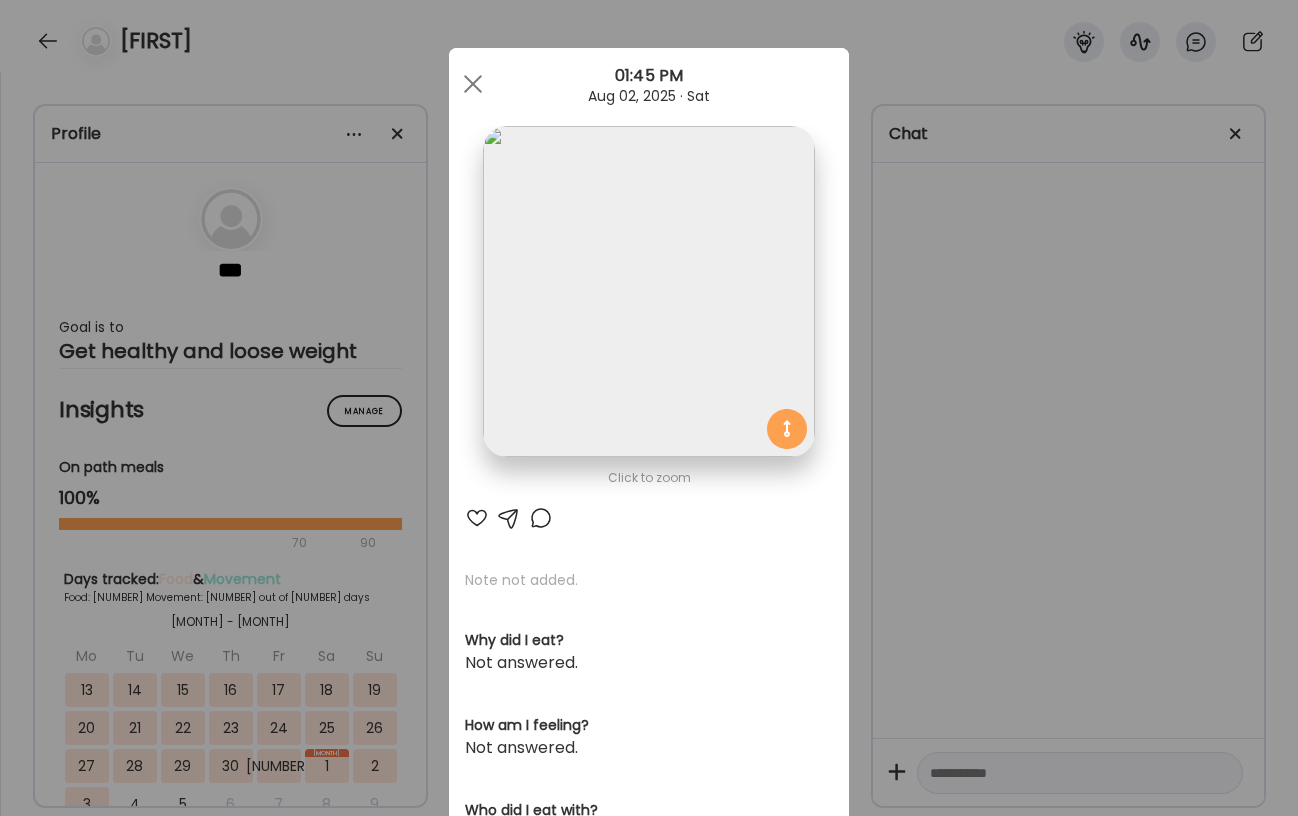 click on "Ate Coach Dashboard
1 Image 2 Message 3 Invite
Let’s get you quickly set up
Add a headshot or company logo for client recognition
Skip Next
Ate Coach Dashboard
1 Image 2 Message 3 Invite
Customize your welcome message
This page will be the first thing your clients will see. Add a welcome message to personalize their experience.
Header [NUMBER]" at bounding box center (649, 408) 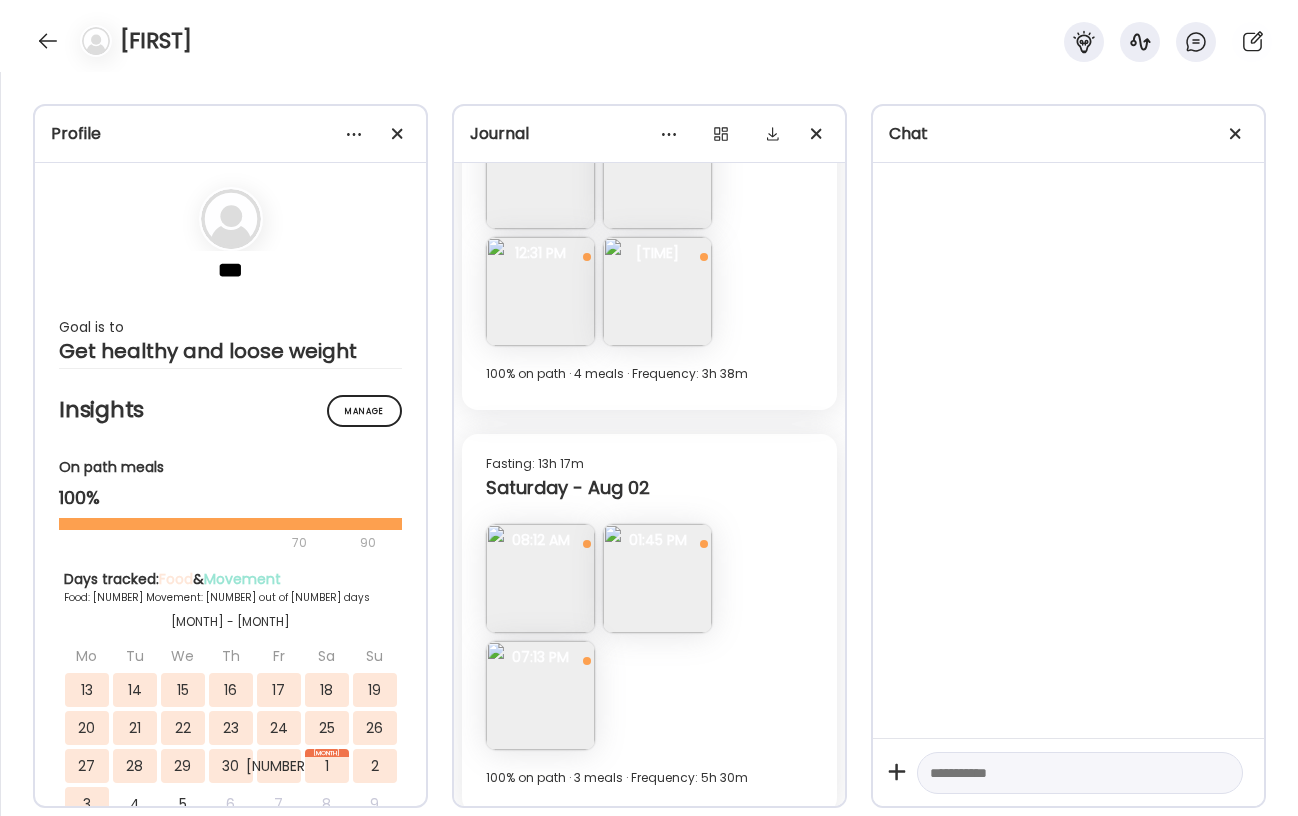 click at bounding box center (657, 578) 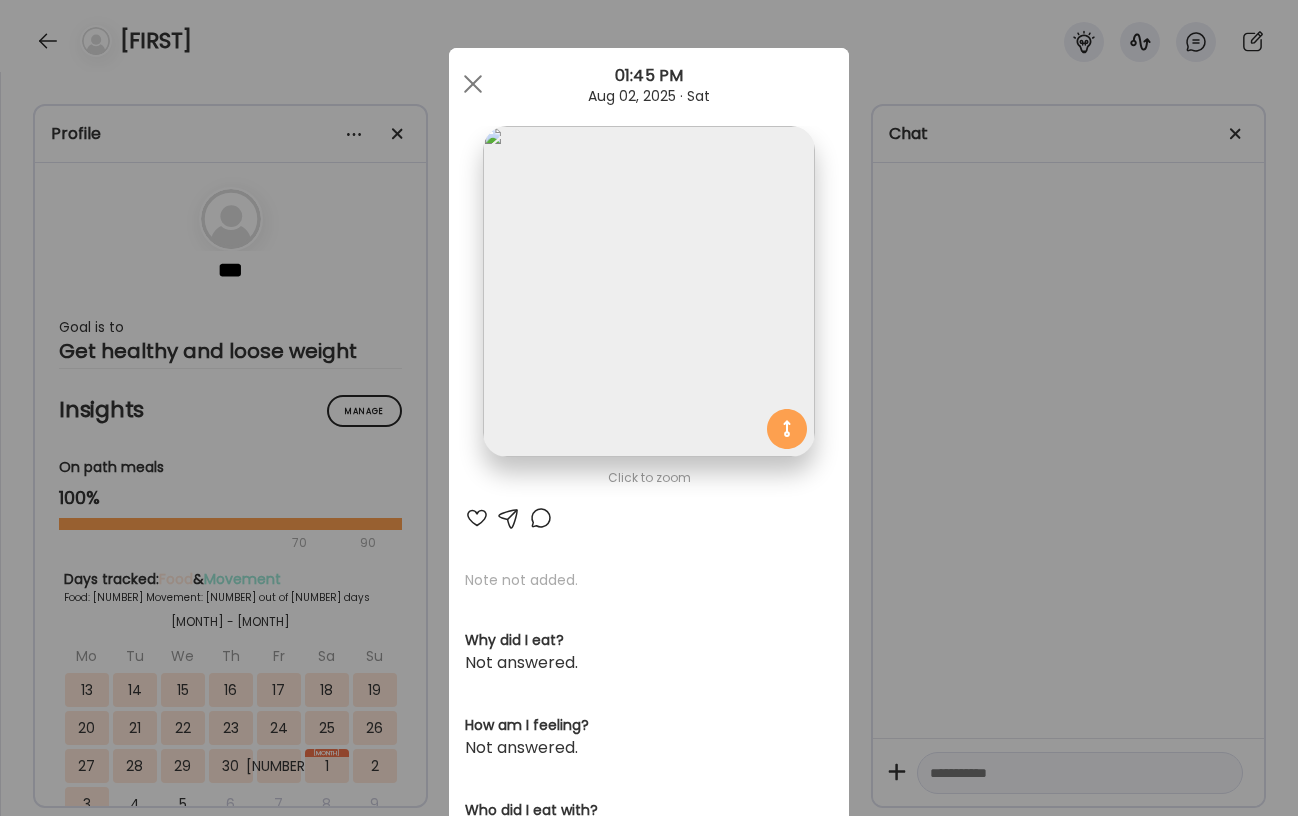 click at bounding box center (648, 291) 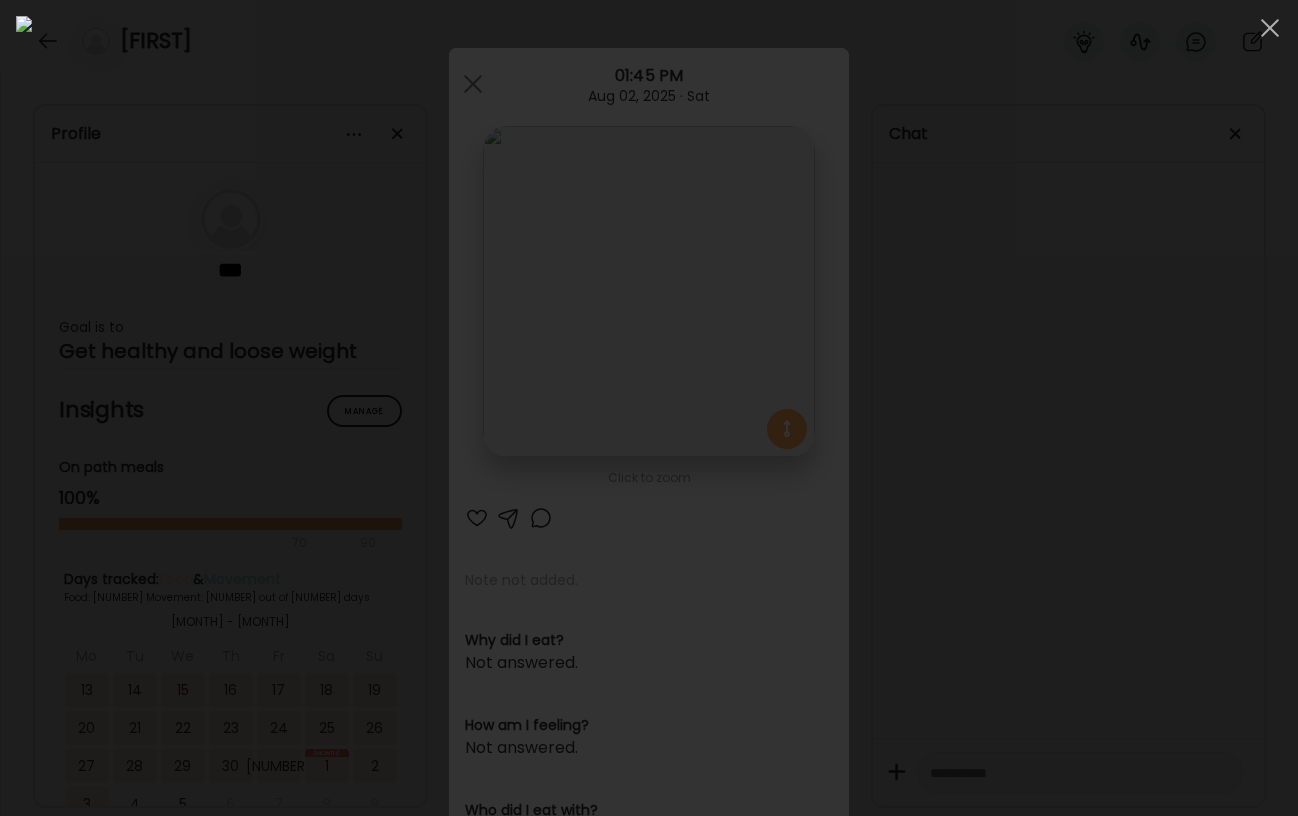 click at bounding box center (649, 408) 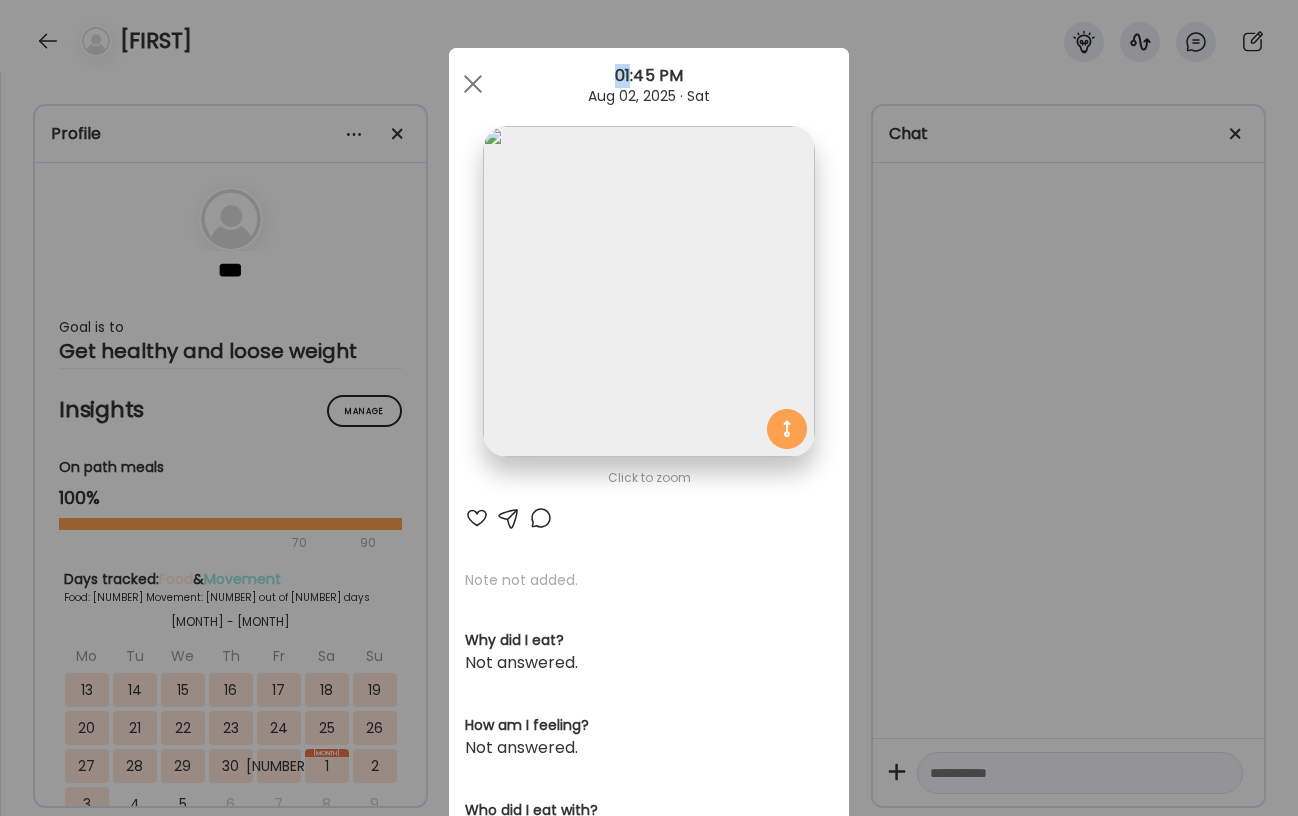 click on "Ate Coach Dashboard
1 Image 2 Message 3 Invite
Let’s get you quickly set up
Add a headshot or company logo for client recognition
Skip Next
Ate Coach Dashboard
1 Image 2 Message 3 Invite
Customize your welcome message
This page will be the first thing your clients will see. Add a welcome message to personalize their experience.
Header [NUMBER]" at bounding box center [649, 408] 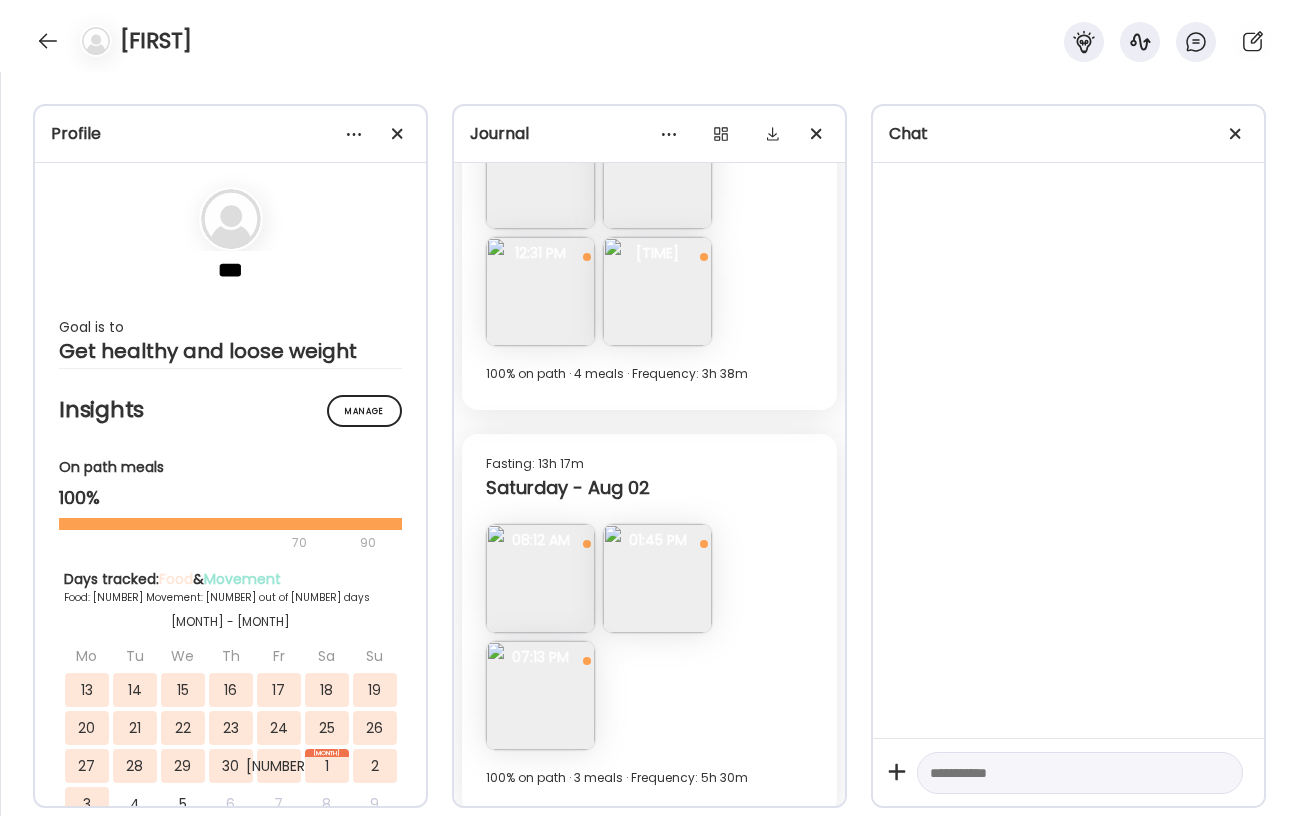 click at bounding box center (540, 695) 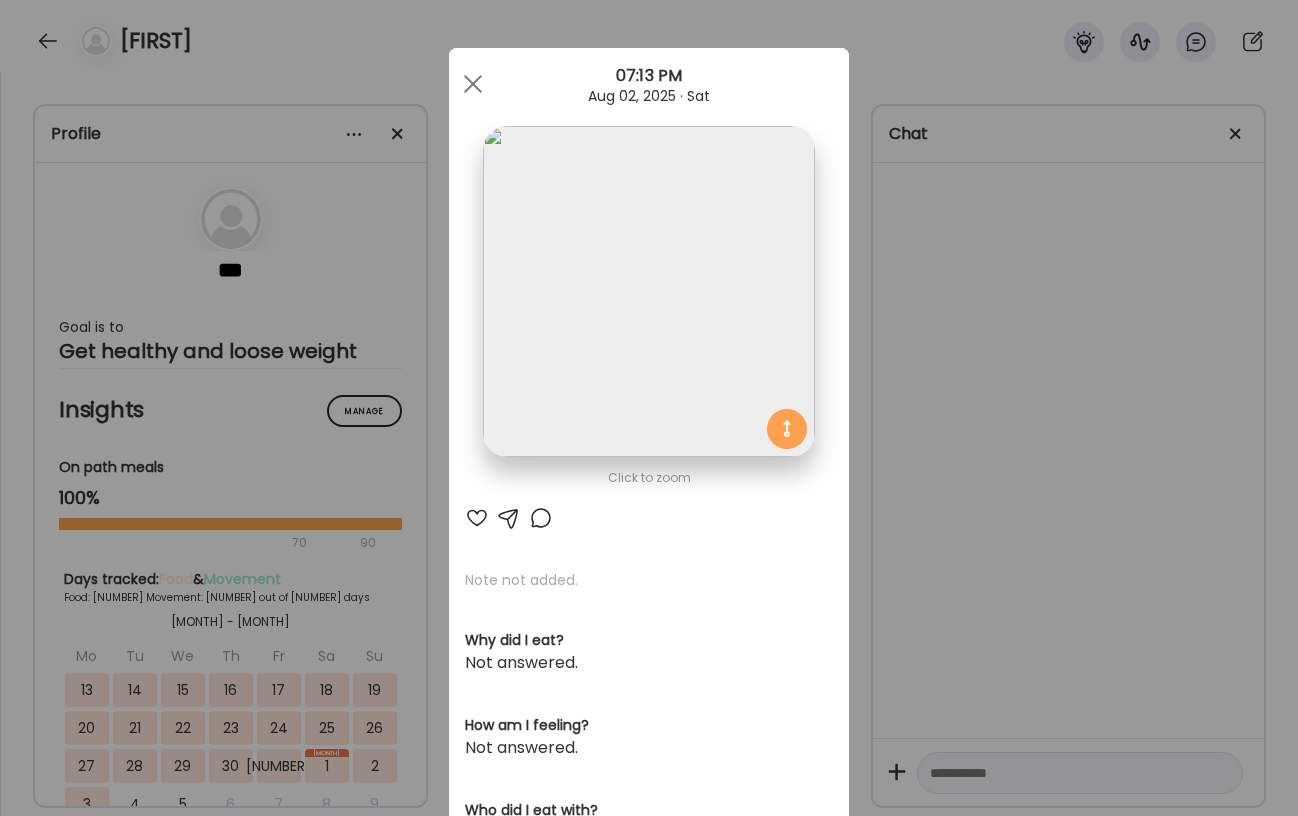 click at bounding box center (648, 291) 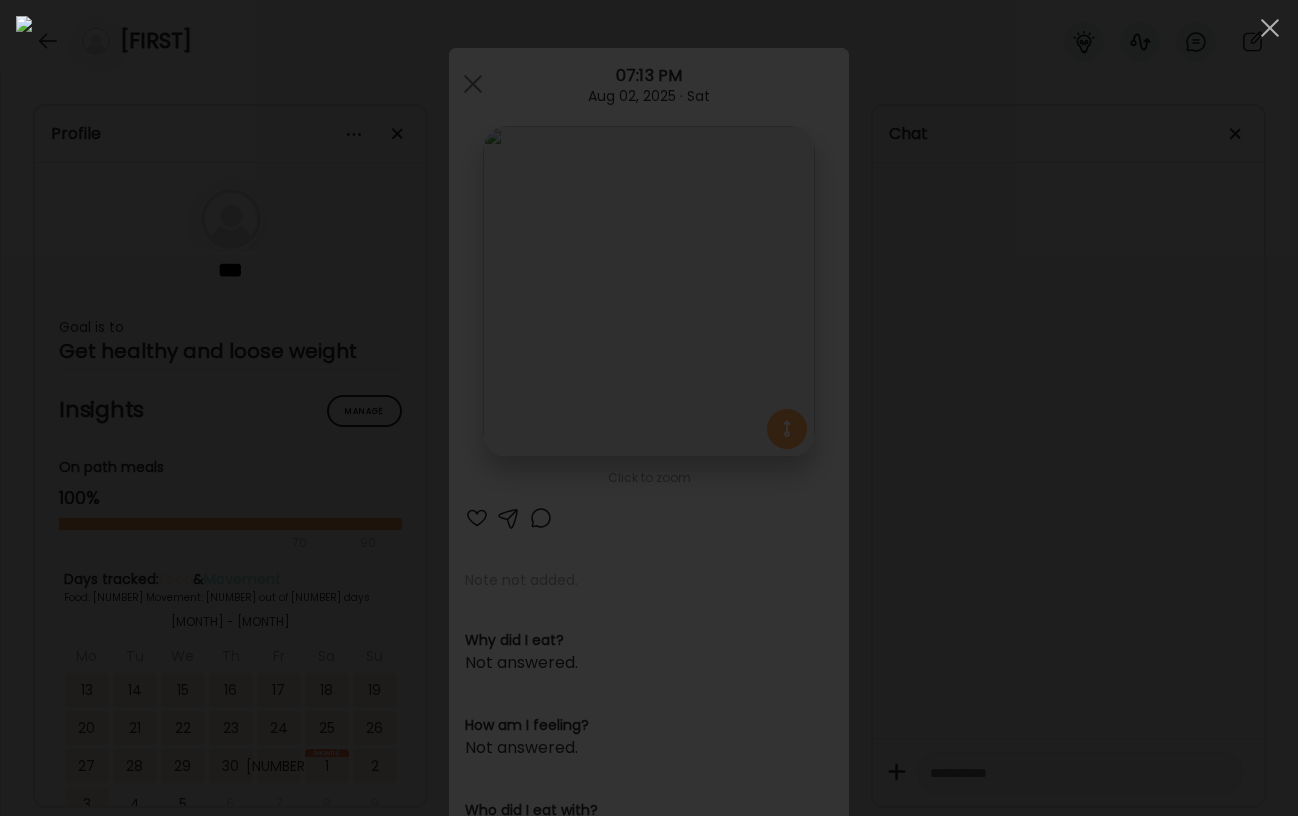 click at bounding box center (649, 408) 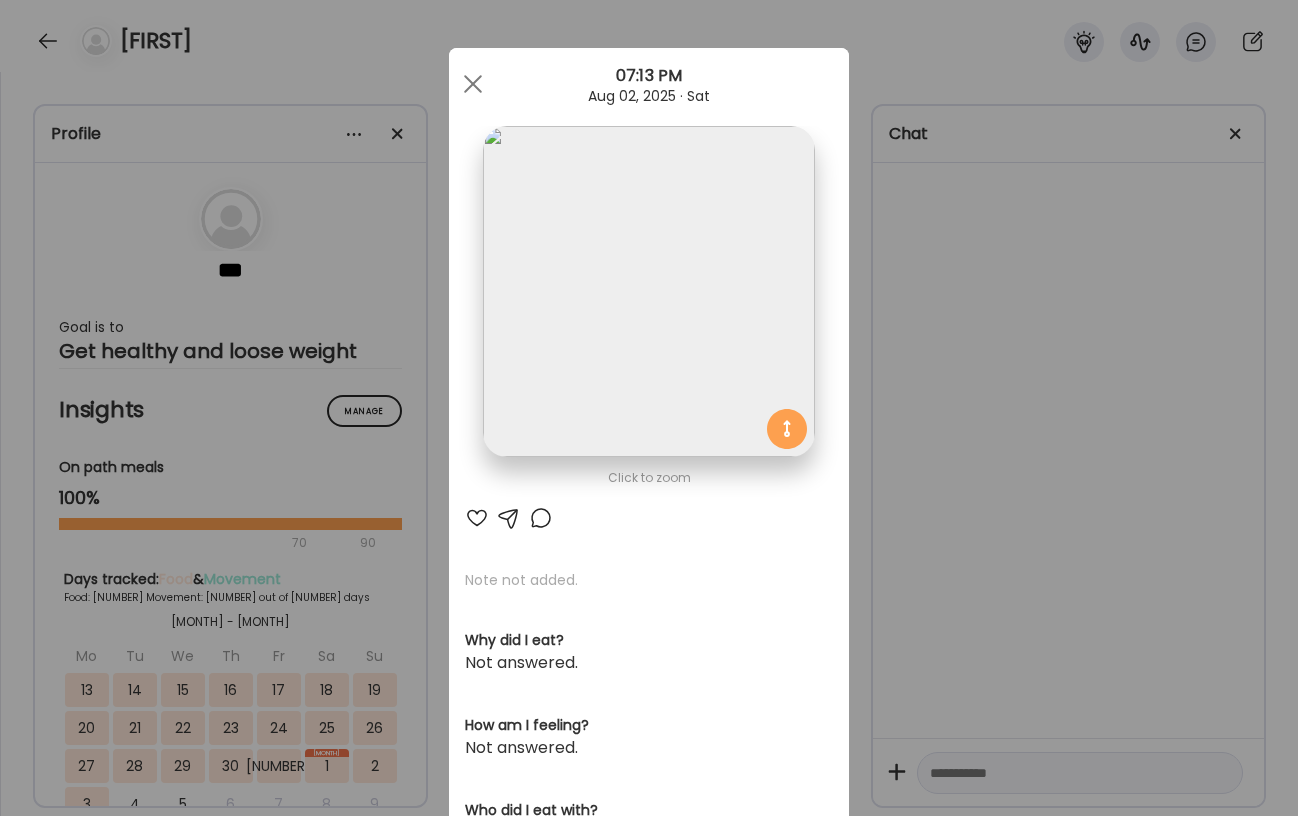 click on "Ate Coach Dashboard
1 Image 2 Message 3 Invite
Let’s get you quickly set up
Add a headshot or company logo for client recognition
Skip Next
Ate Coach Dashboard
1 Image 2 Message 3 Invite
Customize your welcome message
This page will be the first thing your clients will see. Add a welcome message to personalize their experience.
Header [NUMBER]" at bounding box center (649, 408) 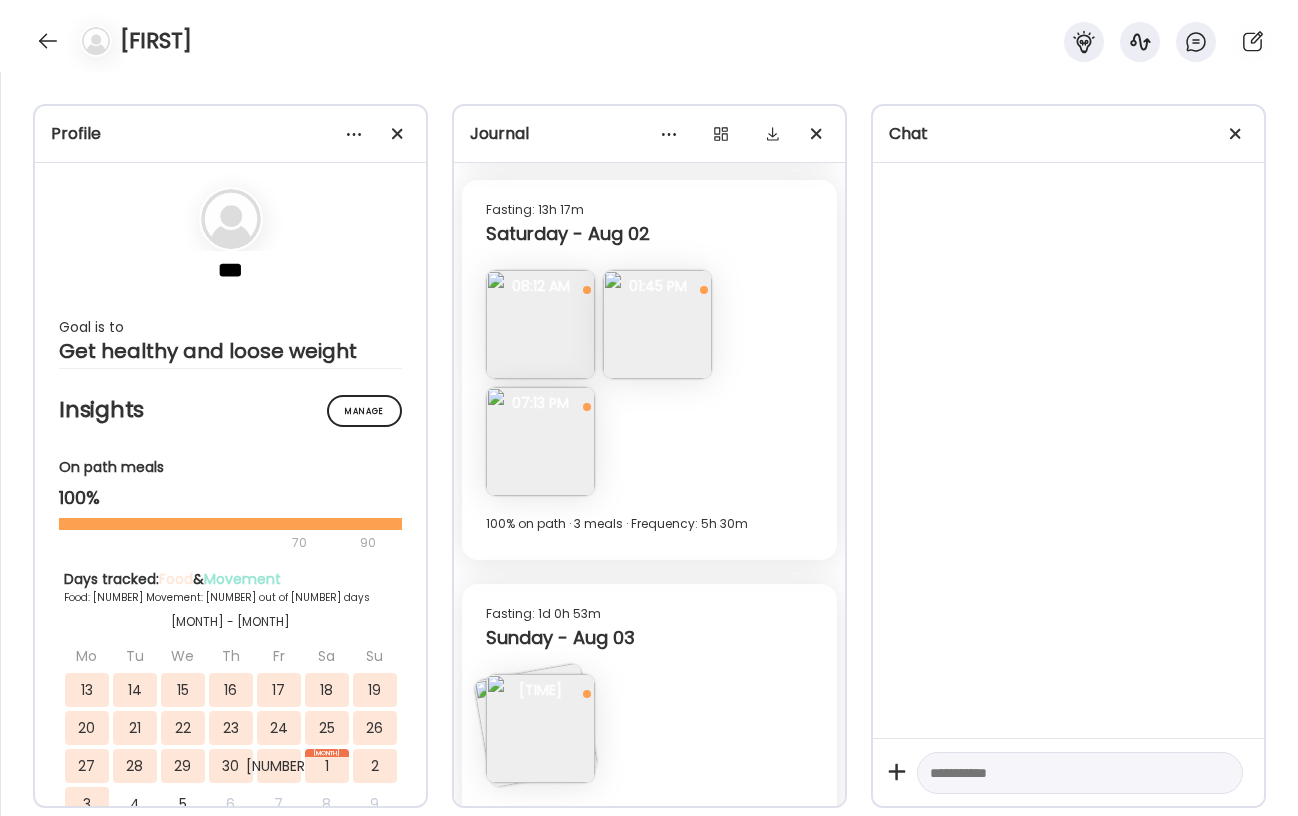 scroll, scrollTop: 13365, scrollLeft: 0, axis: vertical 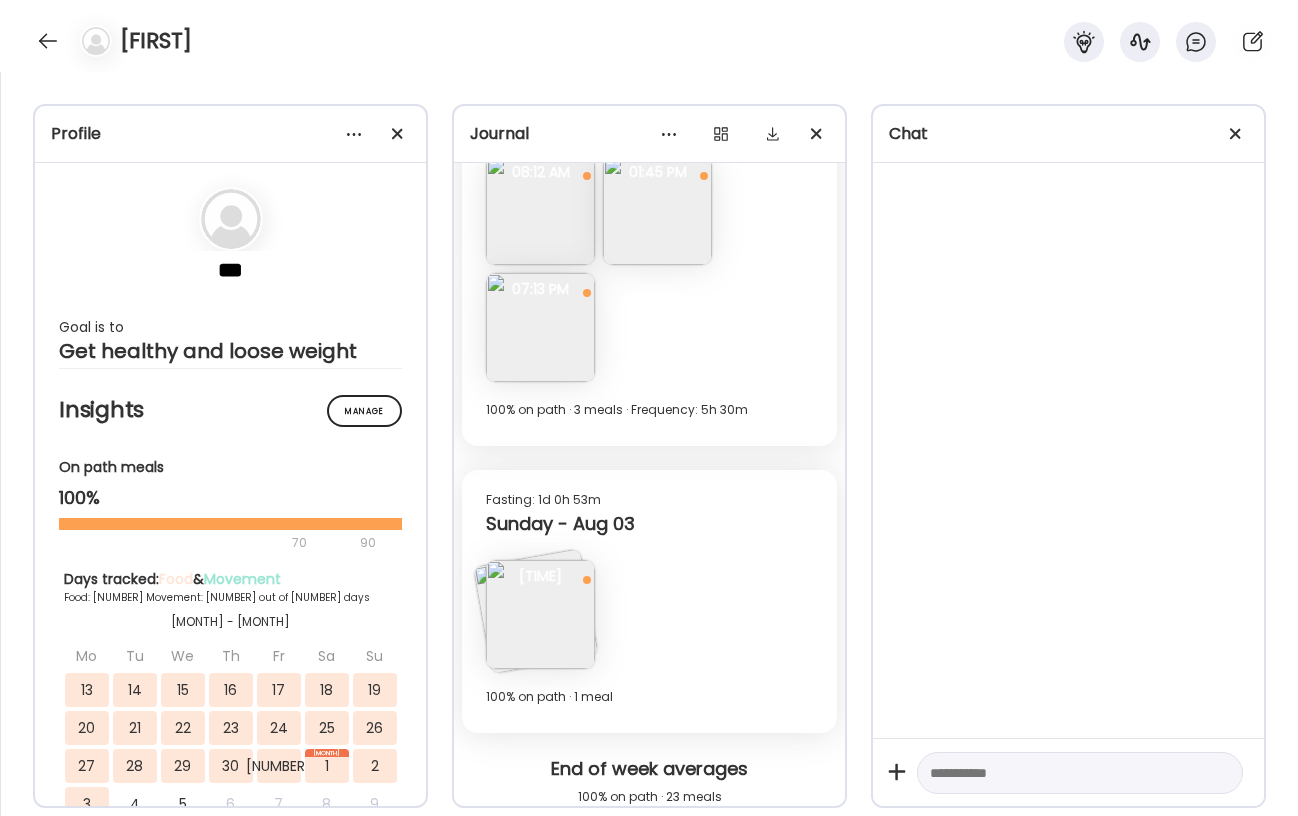 click at bounding box center [540, 614] 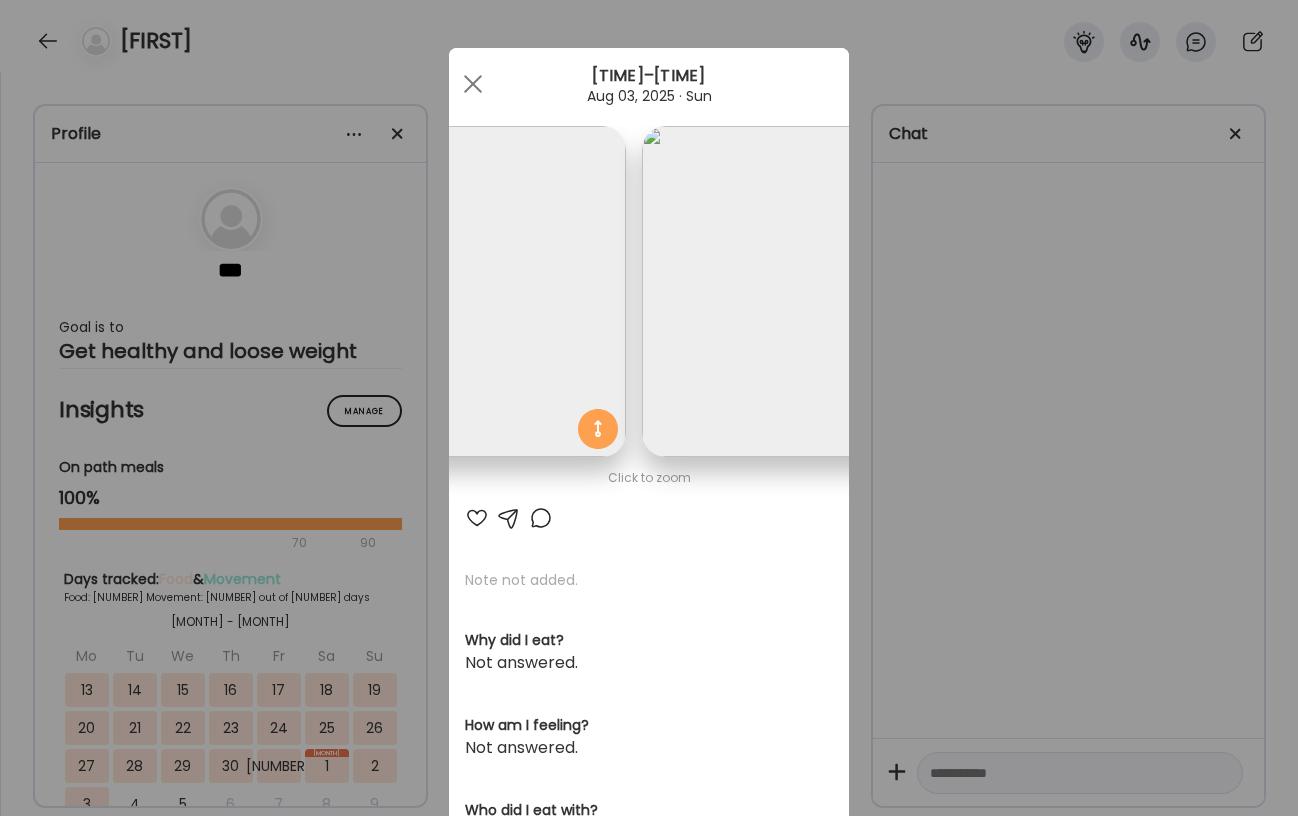 scroll, scrollTop: 0, scrollLeft: 326, axis: horizontal 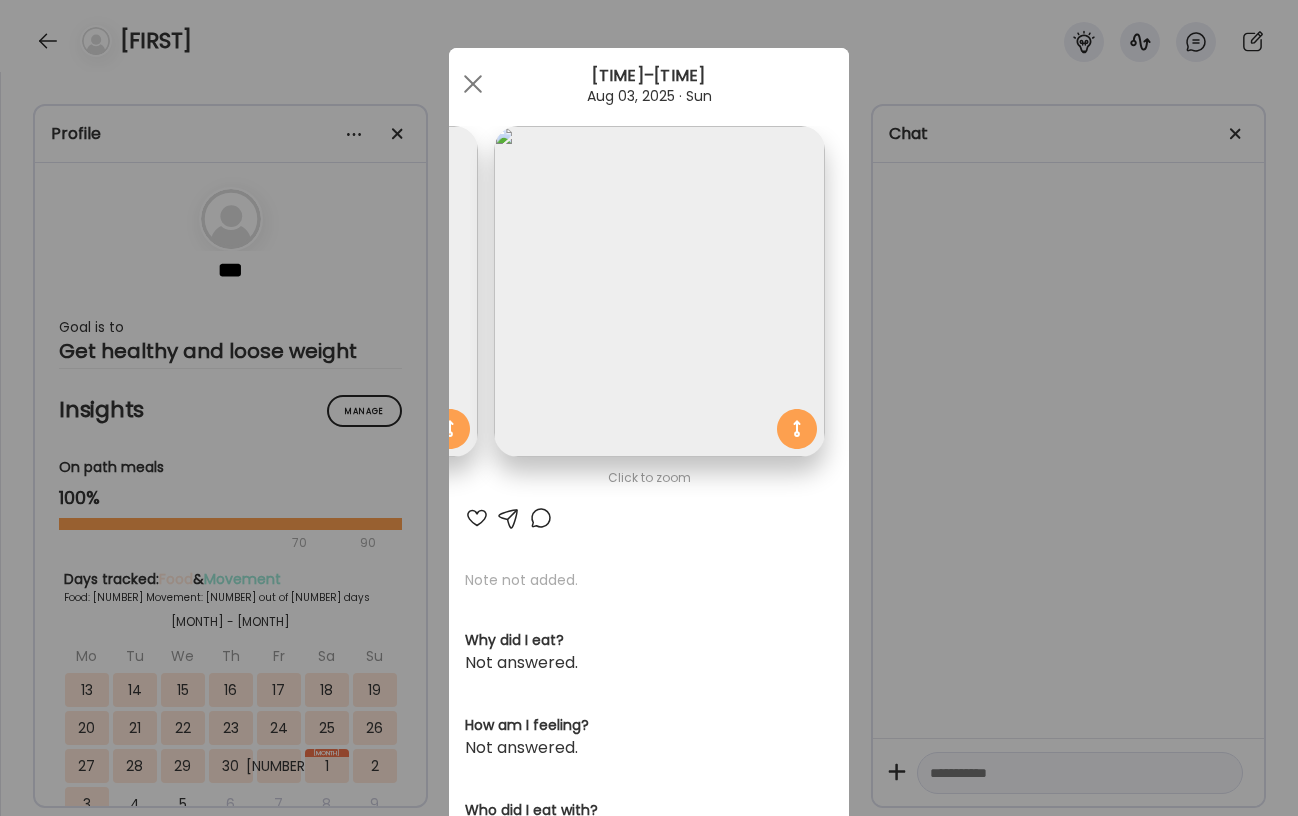 click on "Ate Coach Dashboard
1 Image 2 Message 3 Invite
Let’s get you quickly set up
Add a headshot or company logo for client recognition
Skip Next
Ate Coach Dashboard
1 Image 2 Message 3 Invite
Customize your welcome message
This page will be the first thing your clients will see. Add a welcome message to personalize their experience.
Header [NUMBER]" at bounding box center (649, 408) 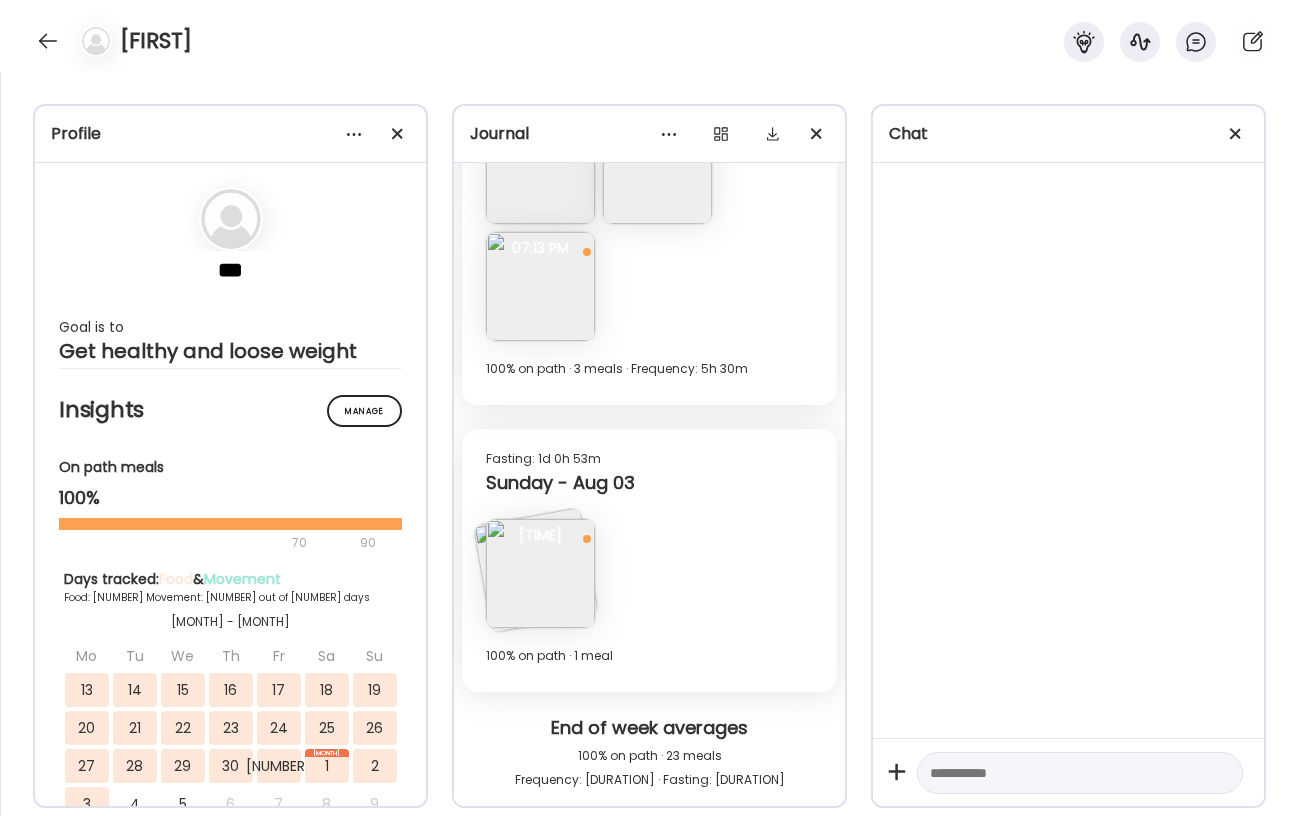 scroll, scrollTop: 13588, scrollLeft: 0, axis: vertical 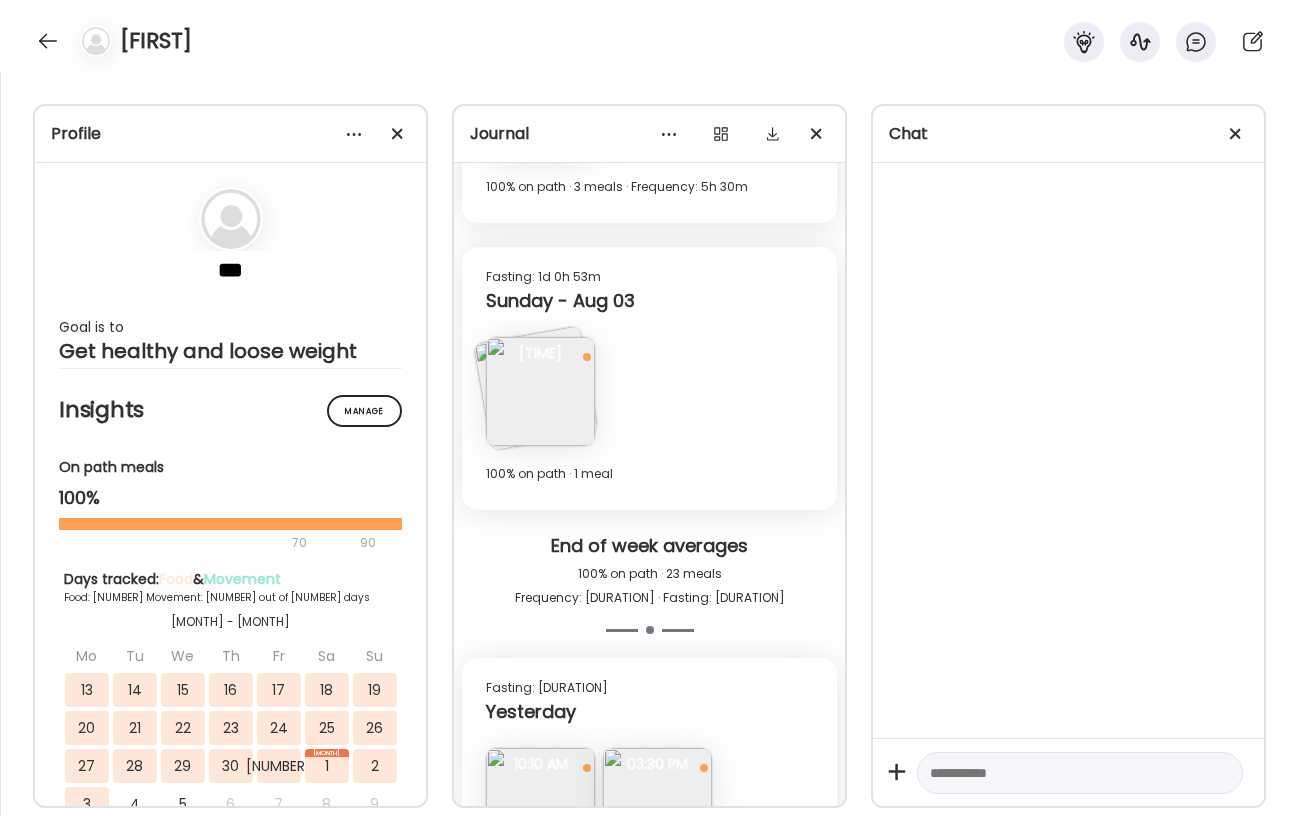click at bounding box center [540, 802] 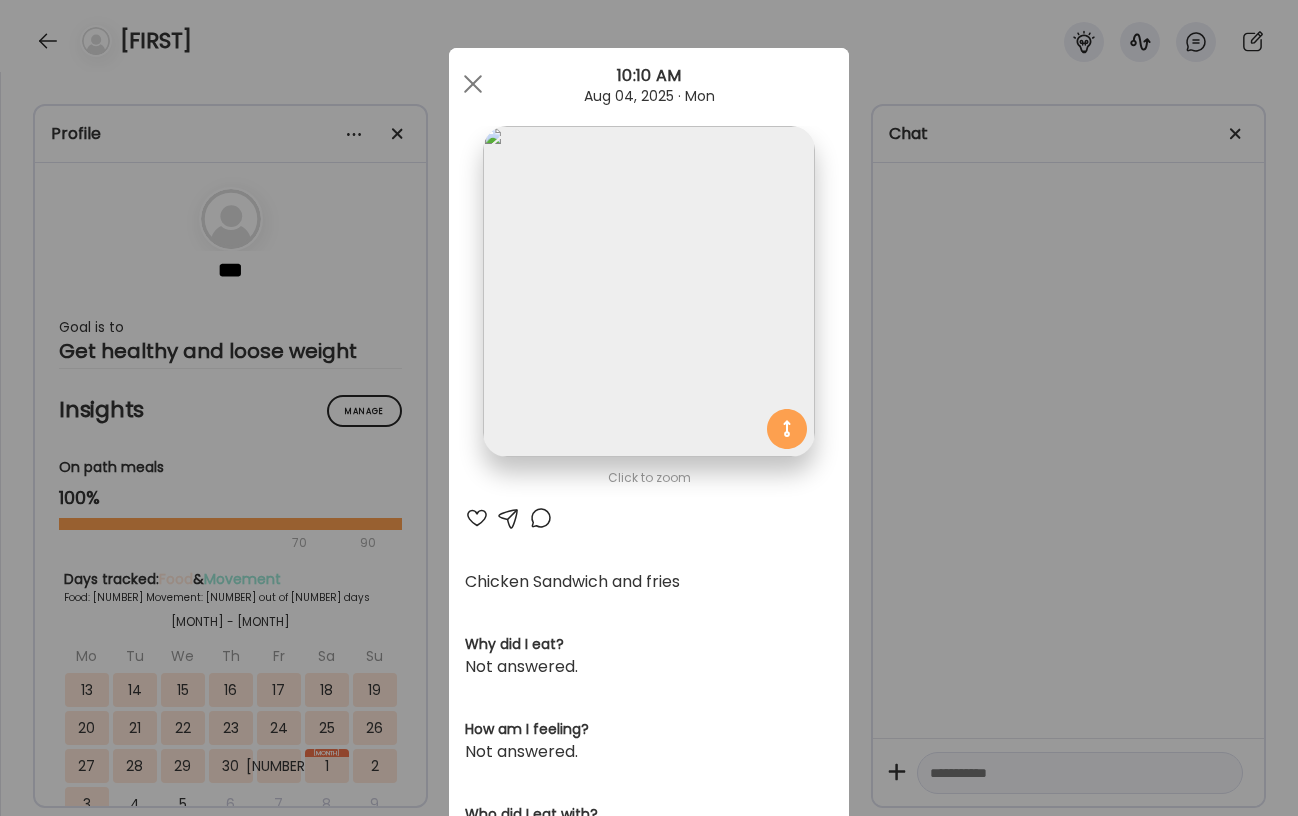 click on "Ate Coach Dashboard
1 Image 2 Message 3 Invite
Let’s get you quickly set up
Add a headshot or company logo for client recognition
Skip Next
Ate Coach Dashboard
1 Image 2 Message 3 Invite
Customize your welcome message
This page will be the first thing your clients will see. Add a welcome message to personalize their experience.
Header [NUMBER]" at bounding box center (649, 408) 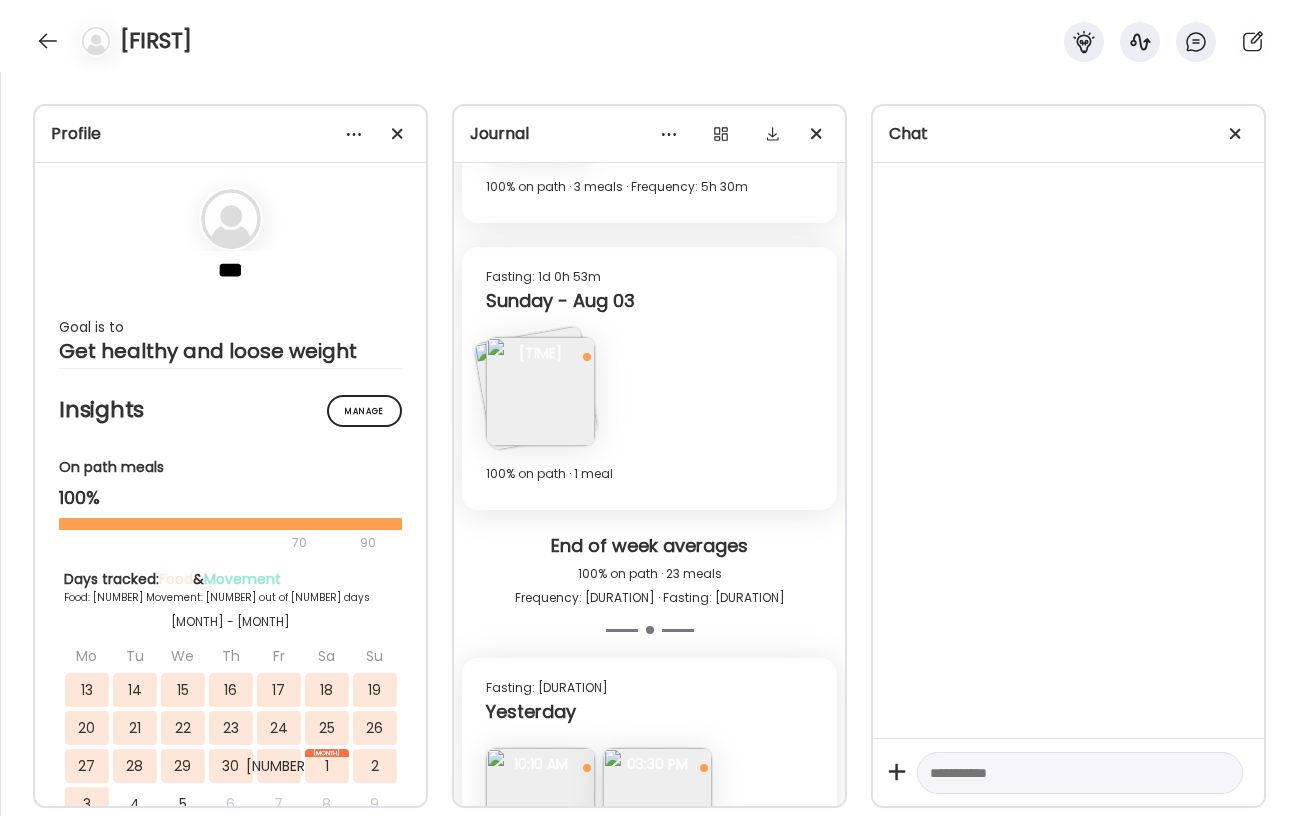 click at bounding box center [657, 802] 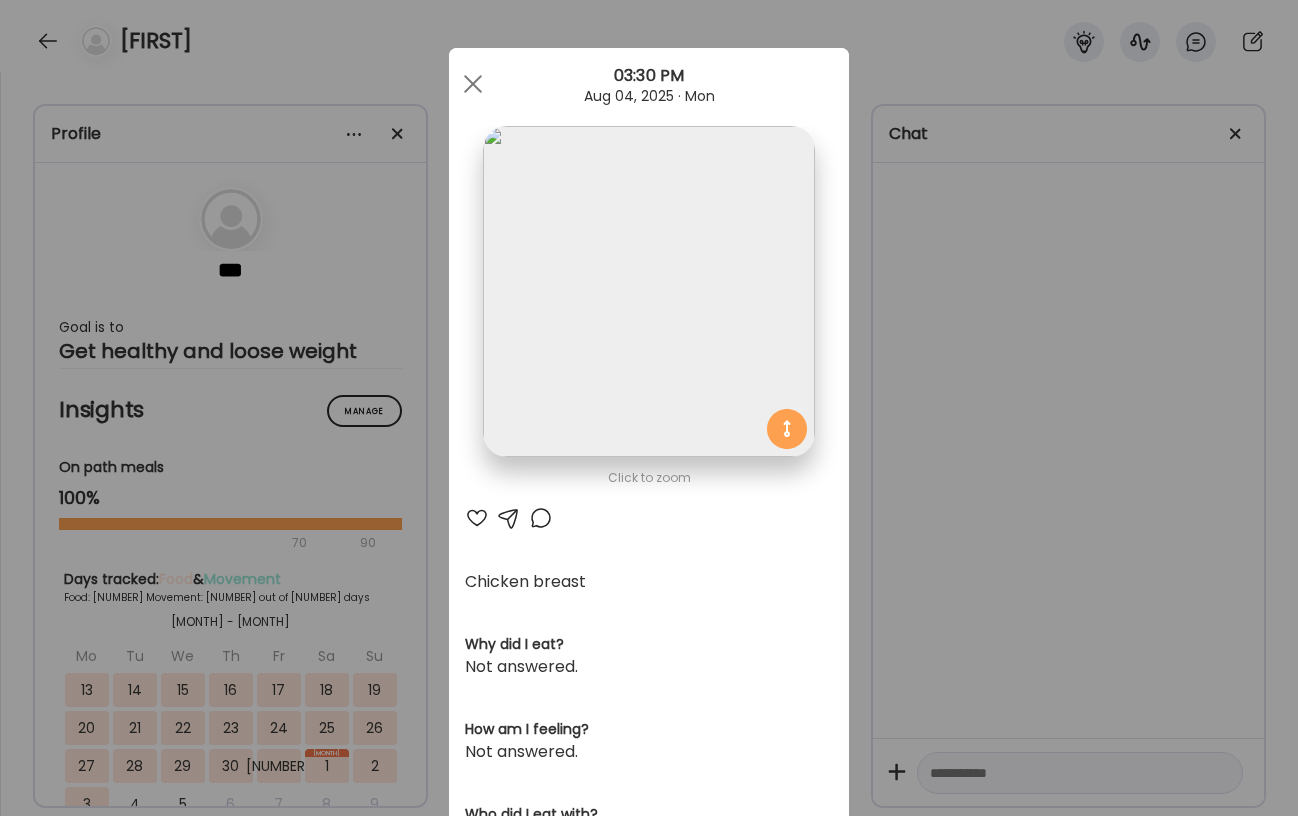 click on "Ate Coach Dashboard
1 Image 2 Message 3 Invite
Let’s get you quickly set up
Add a headshot or company logo for client recognition
Skip Next
Ate Coach Dashboard
1 Image 2 Message 3 Invite
Customize your welcome message
This page will be the first thing your clients will see. Add a welcome message to personalize their experience.
Header [NUMBER]" at bounding box center (649, 408) 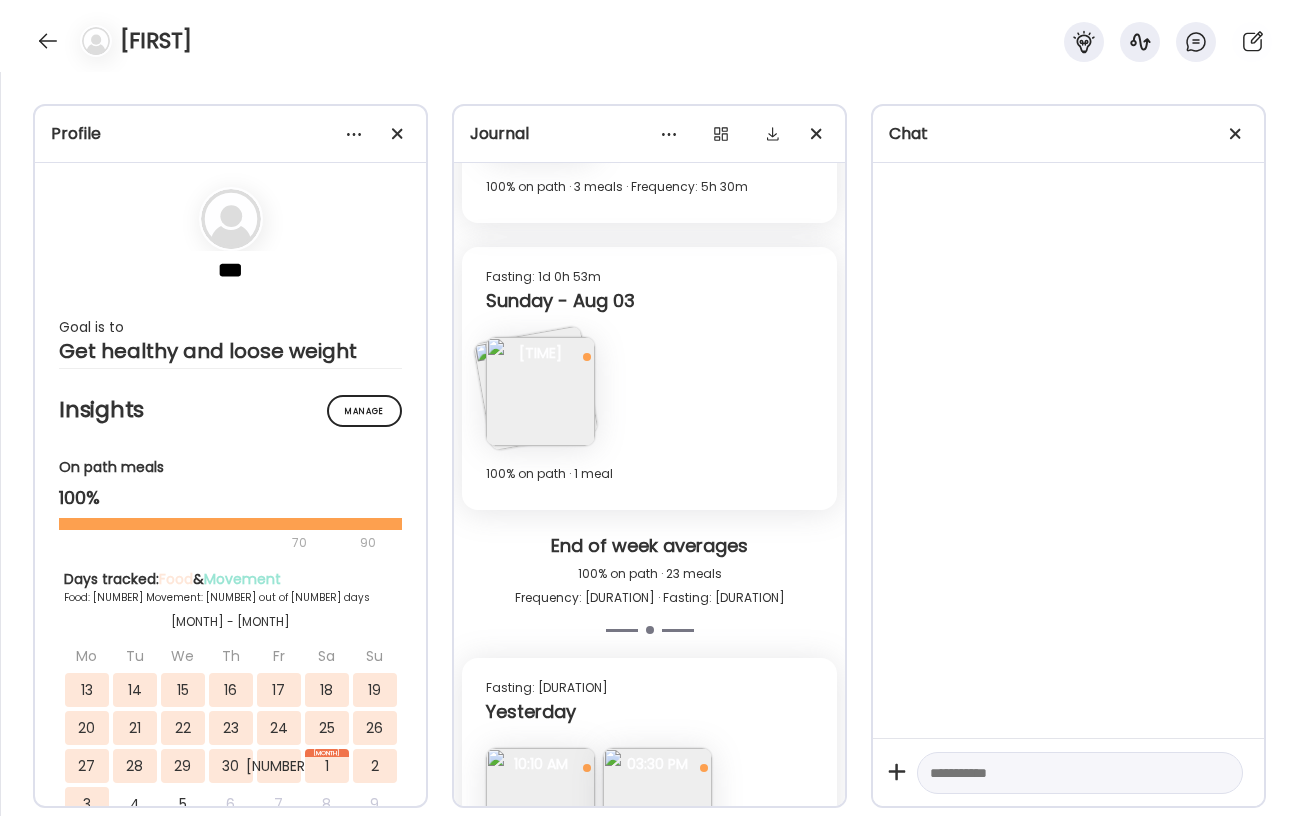 click at bounding box center [540, 919] 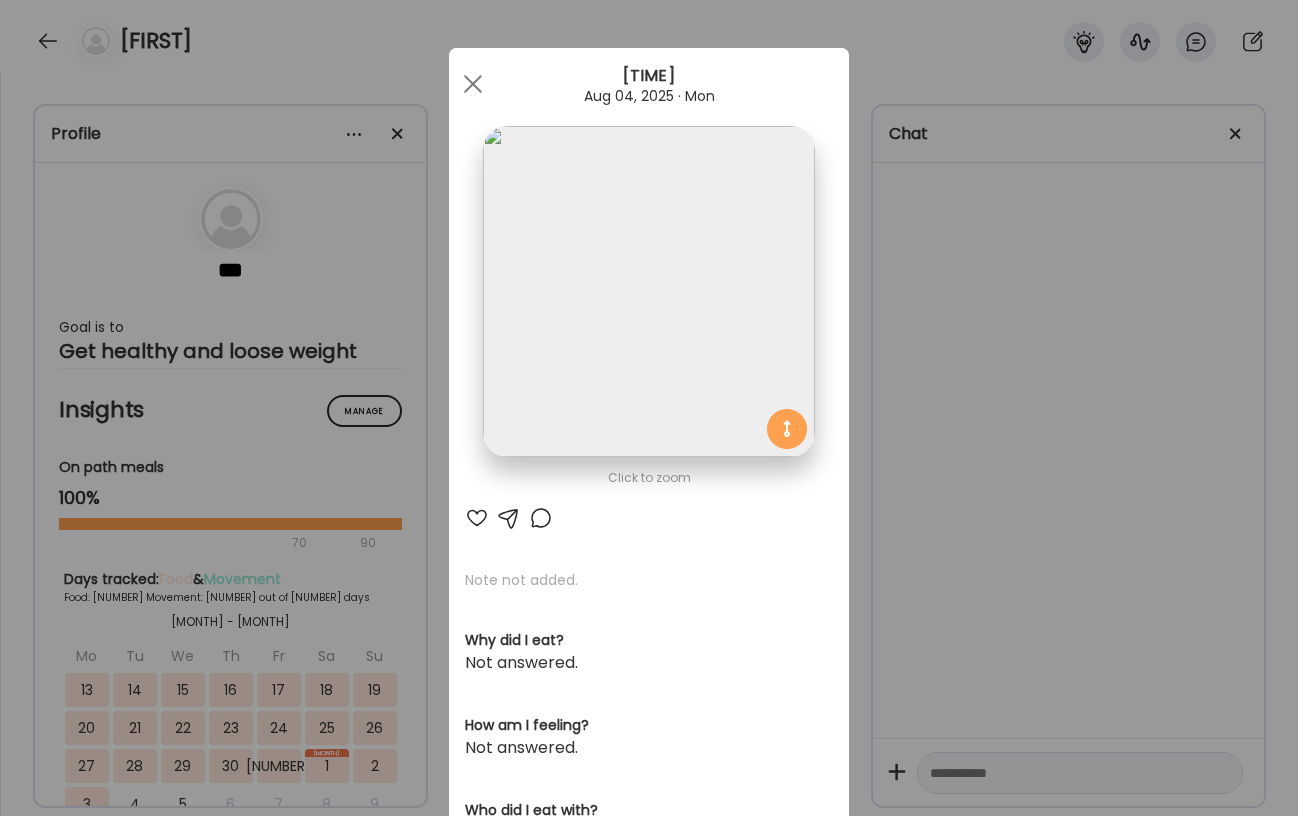 click at bounding box center [648, 291] 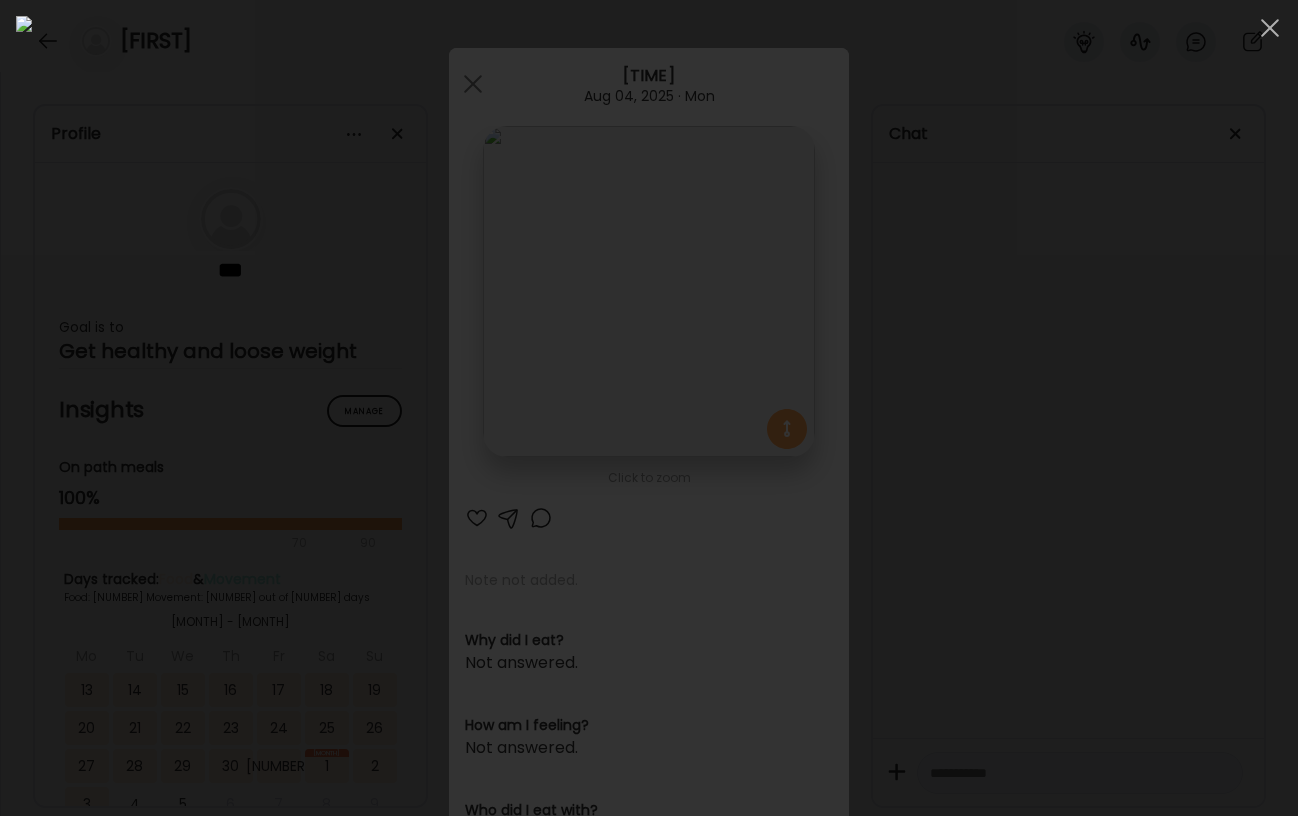 click at bounding box center (649, 408) 